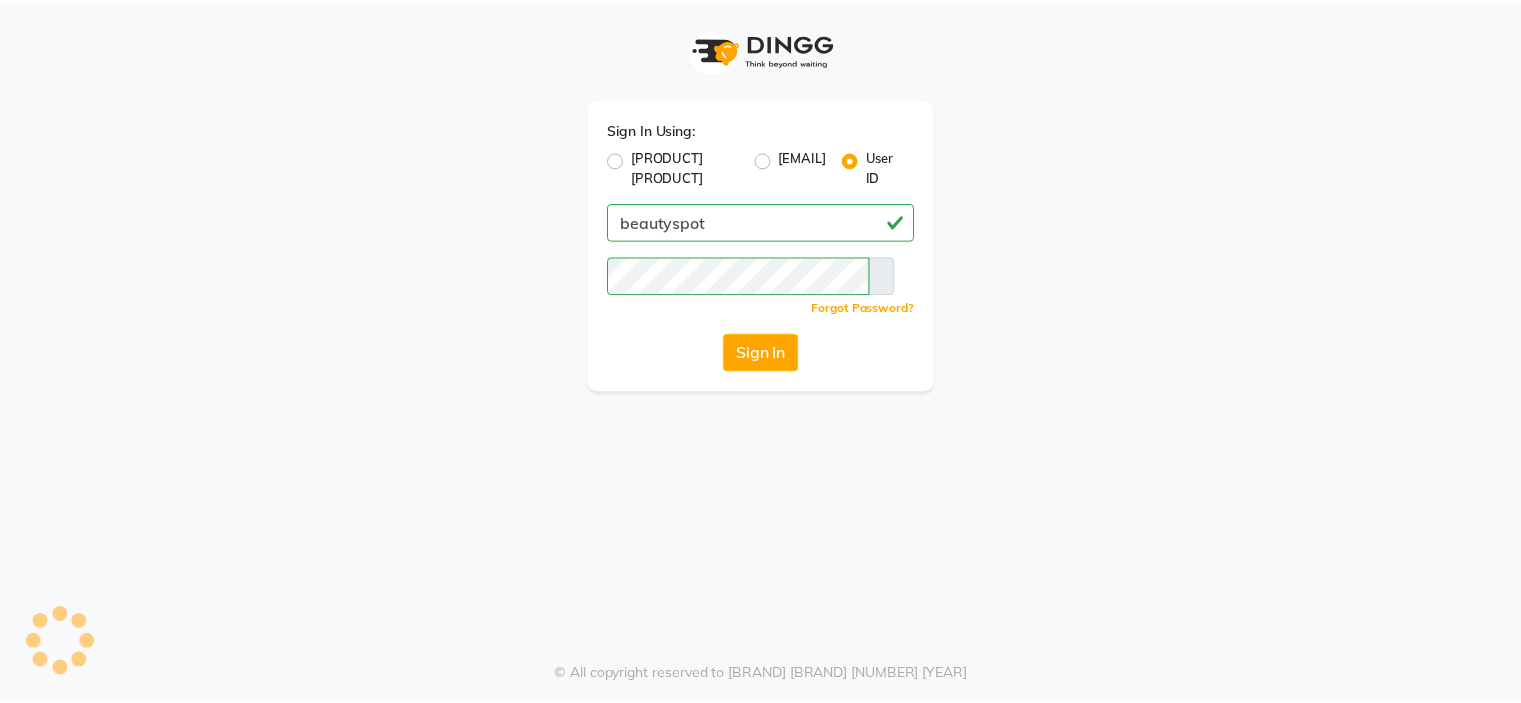 scroll, scrollTop: 0, scrollLeft: 0, axis: both 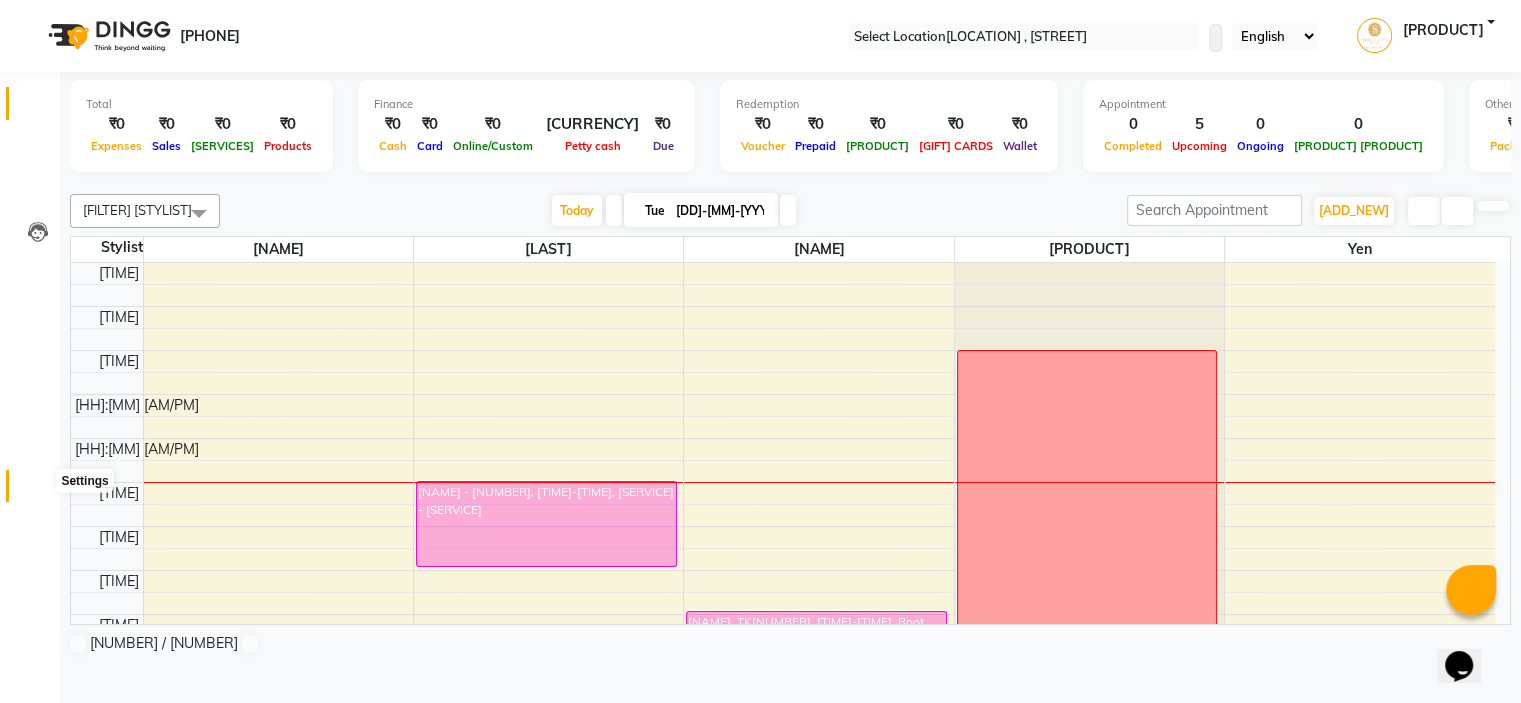 click at bounding box center (38, 491) 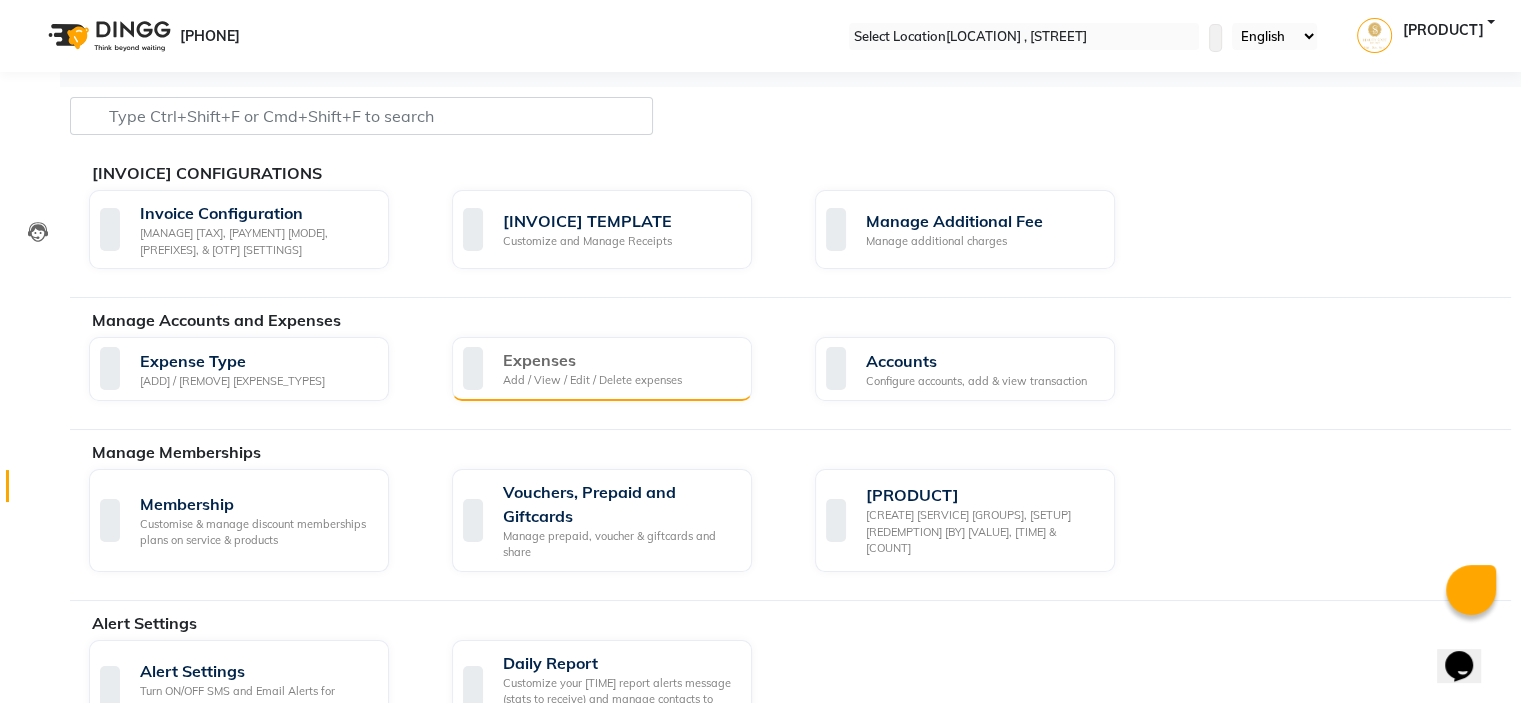 click on "Expenses" at bounding box center (592, 360) 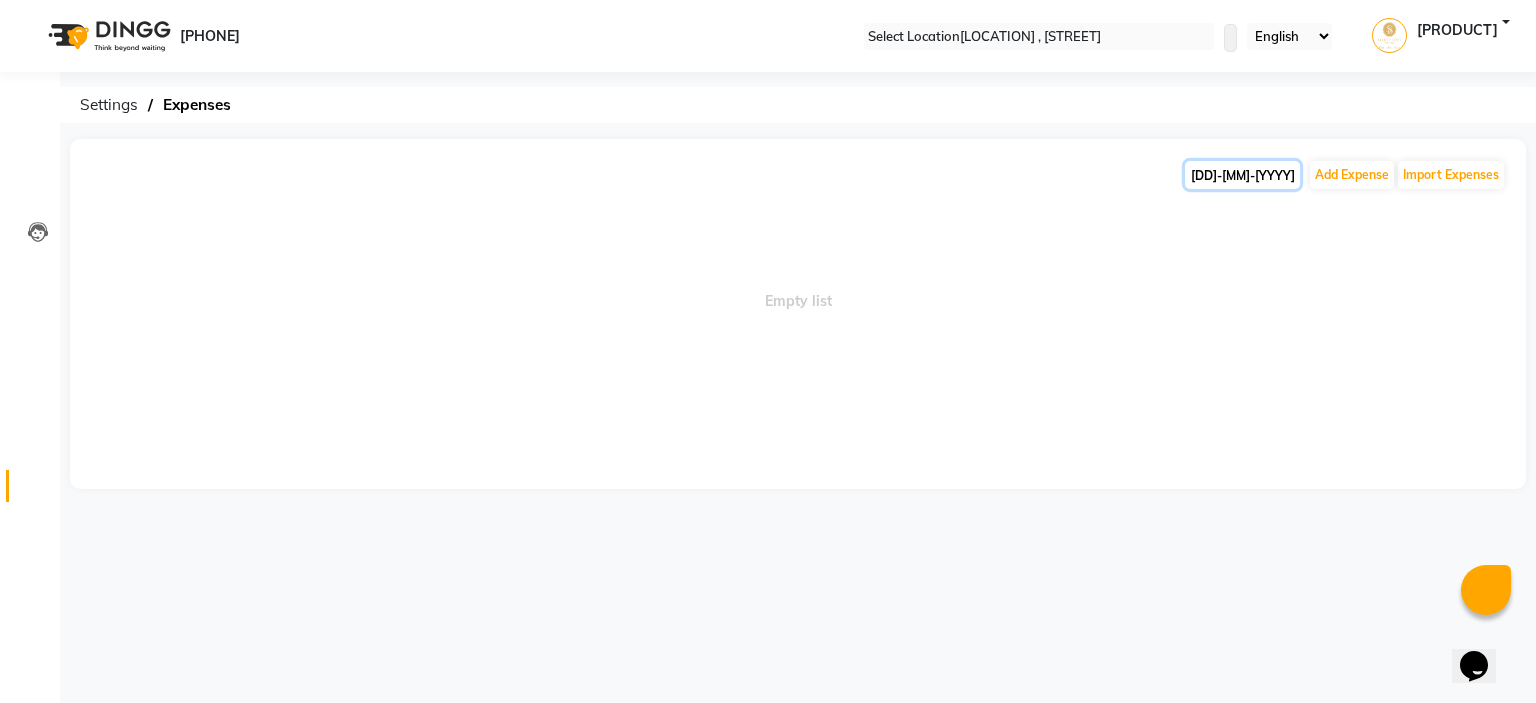 click on "[DD]-[MM]-[YYYY]" at bounding box center [1242, 175] 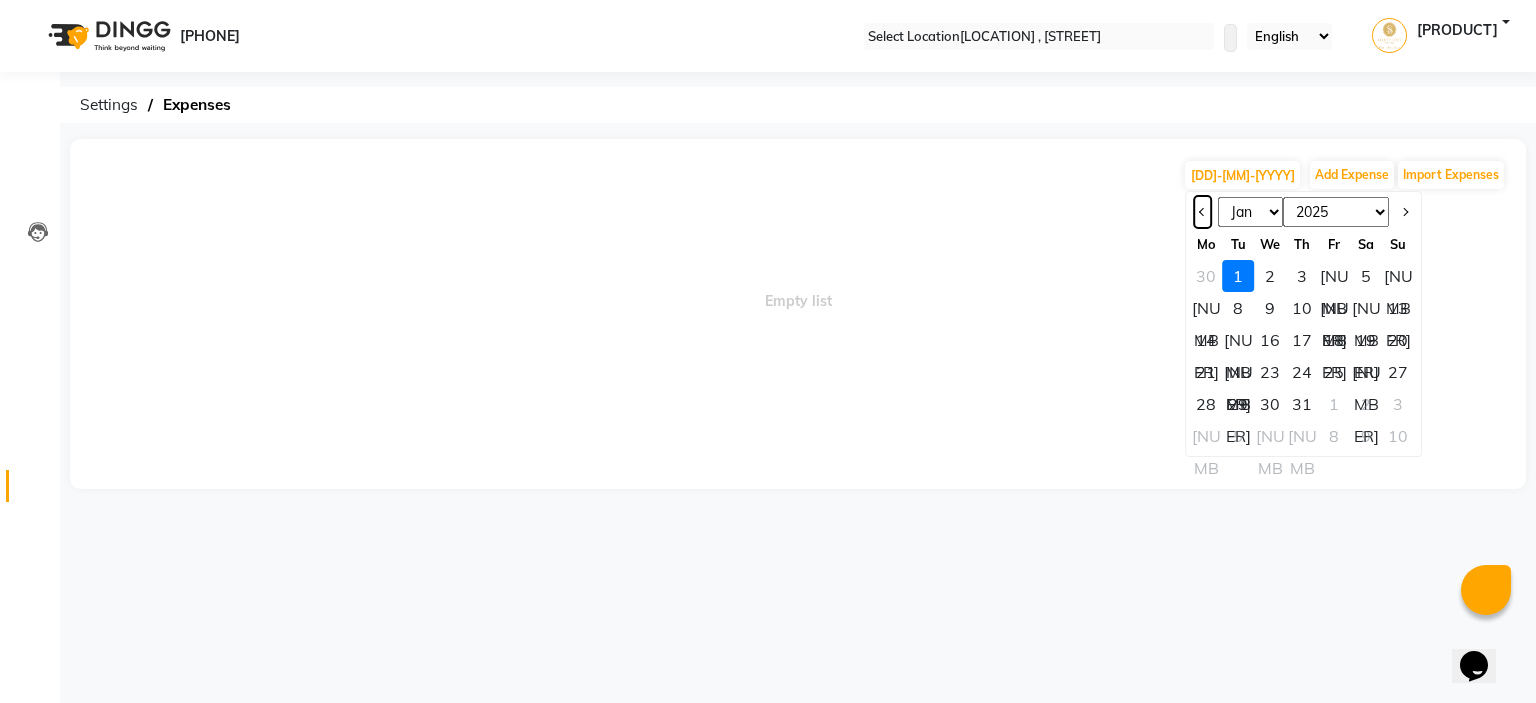 click at bounding box center [1203, 212] 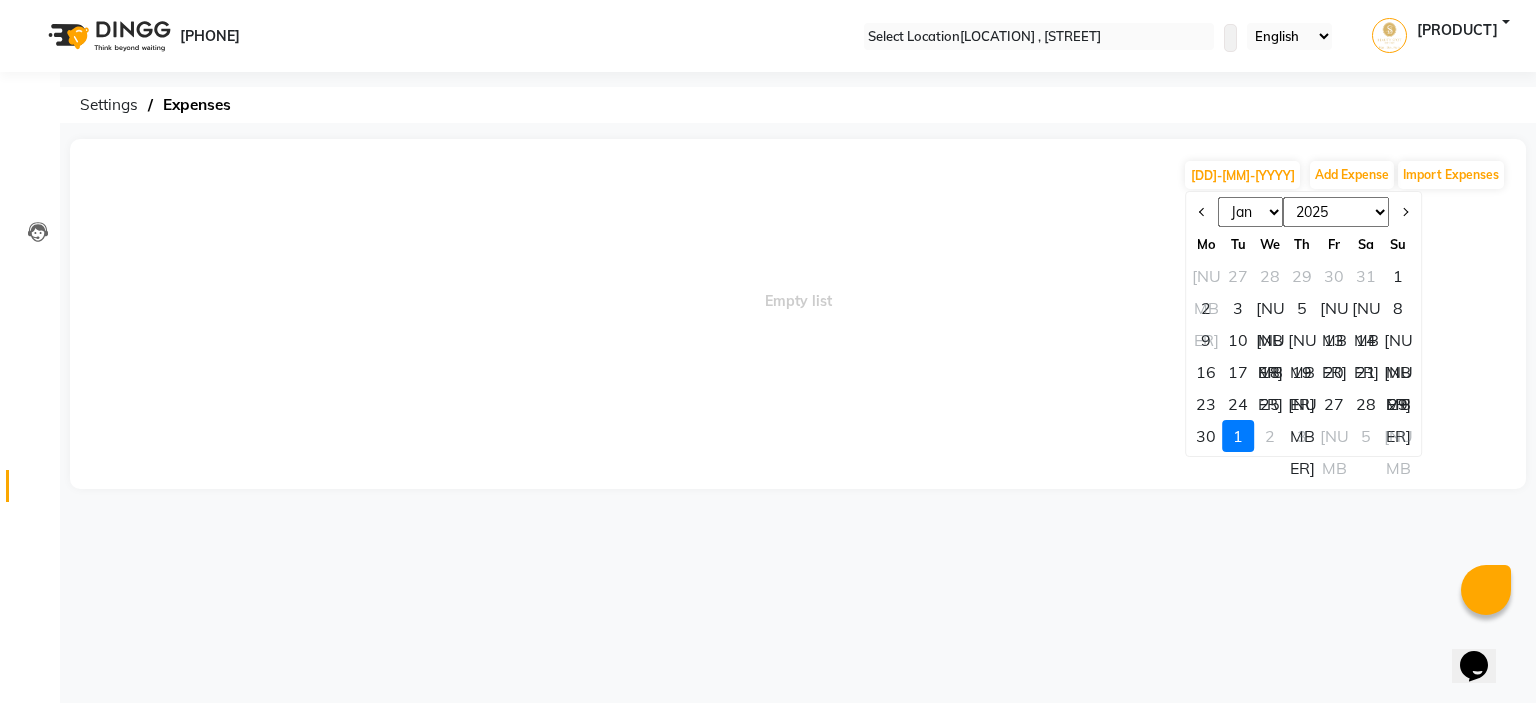 click on "1" at bounding box center [1398, 276] 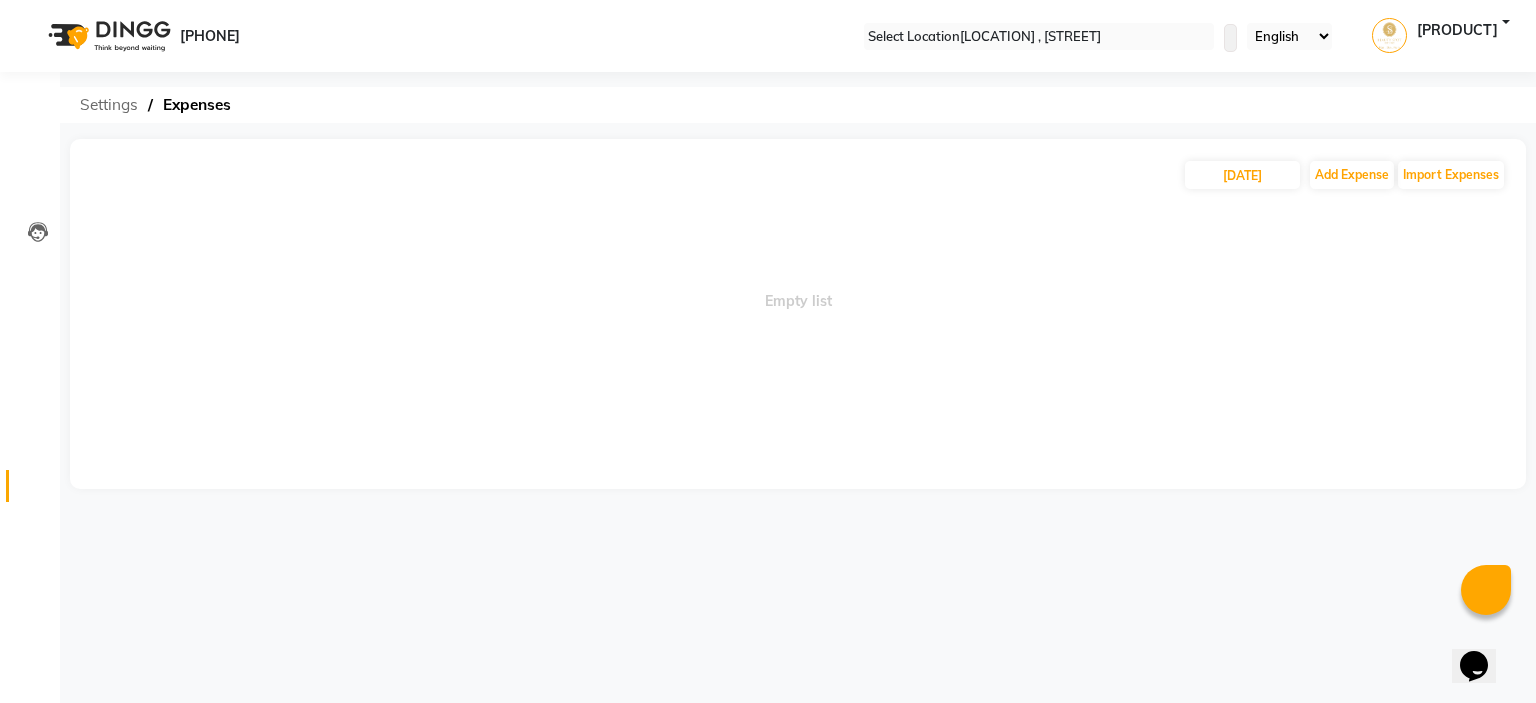 click on "Settings" at bounding box center (109, 105) 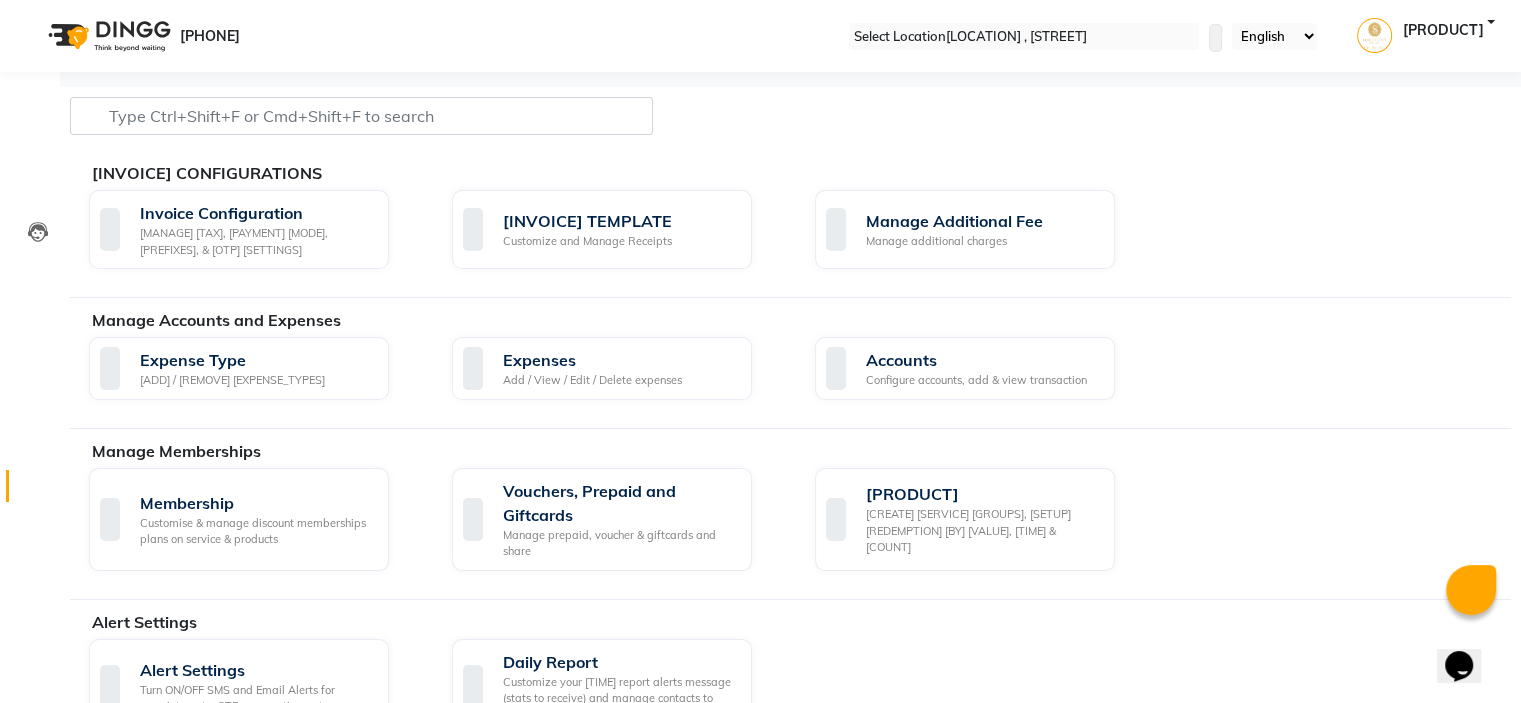 scroll, scrollTop: 200, scrollLeft: 0, axis: vertical 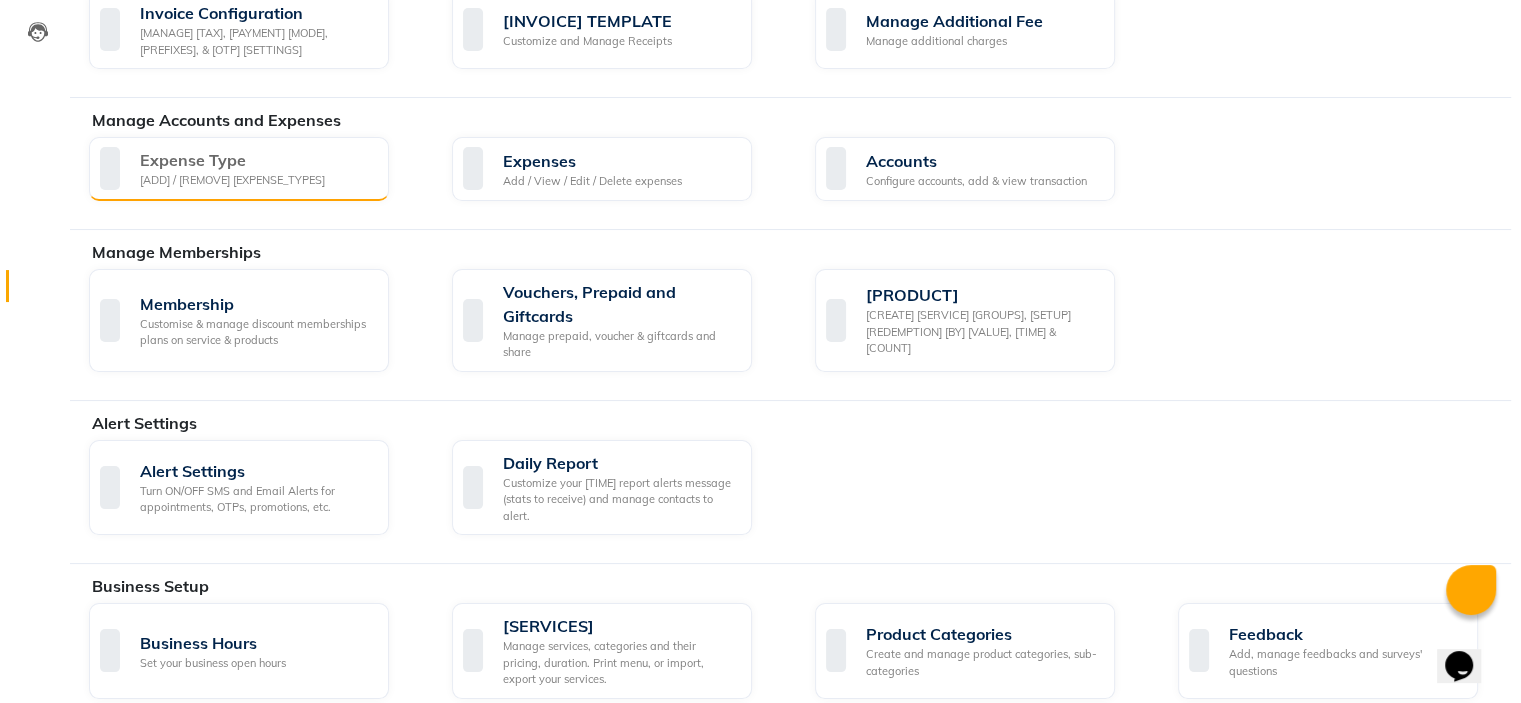 click on "[ADD] / [REMOVE] [EXPENSE_TYPES]" at bounding box center (232, 180) 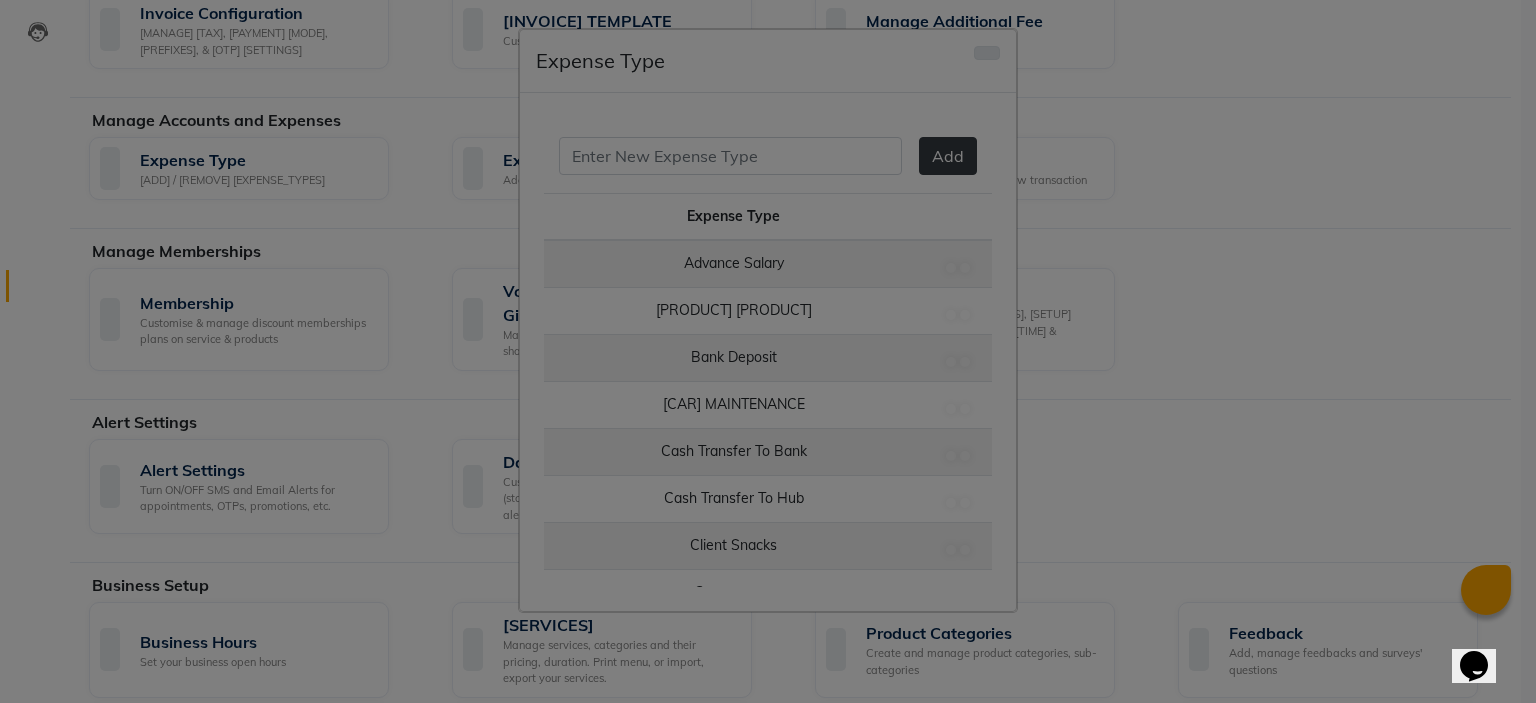 click at bounding box center [987, 53] 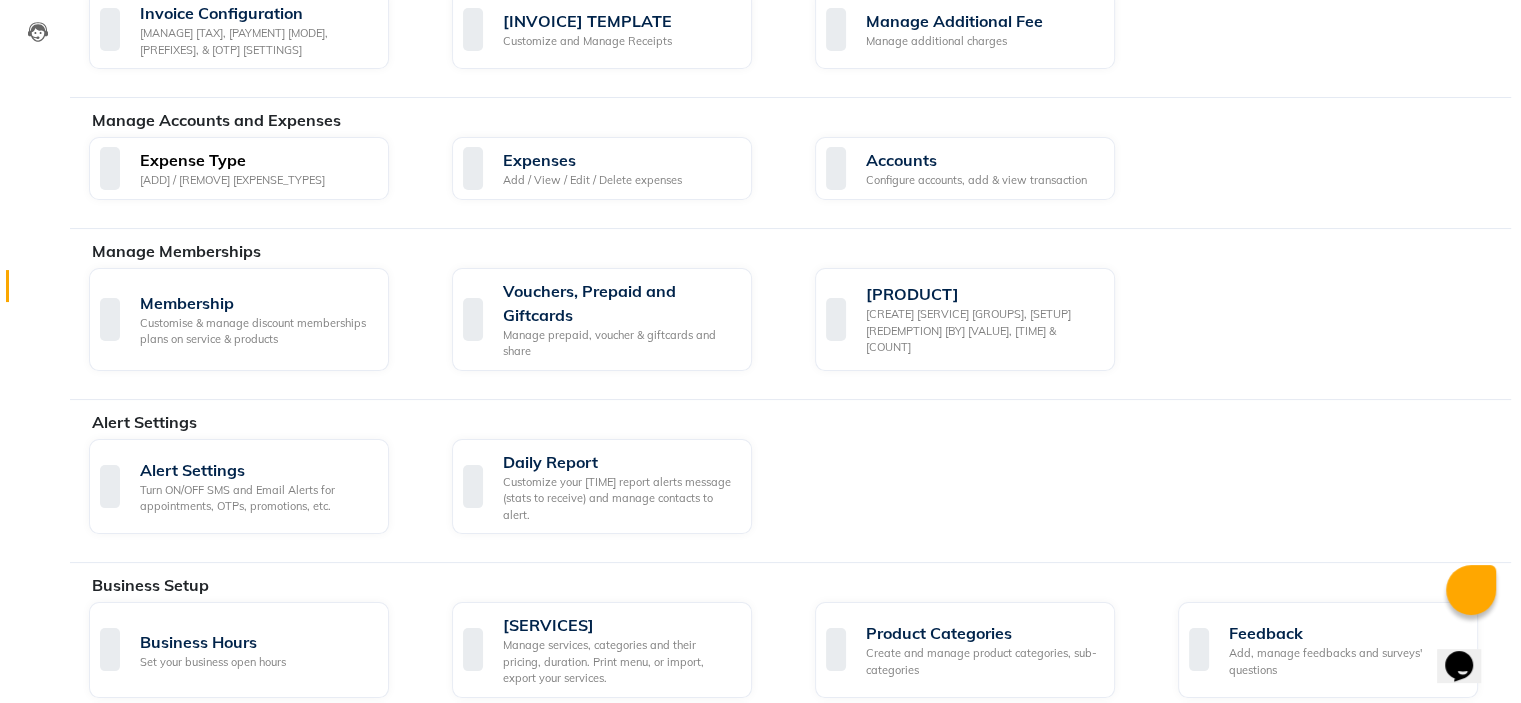 scroll, scrollTop: 0, scrollLeft: 0, axis: both 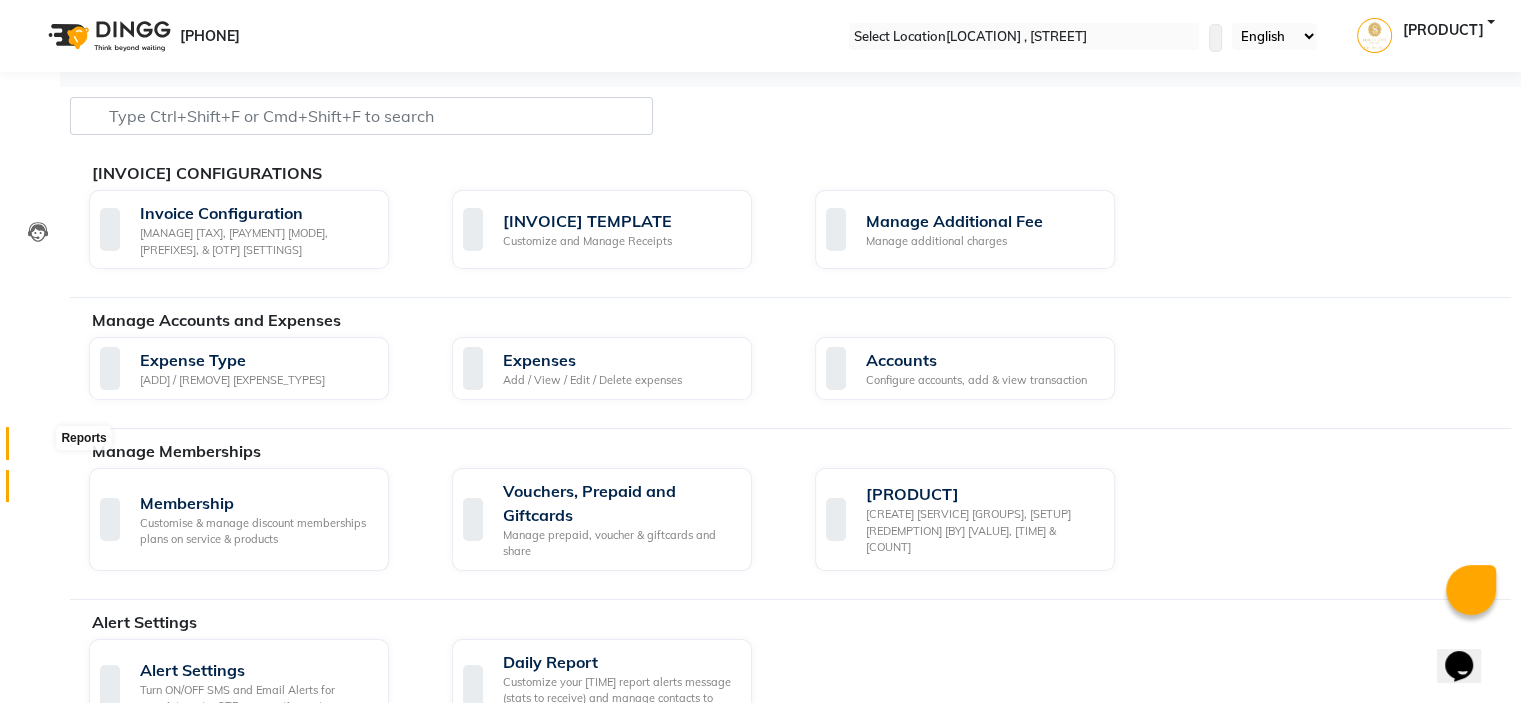 click at bounding box center [38, 448] 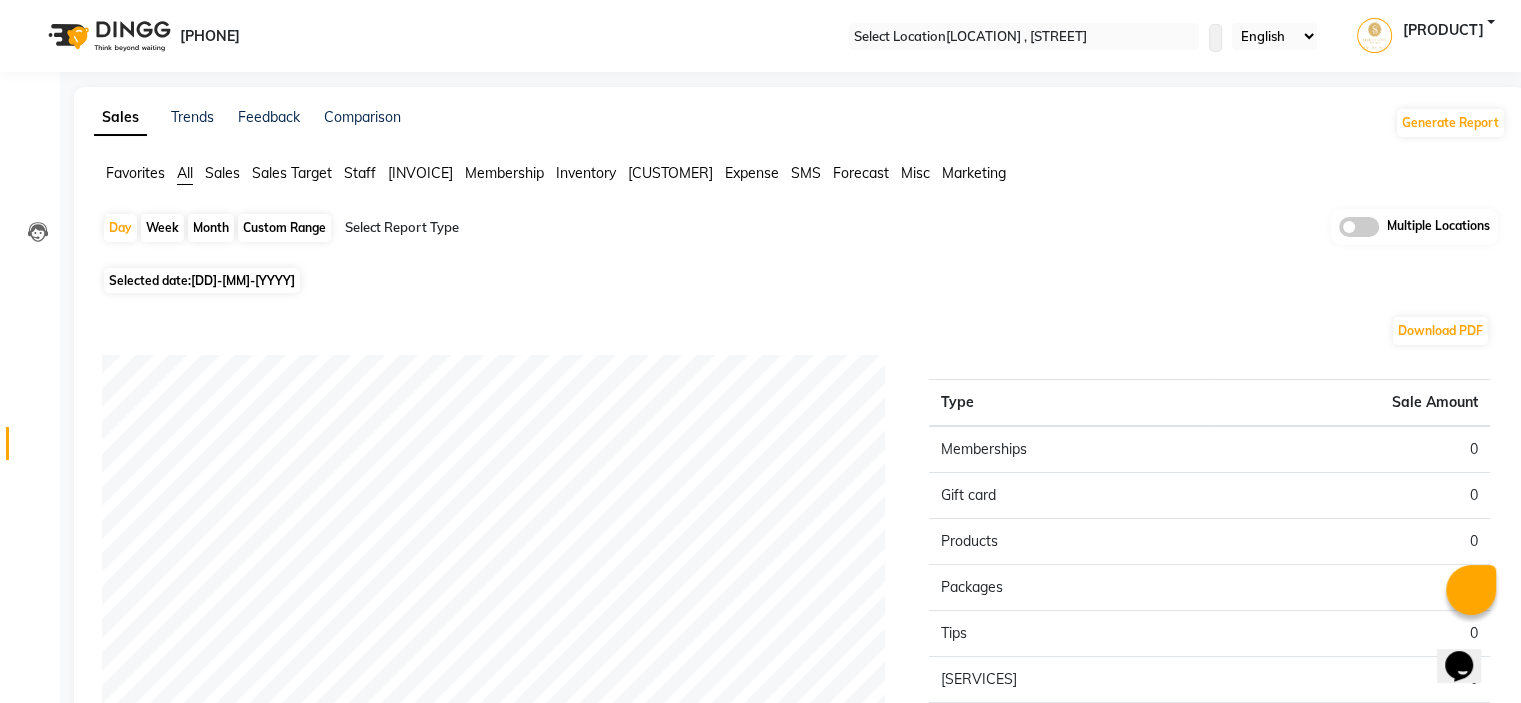 click on "Expense" at bounding box center [135, 173] 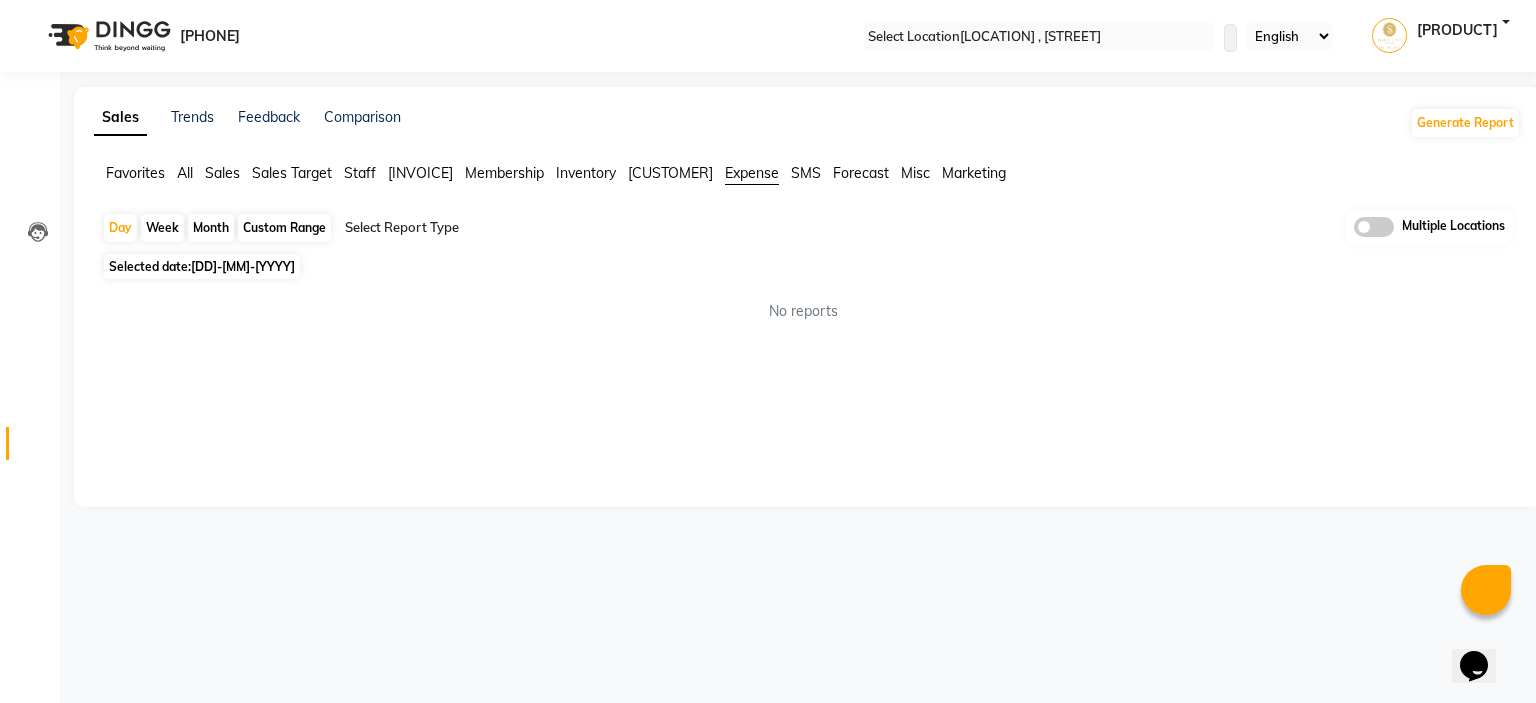 click on "[DD]-[MM]-[YYYY]" at bounding box center (243, 266) 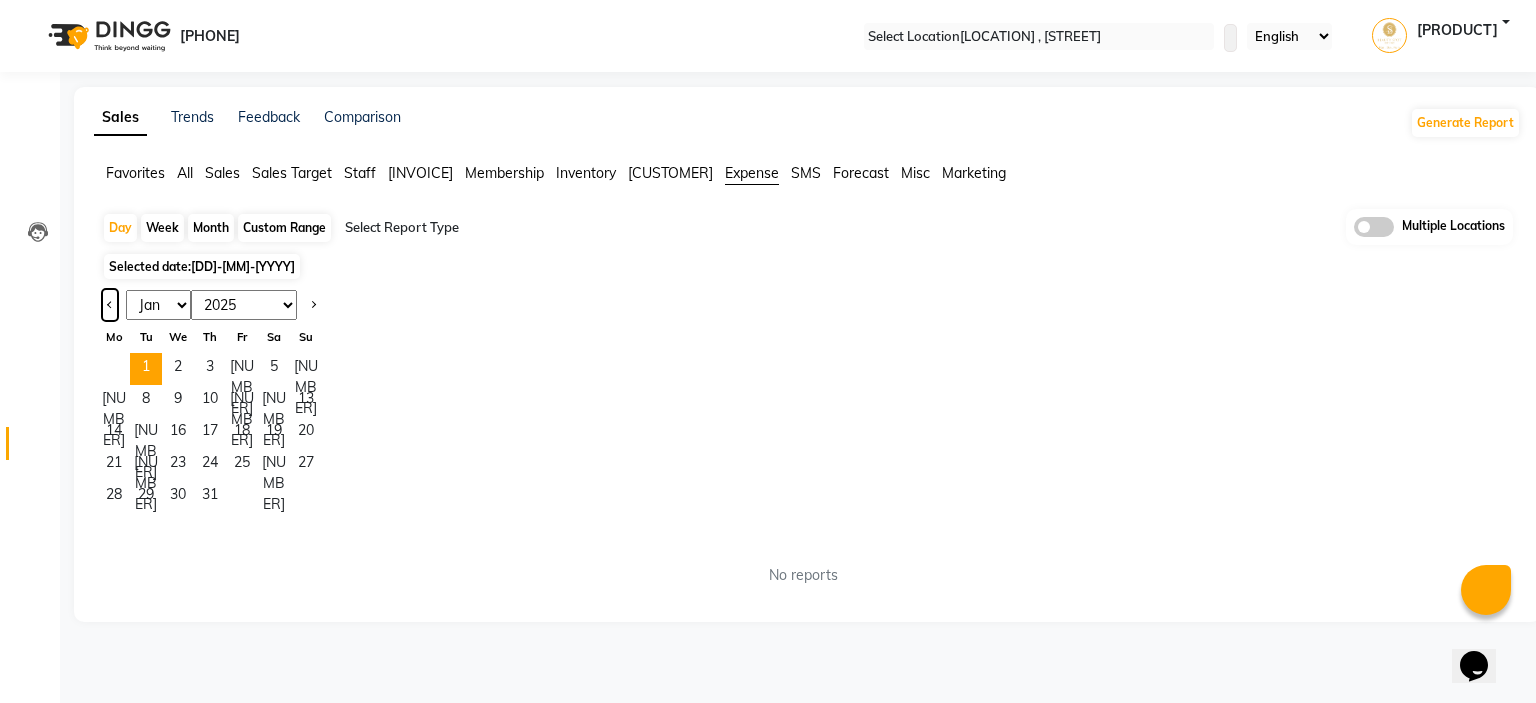 click at bounding box center [110, 303] 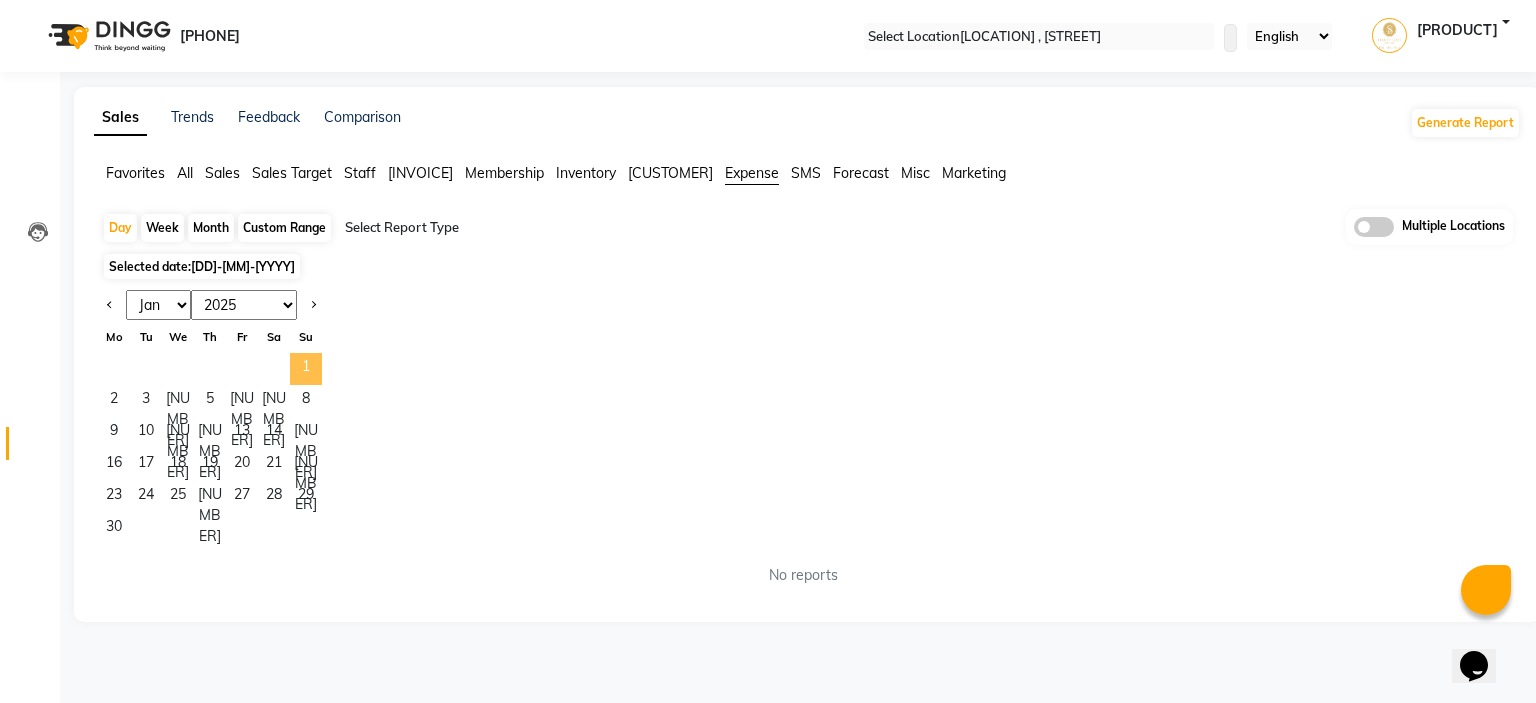 click on "1" at bounding box center [306, 369] 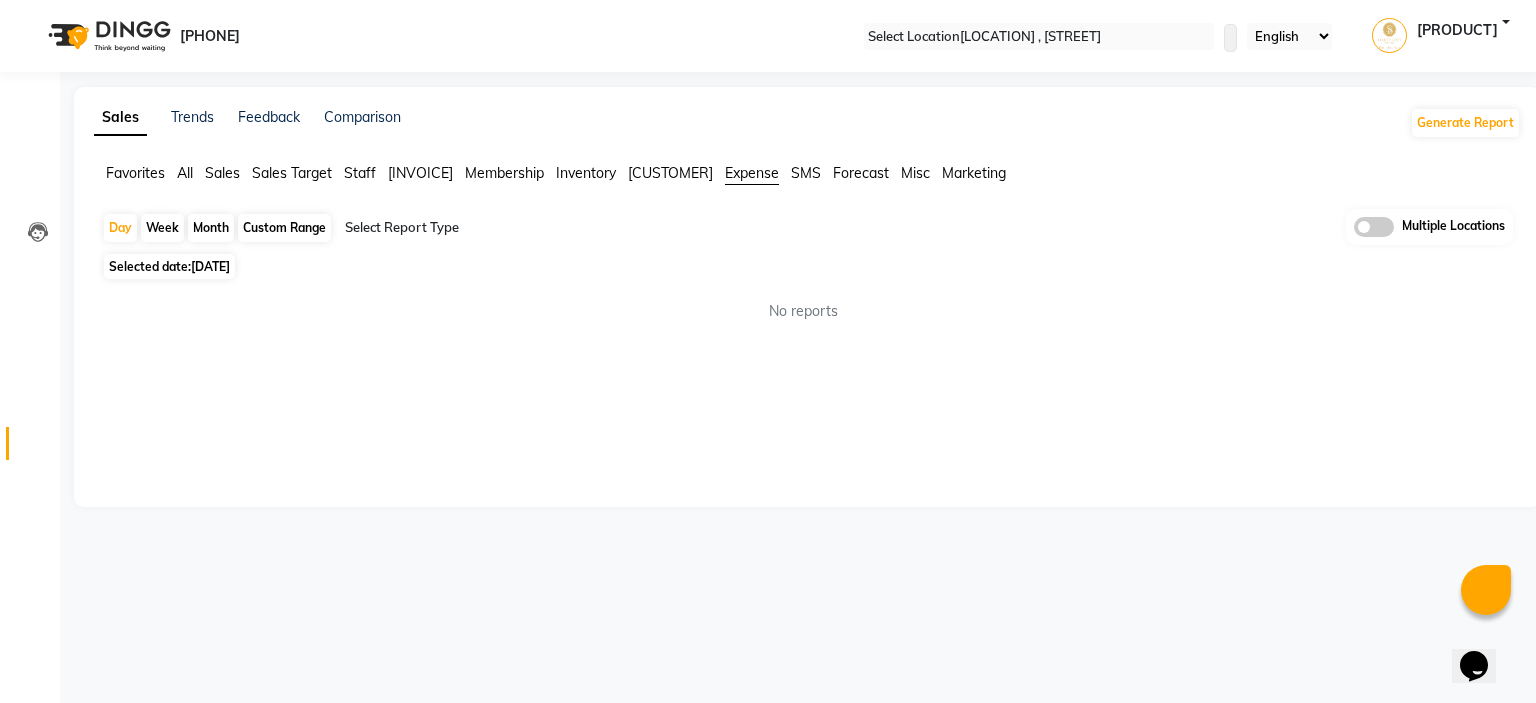 click at bounding box center [1374, 227] 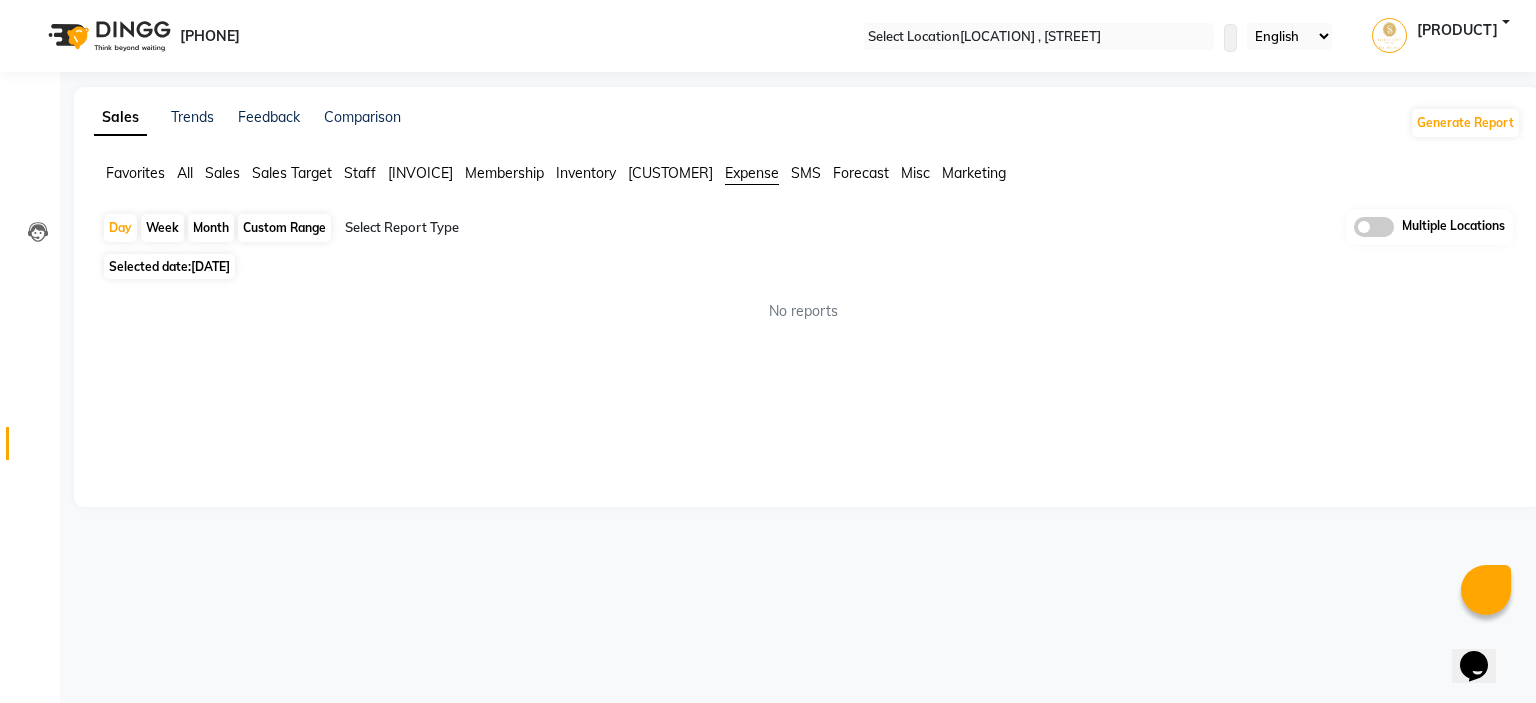 click at bounding box center [1354, 232] 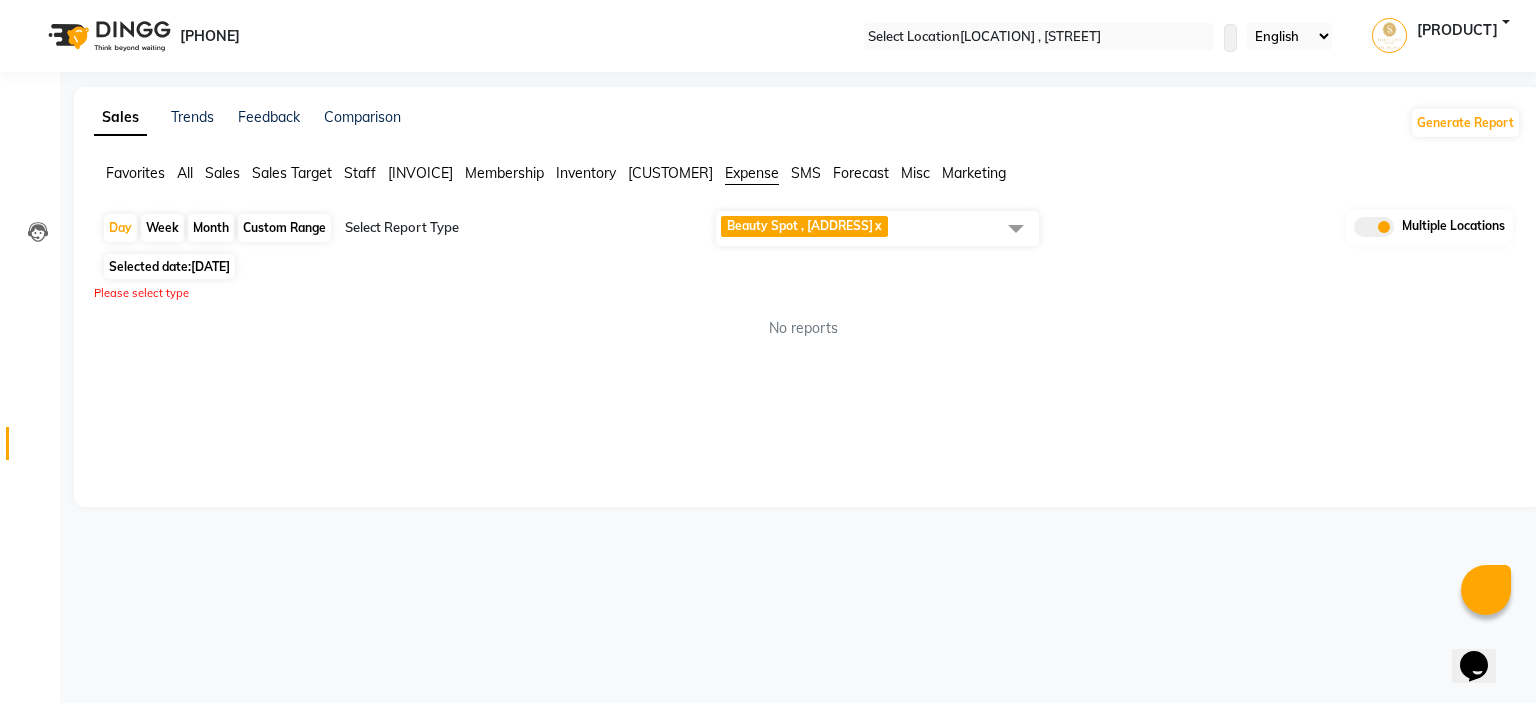 click on "Month" at bounding box center [211, 228] 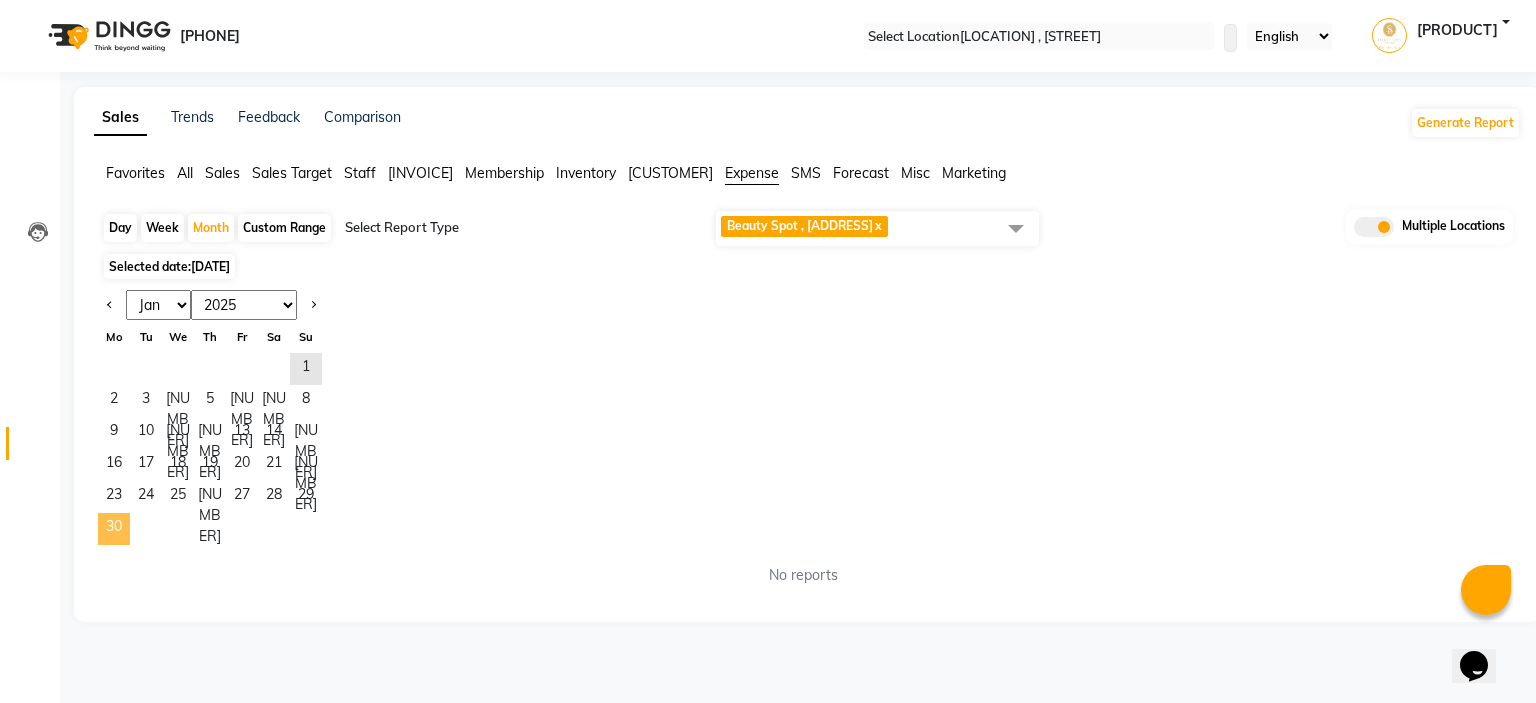 click on "30" at bounding box center [114, 529] 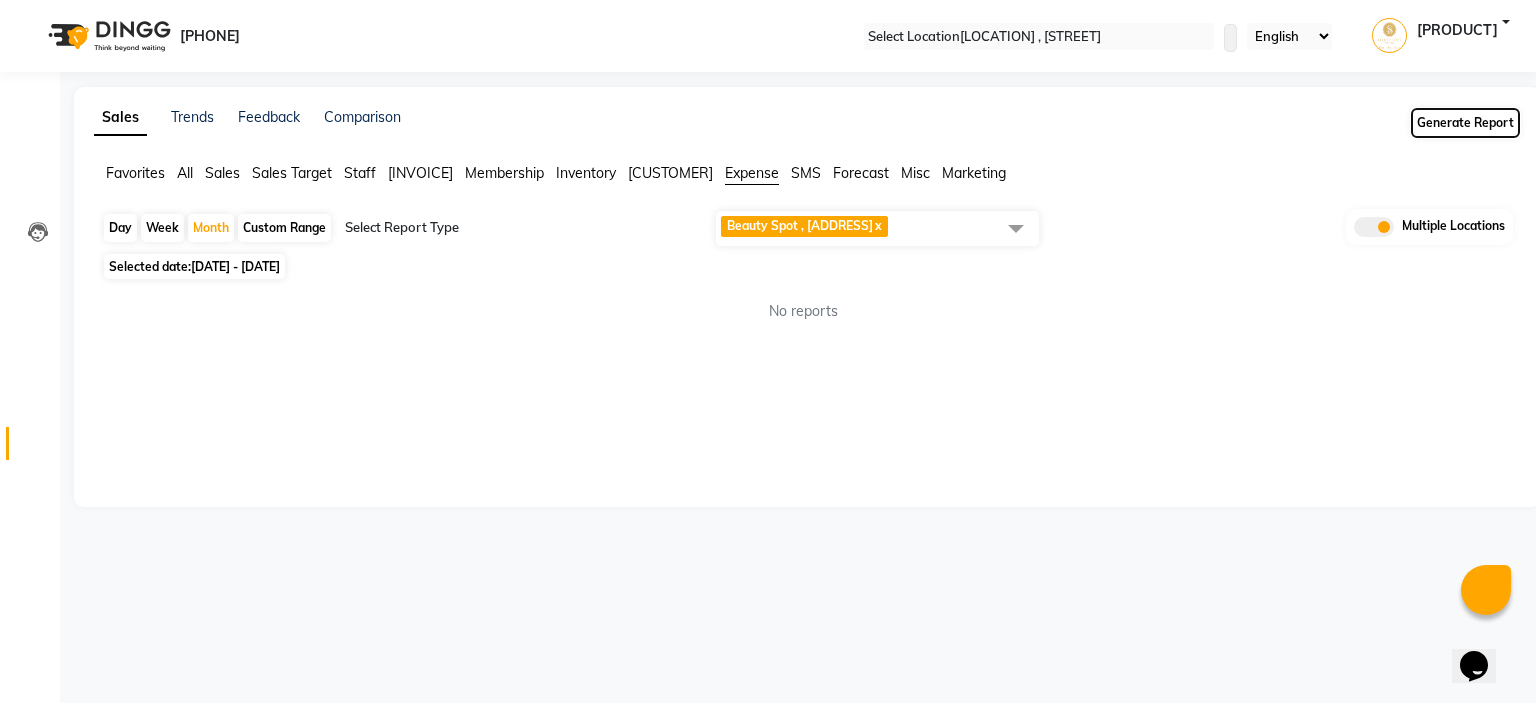 click on "Generate Report" at bounding box center (1465, 123) 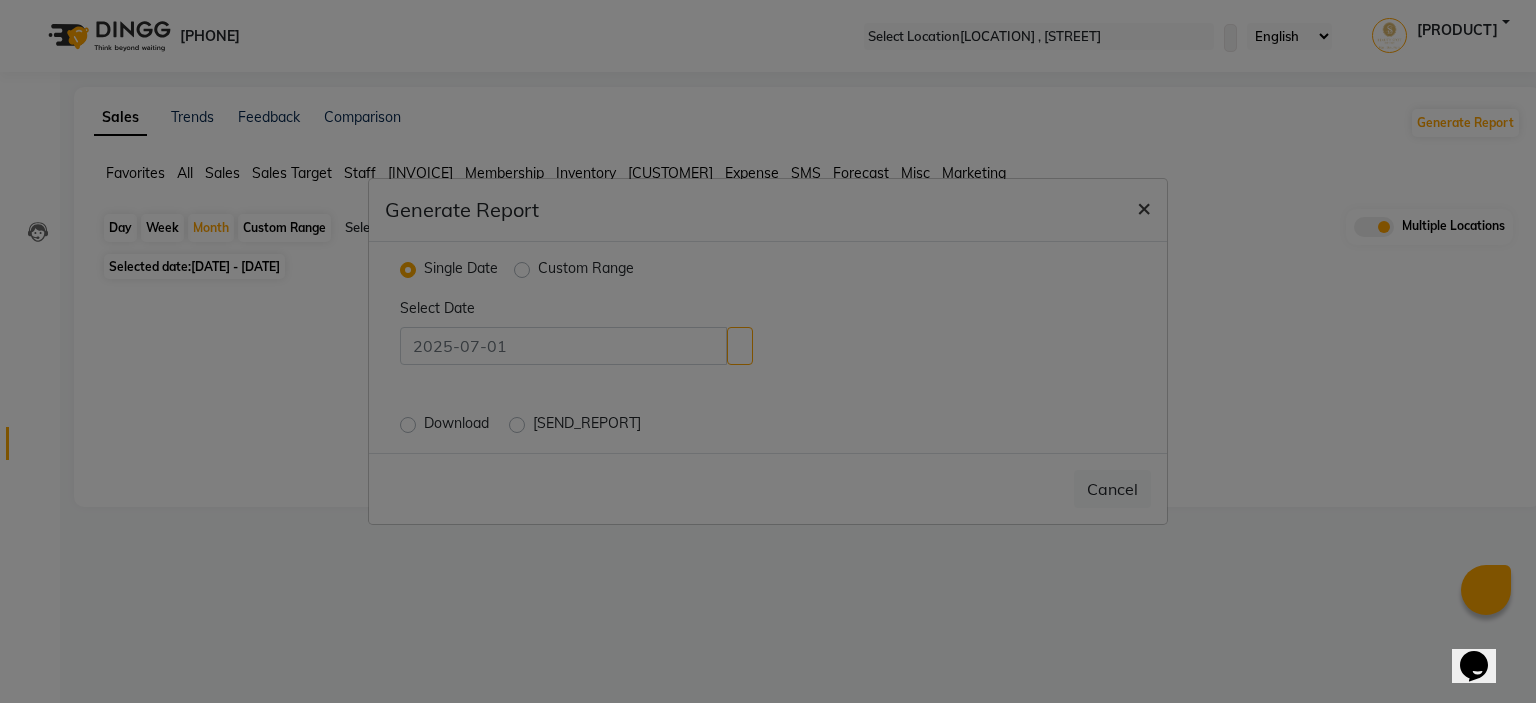 click on "×" at bounding box center (1144, 207) 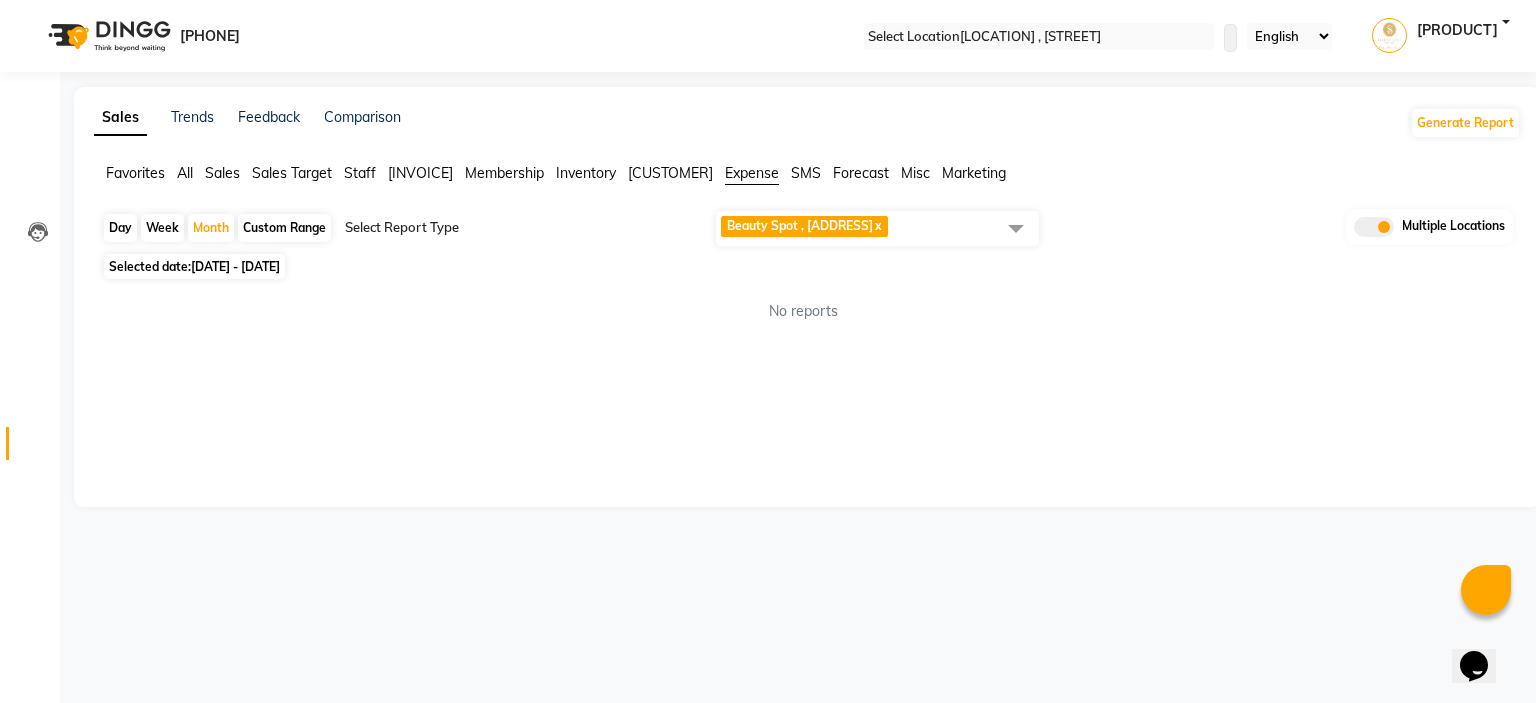 click at bounding box center (1016, 228) 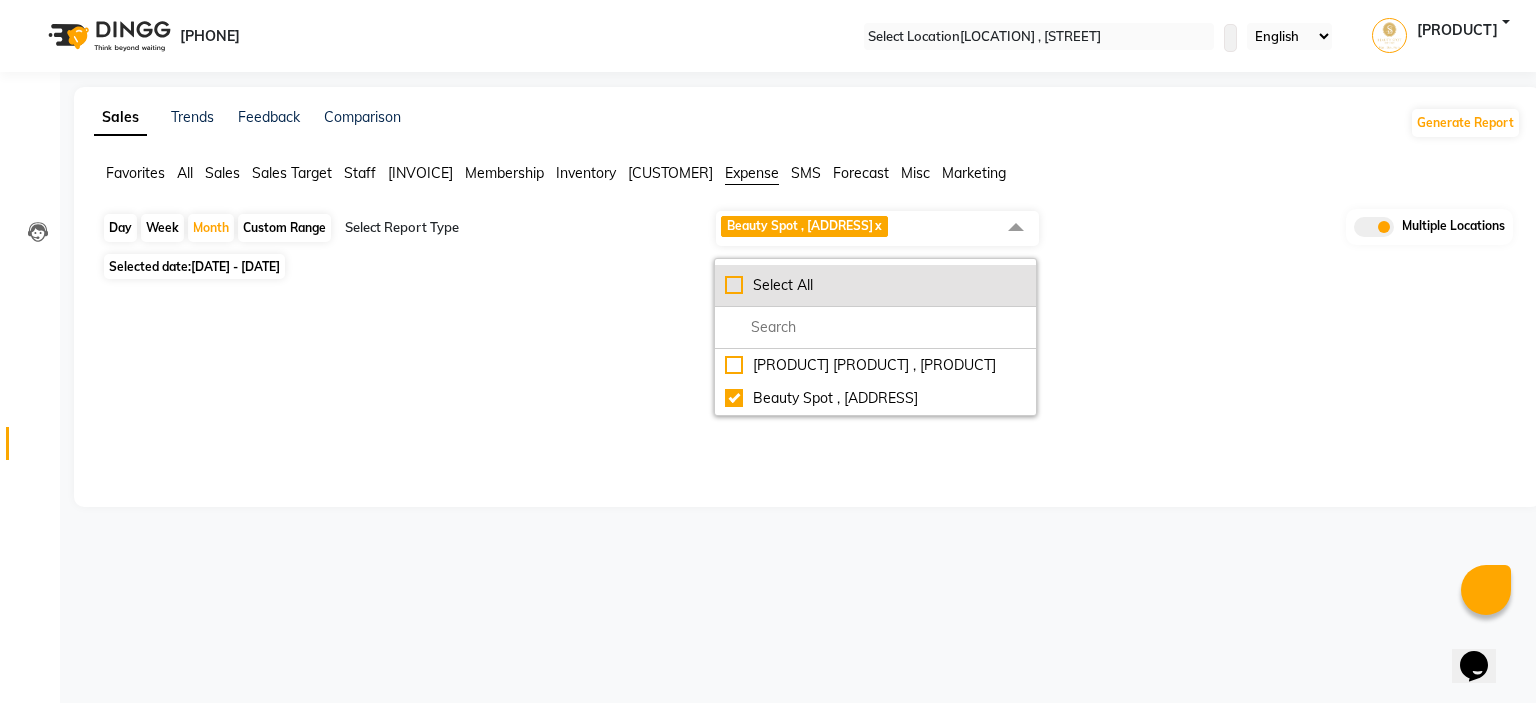 click on "Select All" at bounding box center (875, 285) 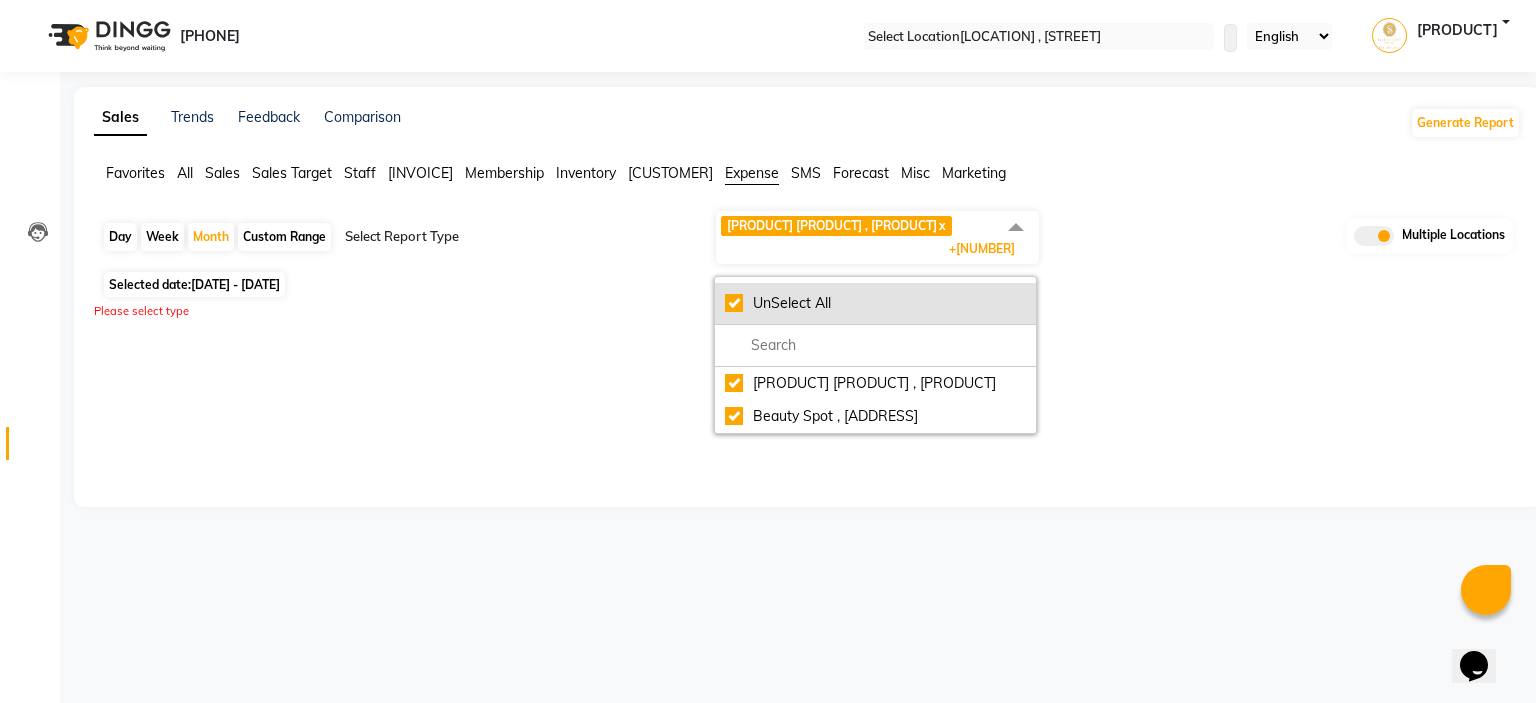 click on "UnSelect All" at bounding box center (875, 303) 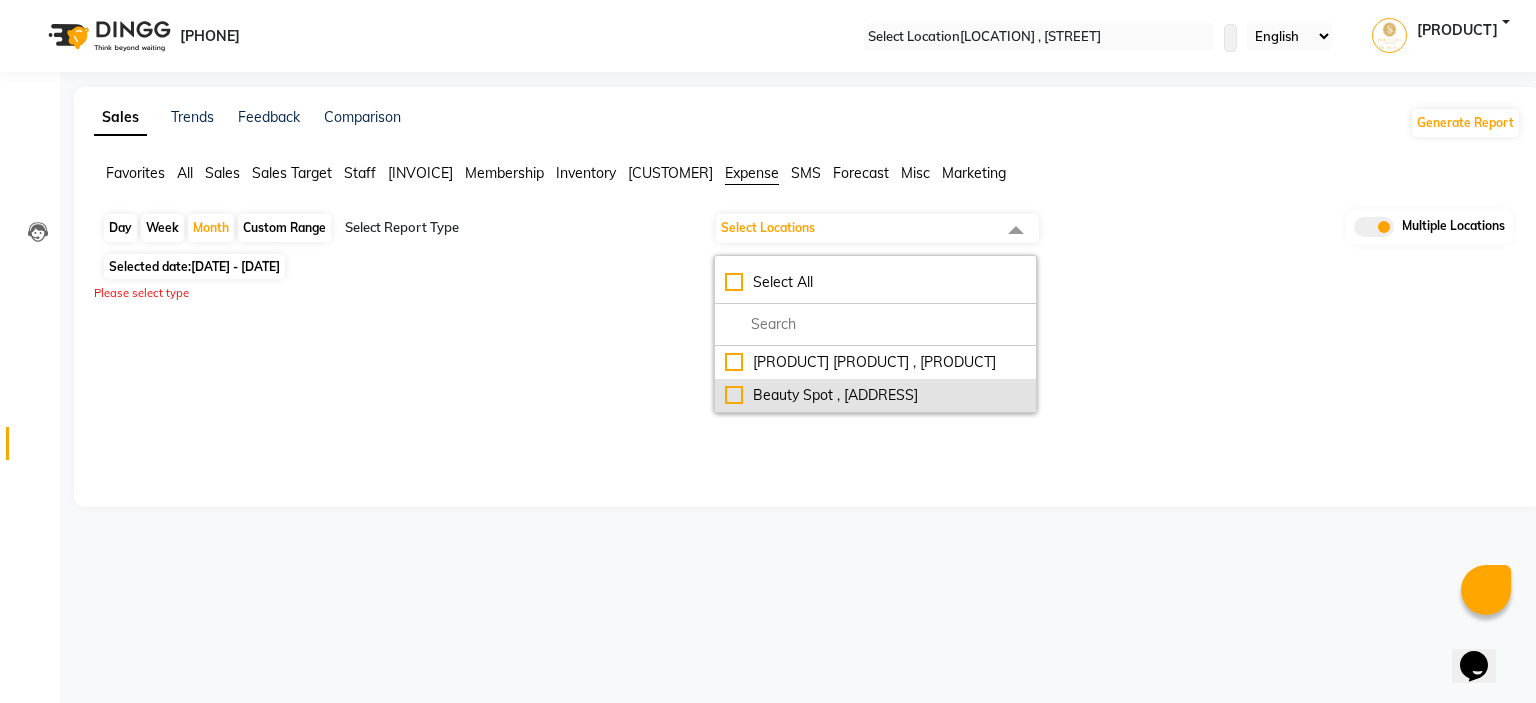 click on "Beauty Spot , [ADDRESS]" at bounding box center [875, 362] 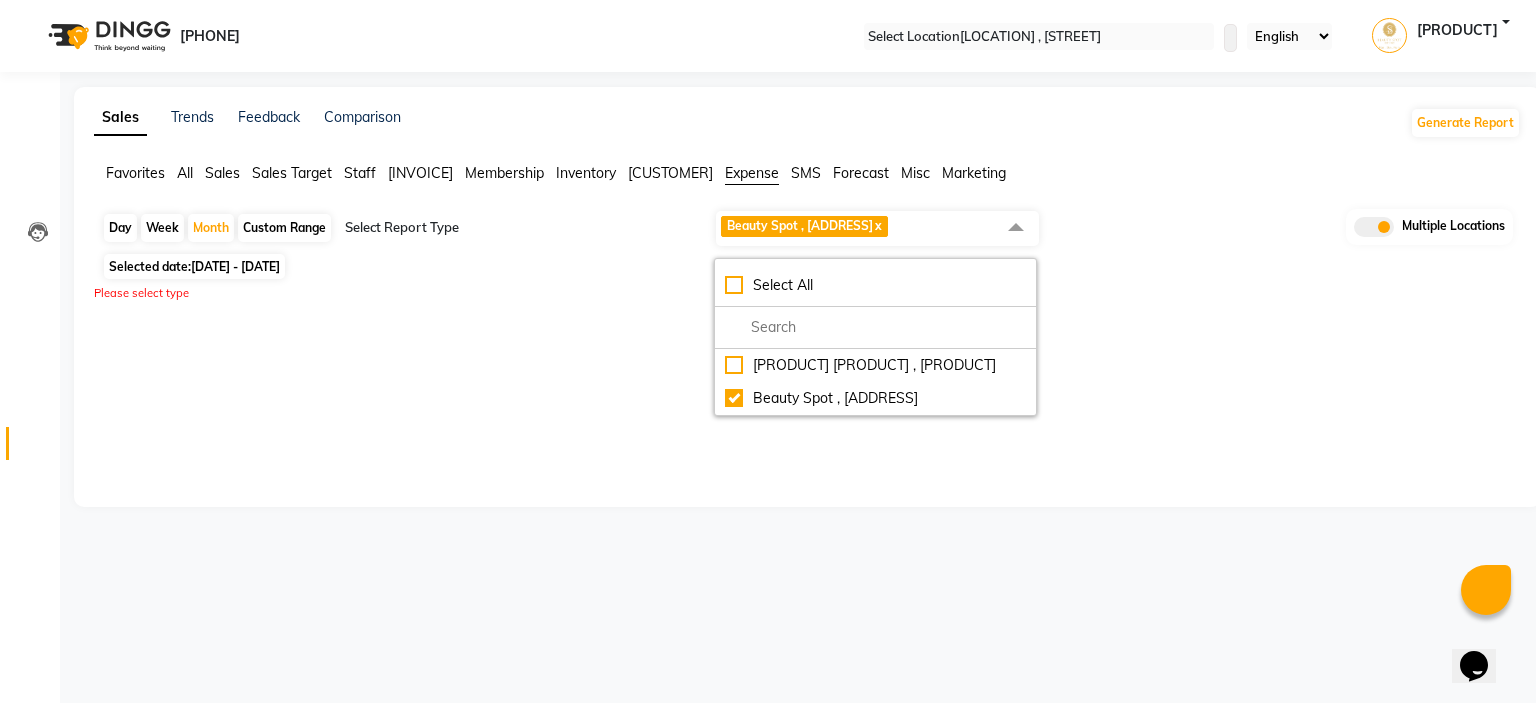 click on "Sales Trends Feedback Comparison Generate Report Favorites All Sales Sales Target Staff Invoice Membership Inventory Customer Expense SMS Forecast Misc Marketing  Day   Week   Month   Custom Range  Select Report Type [LOCATION] , [STREET]  x Select All [BRAND] , [LOCATION]  [LOCATION] , [STREET]  Multiple Locations Selected date:  [DATE] - [DATE]  Please select type No reports ★ Mark as Favorite  Choose how you'd like to save "" report to favorites  Save to Personal Favorites:   Only you can see this report in your favorites tab.  Share with Organization:   Everyone in your organization can see this report in their favorites tab.  Save to Favorites" at bounding box center (807, 297) 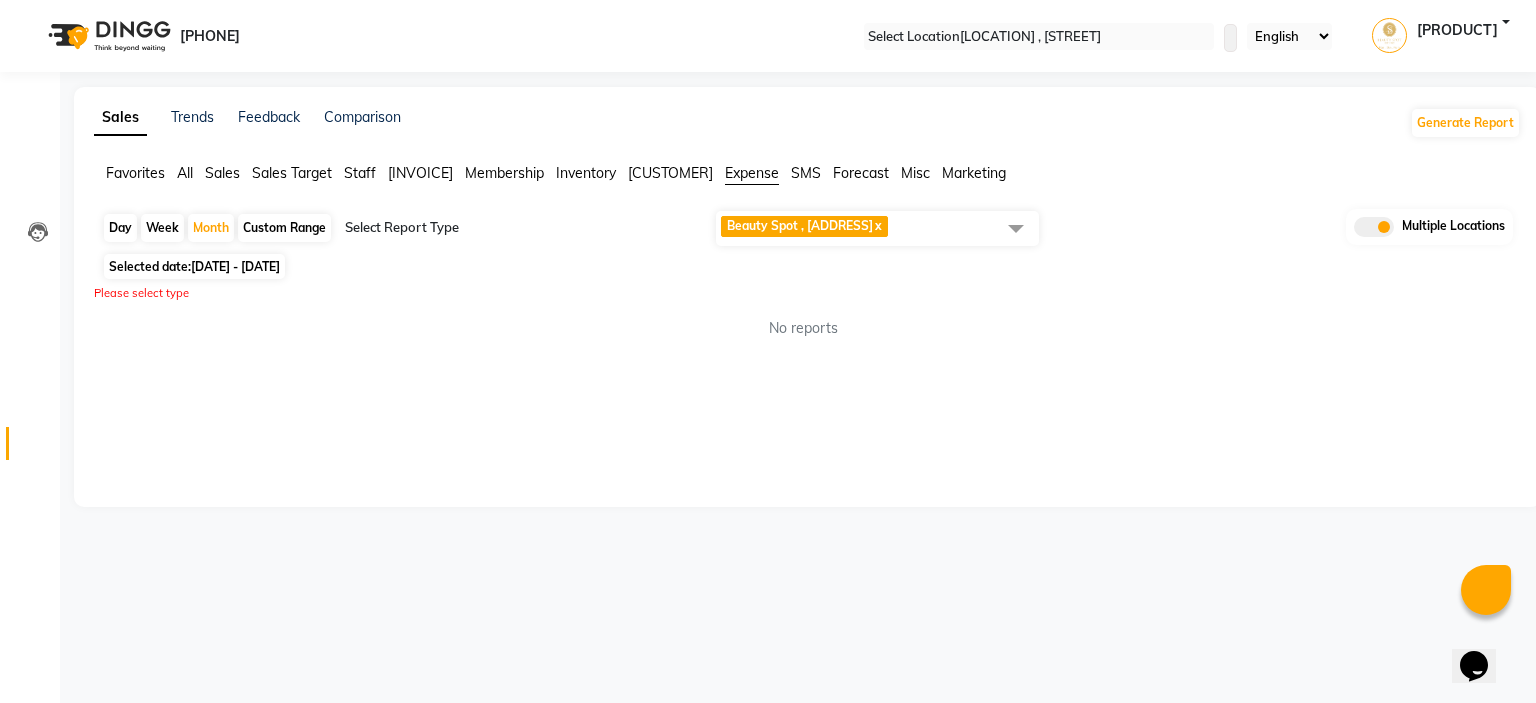 click at bounding box center [687, 236] 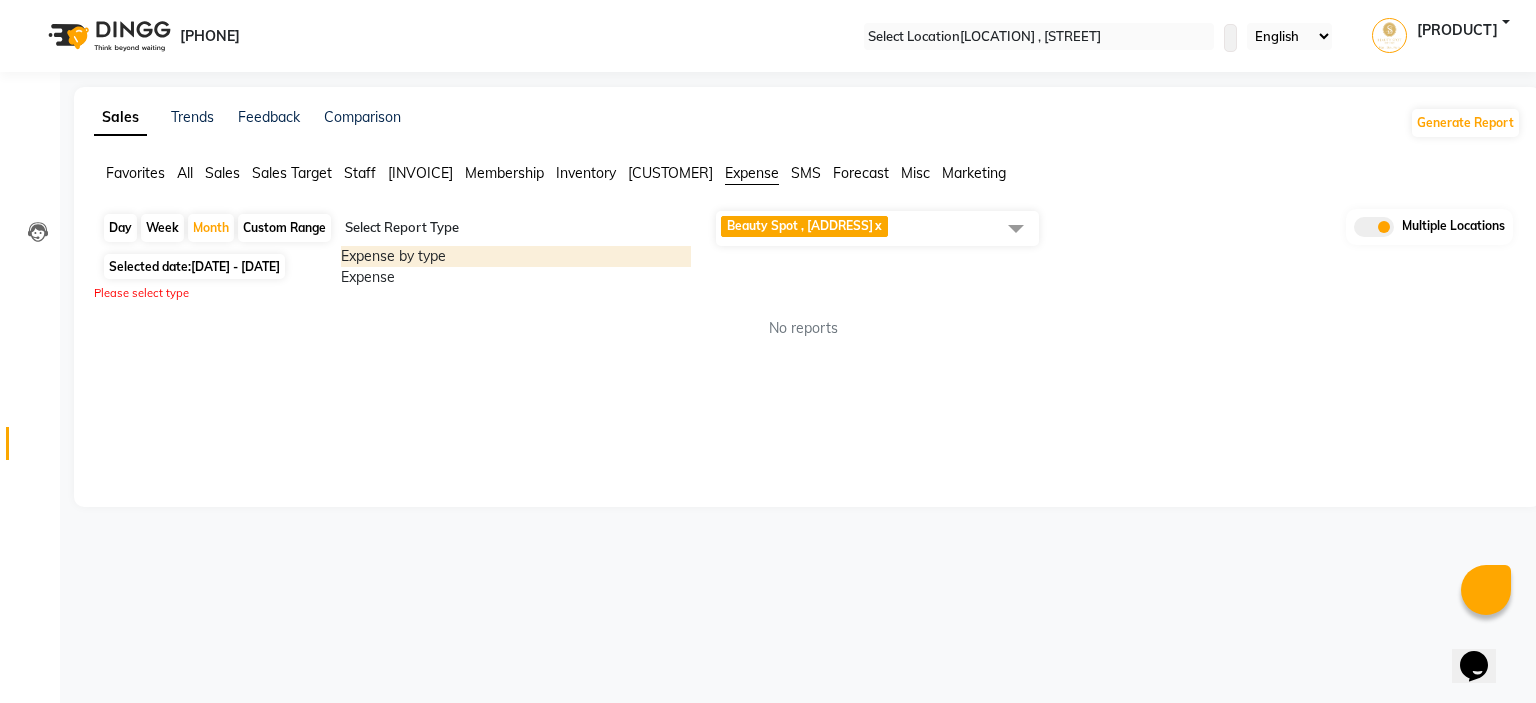 click on "Expense by type" at bounding box center [516, 256] 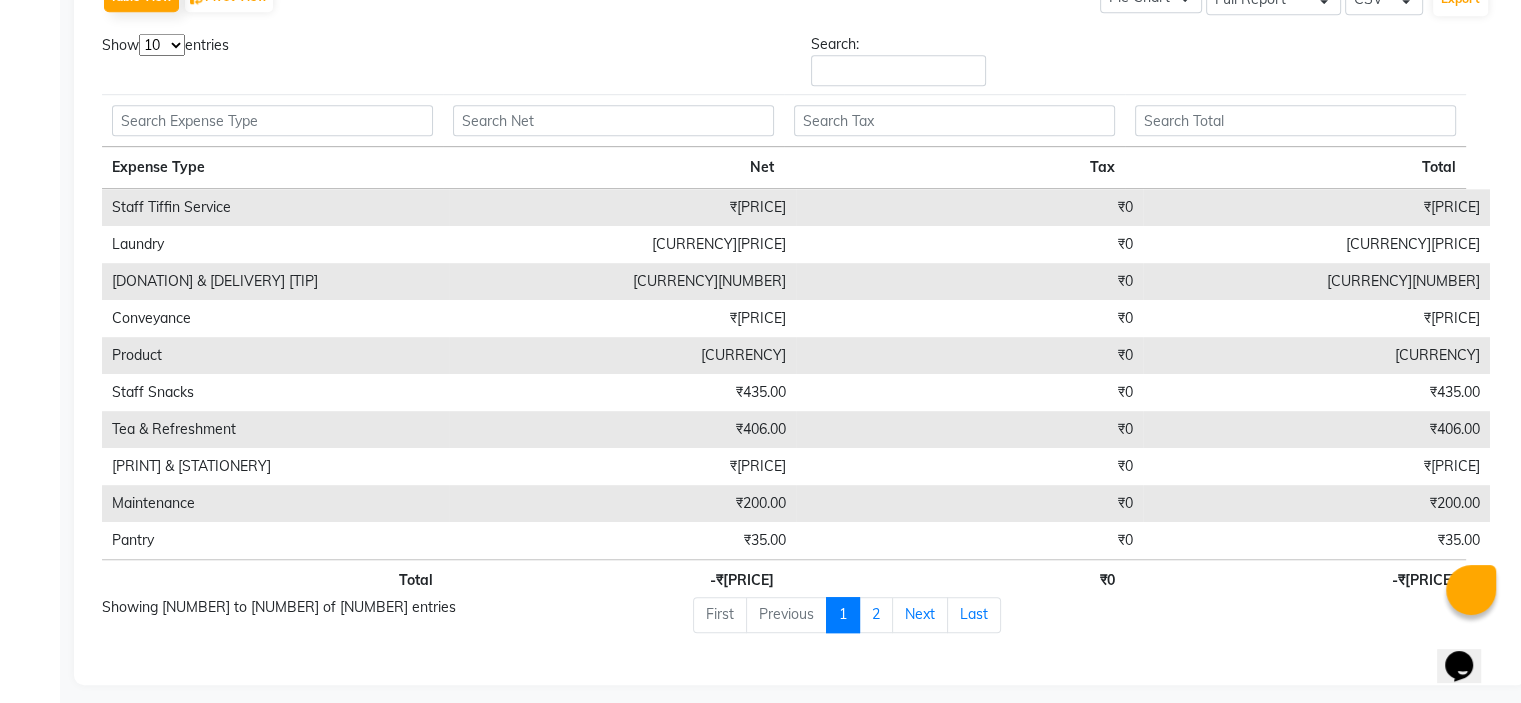 scroll, scrollTop: 1054, scrollLeft: 0, axis: vertical 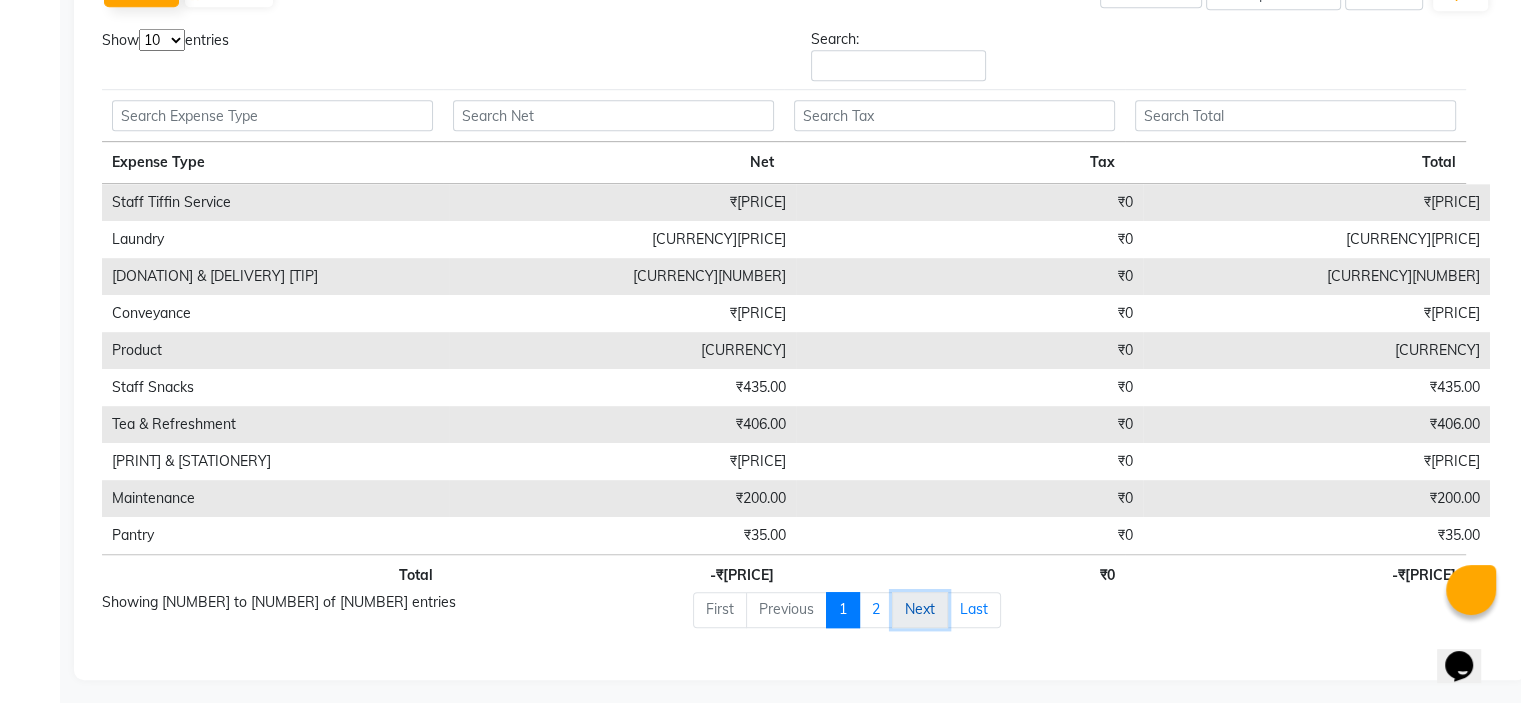 click on "Next" at bounding box center (920, 610) 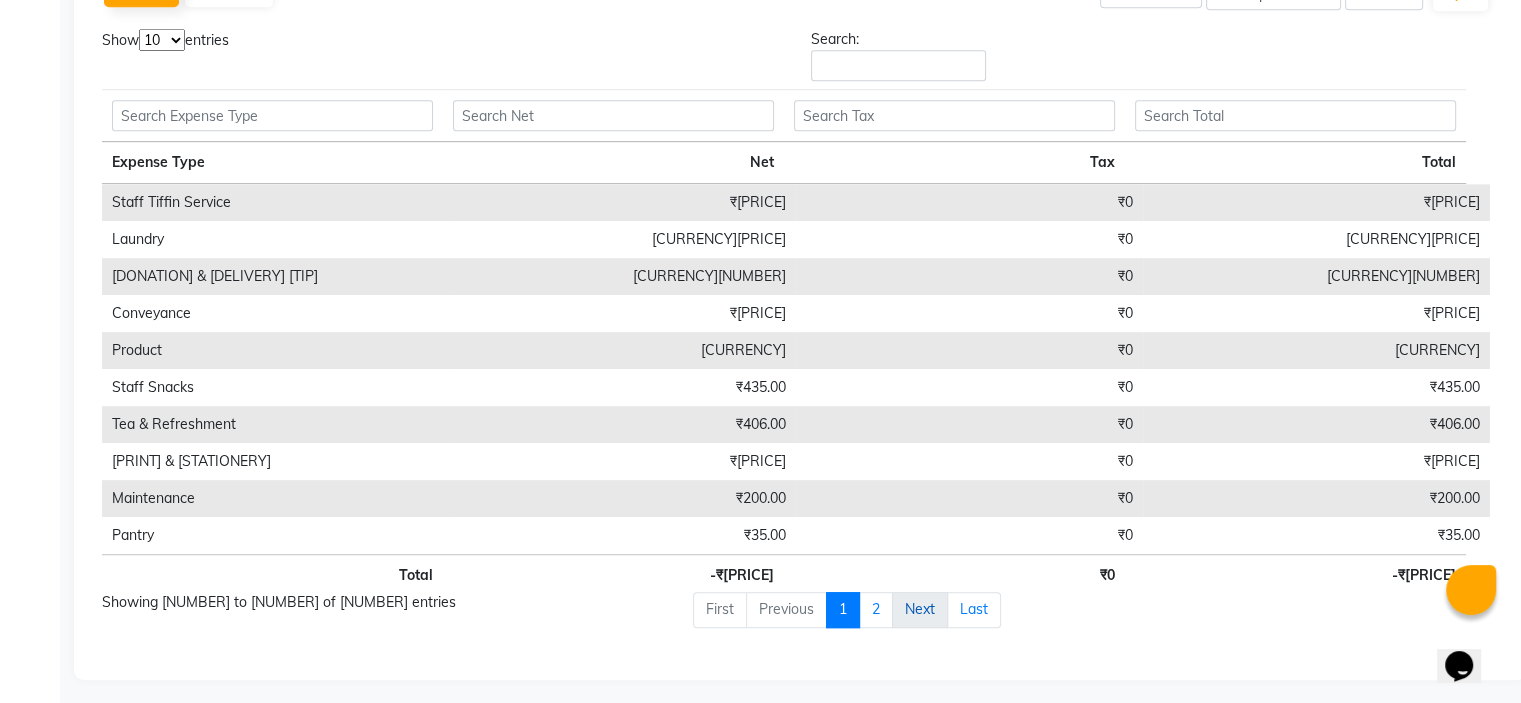 scroll, scrollTop: 721, scrollLeft: 0, axis: vertical 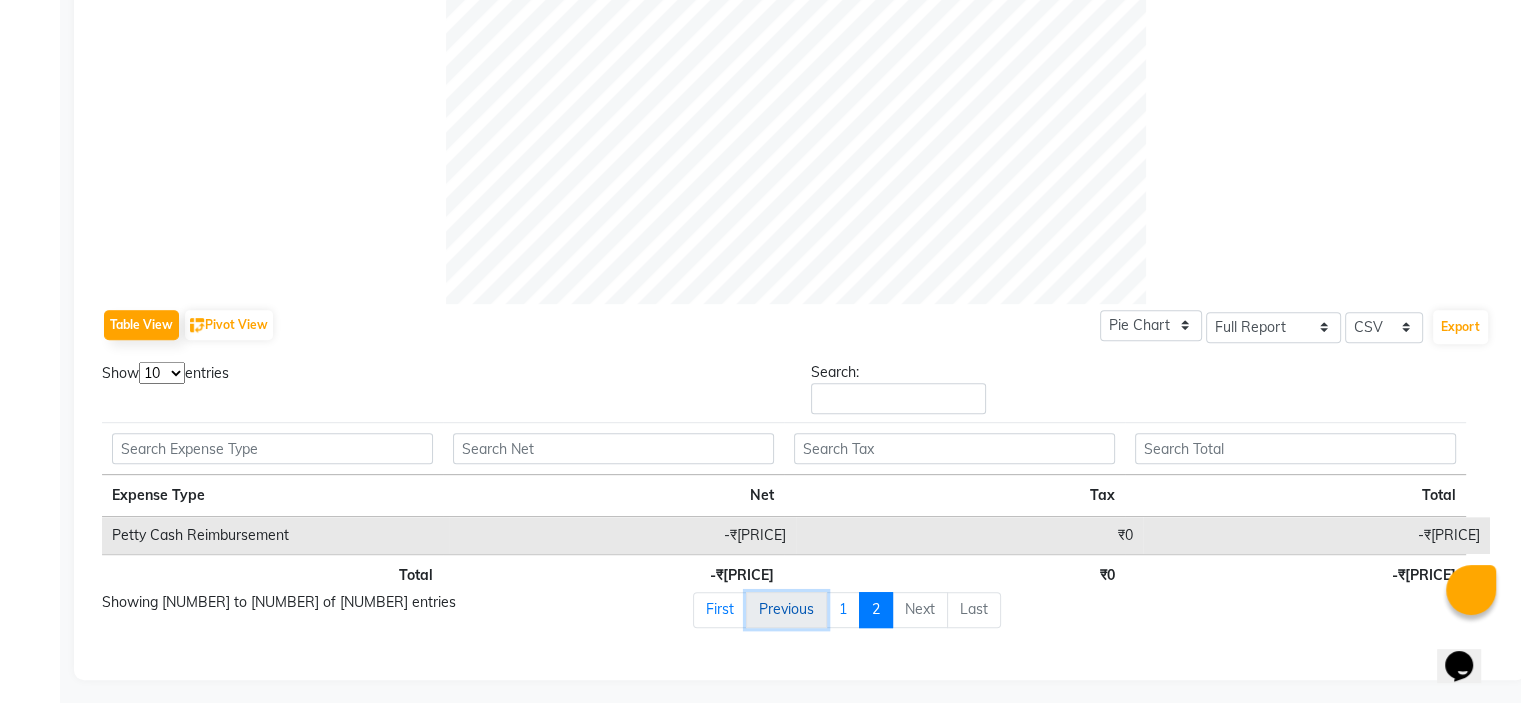 click on "Previous" at bounding box center [786, 610] 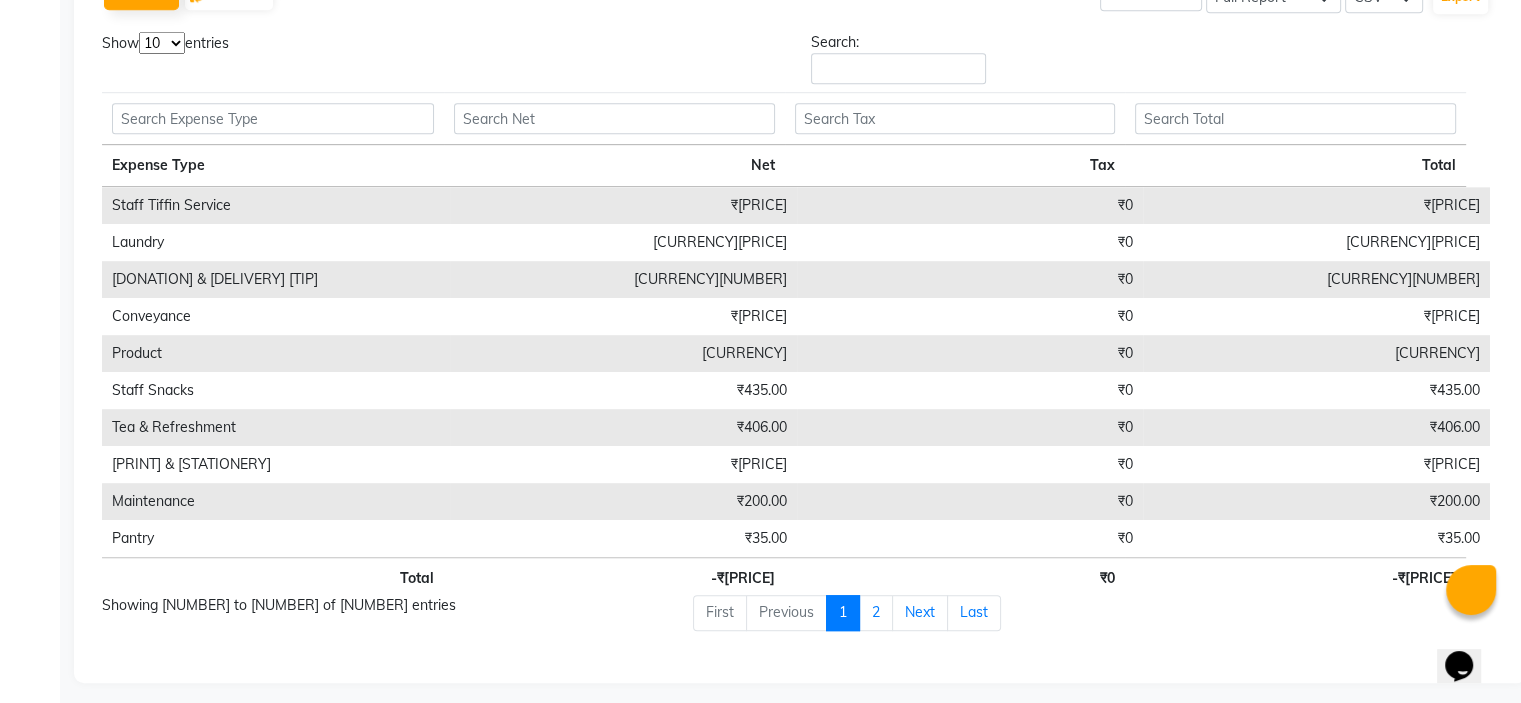 scroll, scrollTop: 1054, scrollLeft: 0, axis: vertical 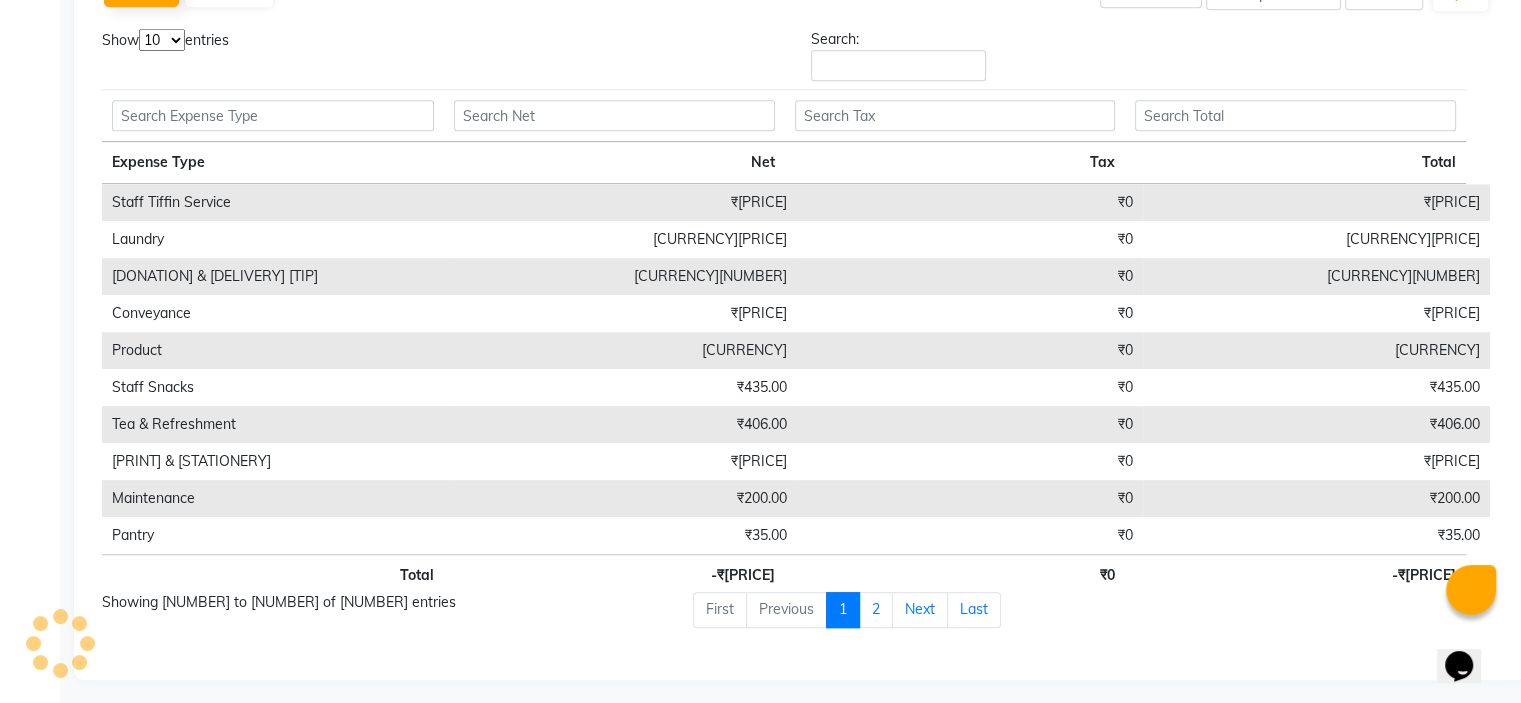 click on "First" at bounding box center [720, 610] 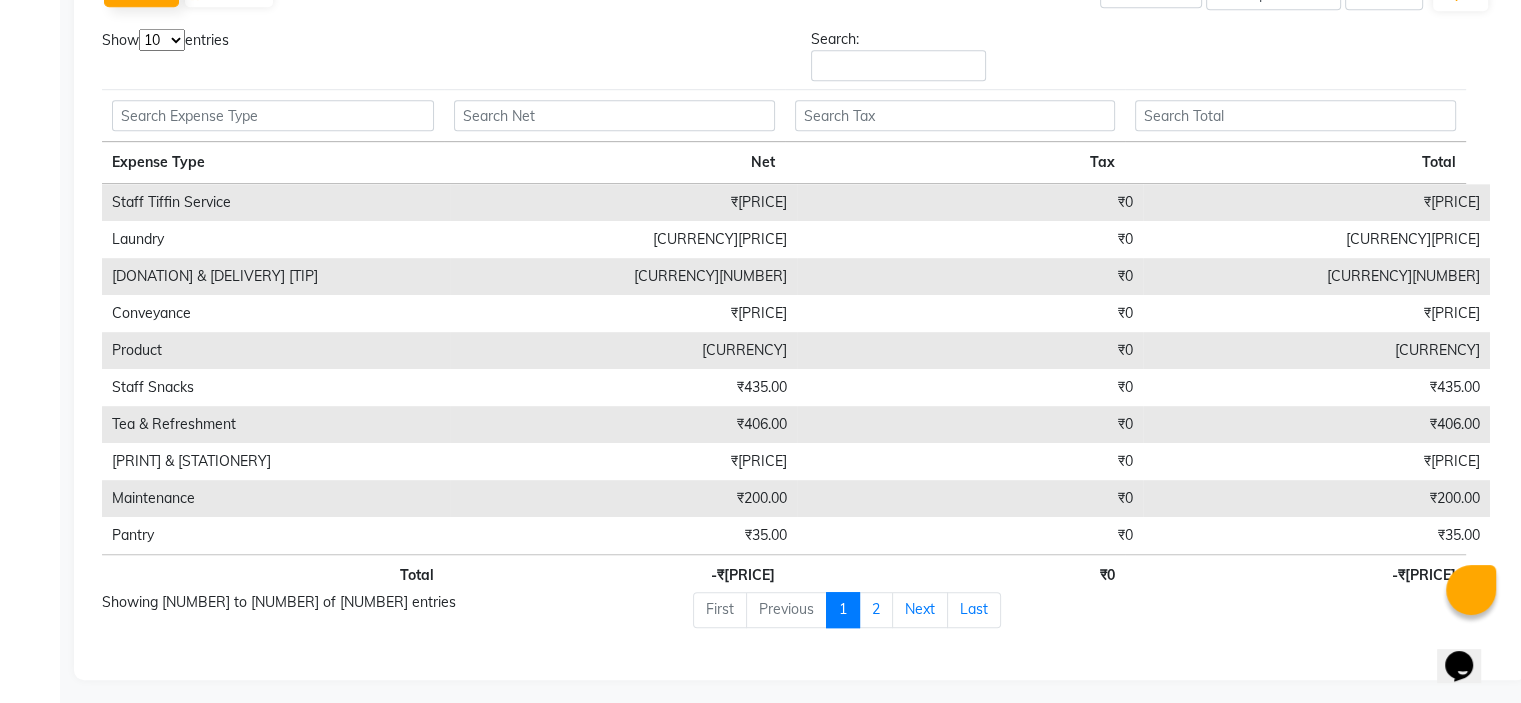click on "Previous" at bounding box center (787, 610) 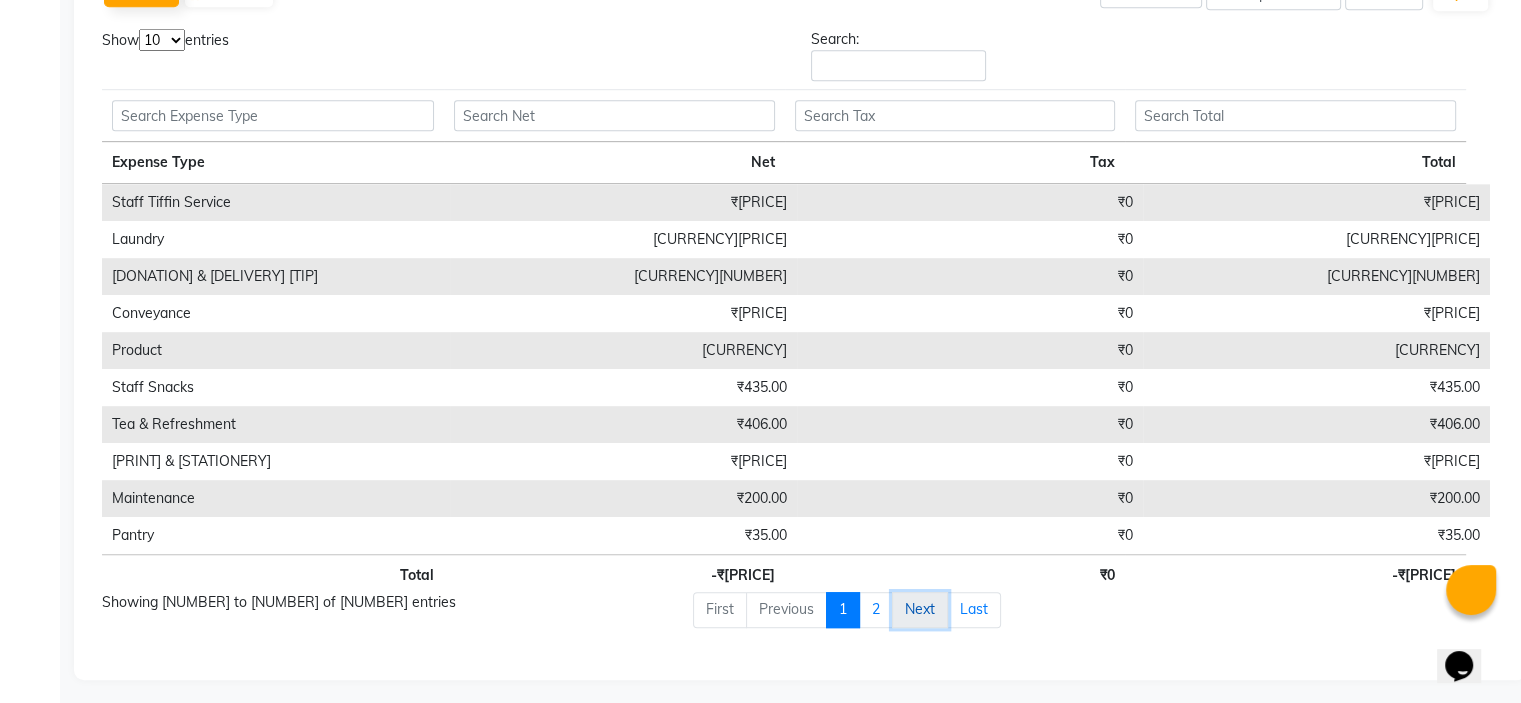 click on "Next" at bounding box center [920, 610] 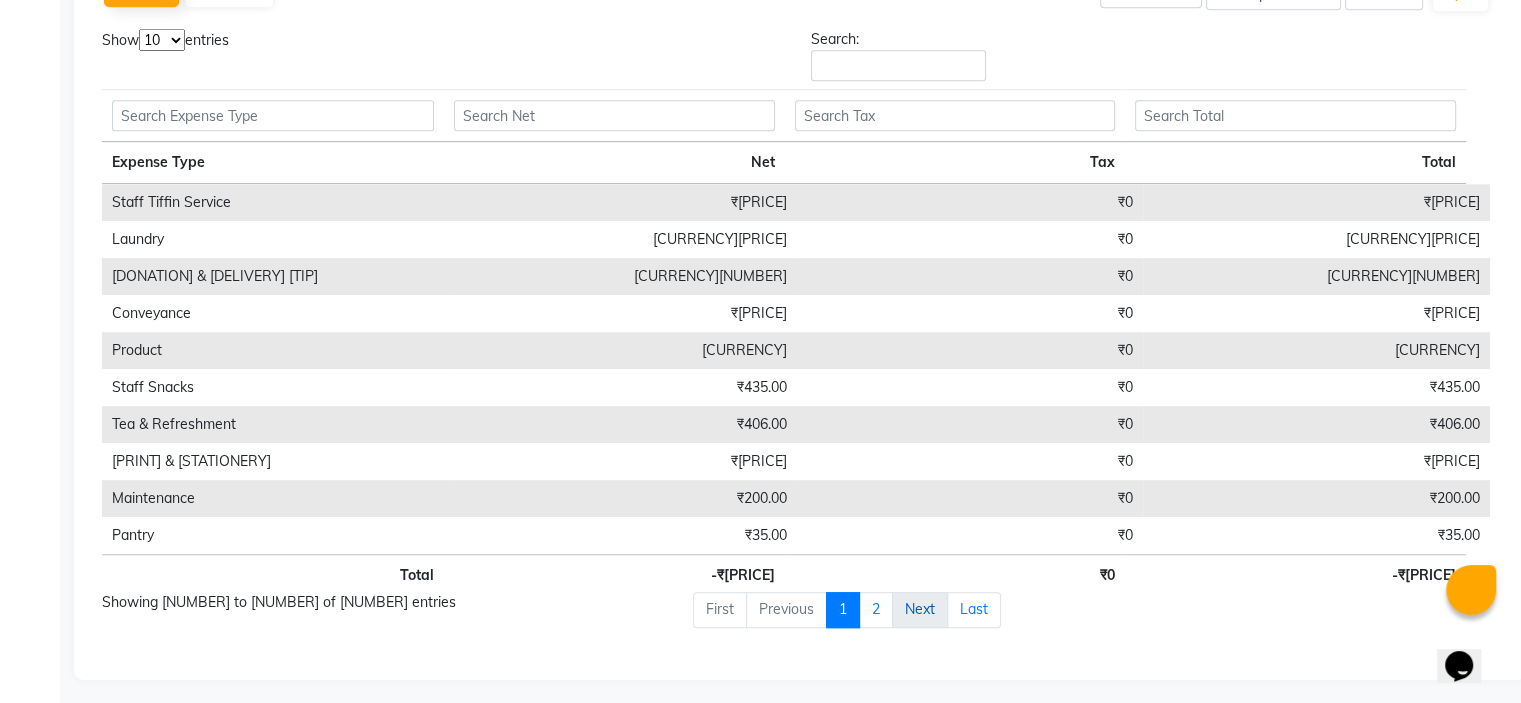 scroll, scrollTop: 721, scrollLeft: 0, axis: vertical 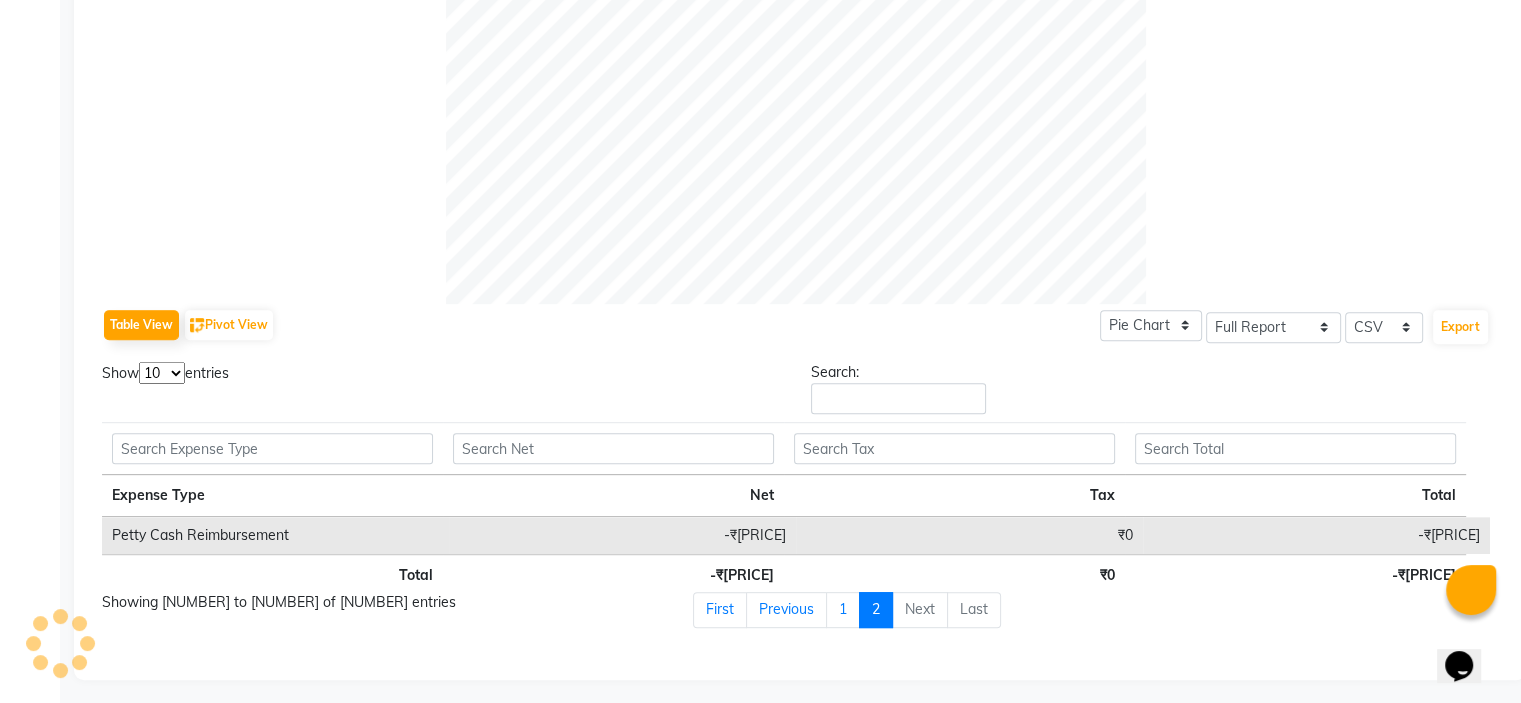 click on "Last" at bounding box center [974, 610] 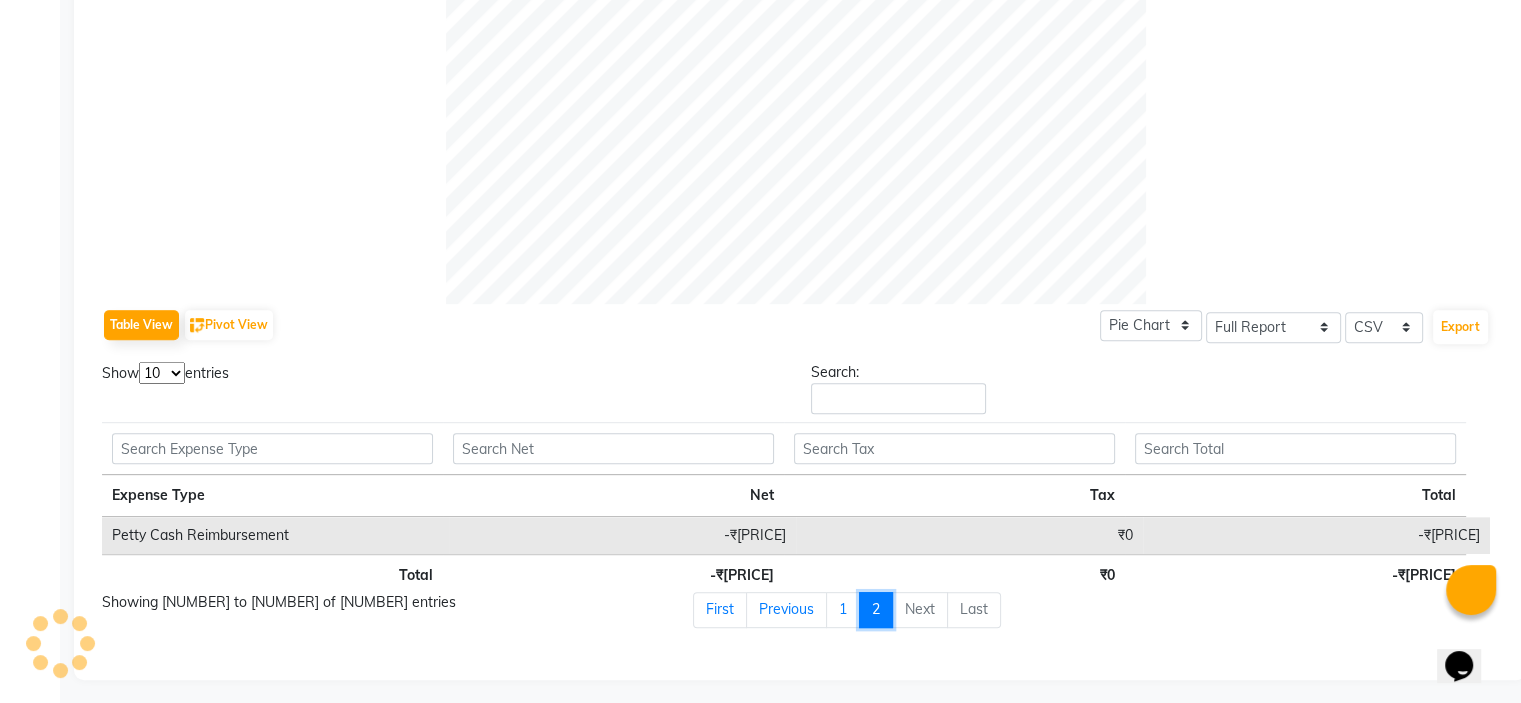 click on "2" at bounding box center [876, 610] 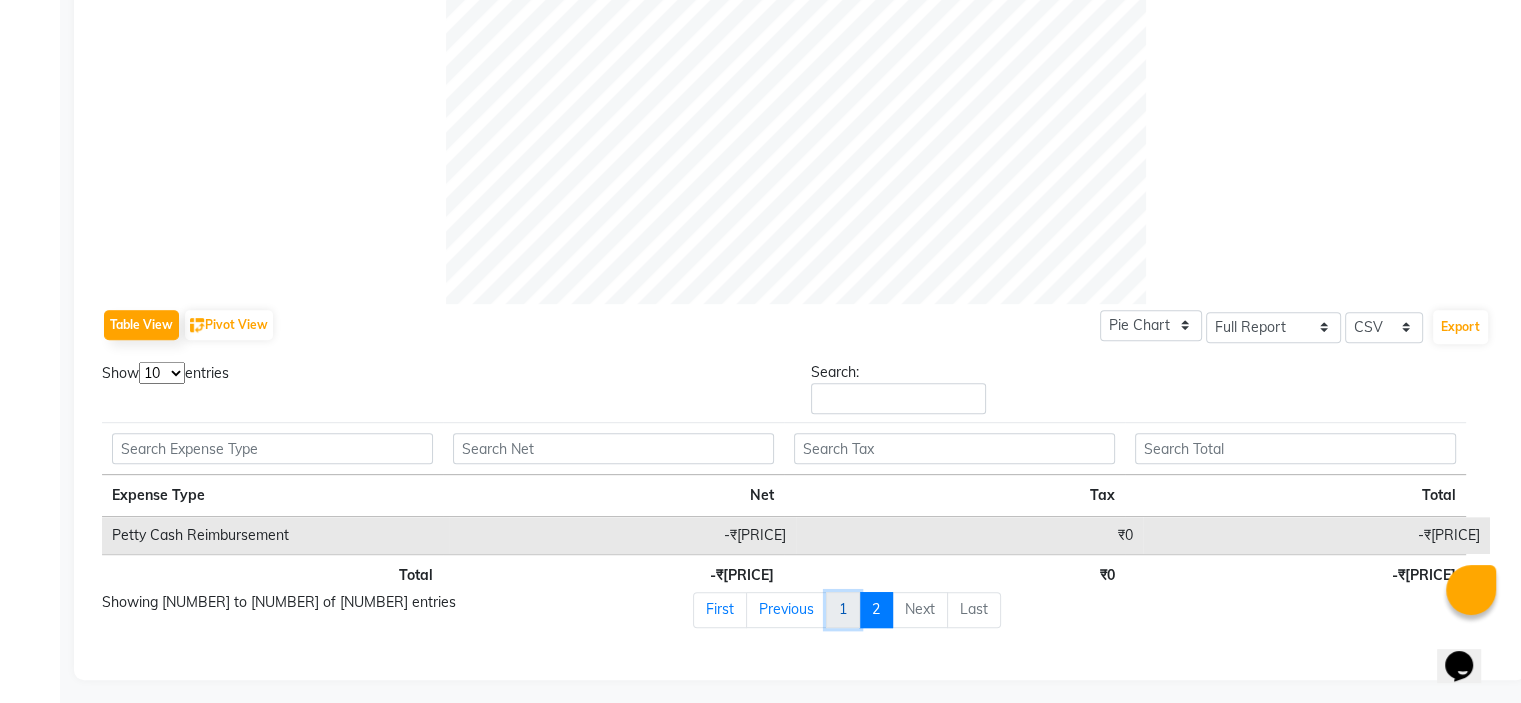 click on "1" at bounding box center (720, 610) 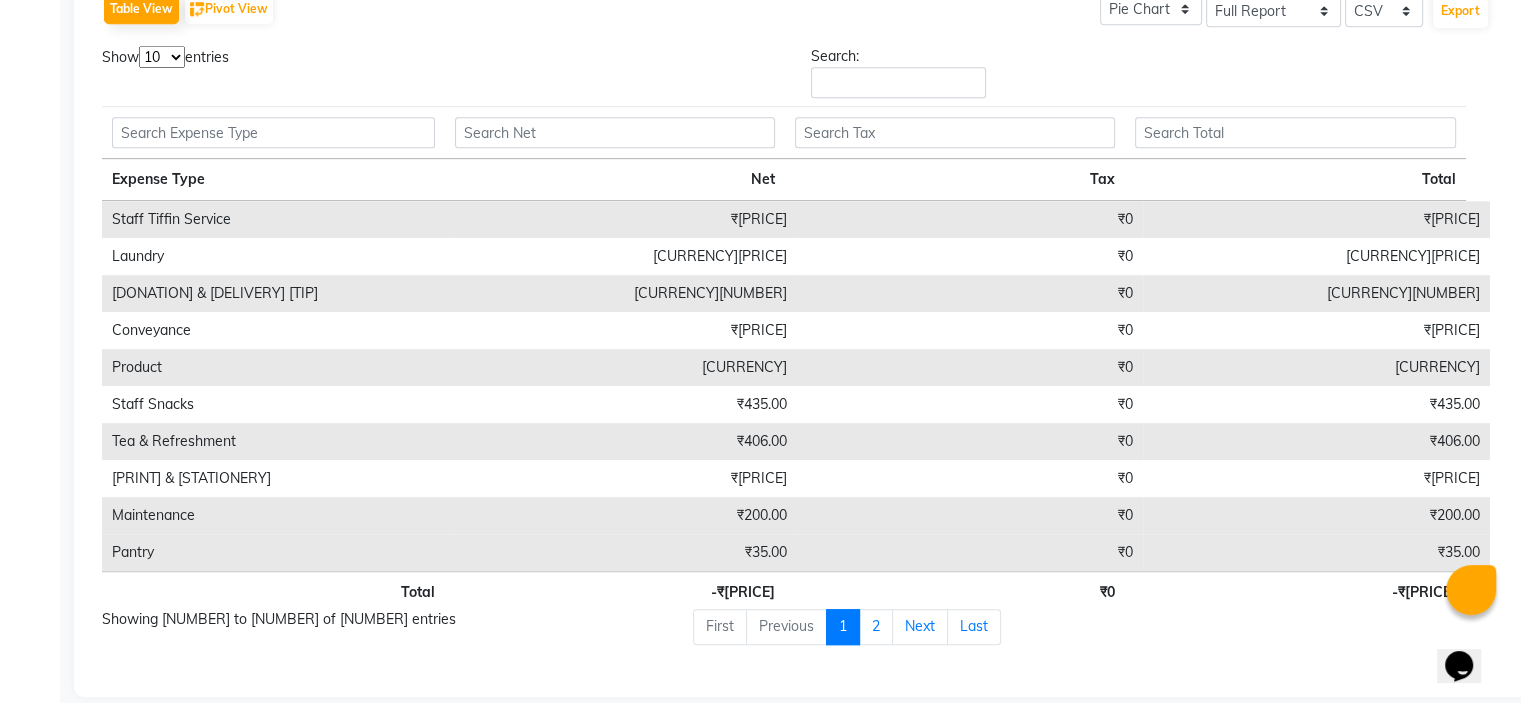 scroll, scrollTop: 1054, scrollLeft: 0, axis: vertical 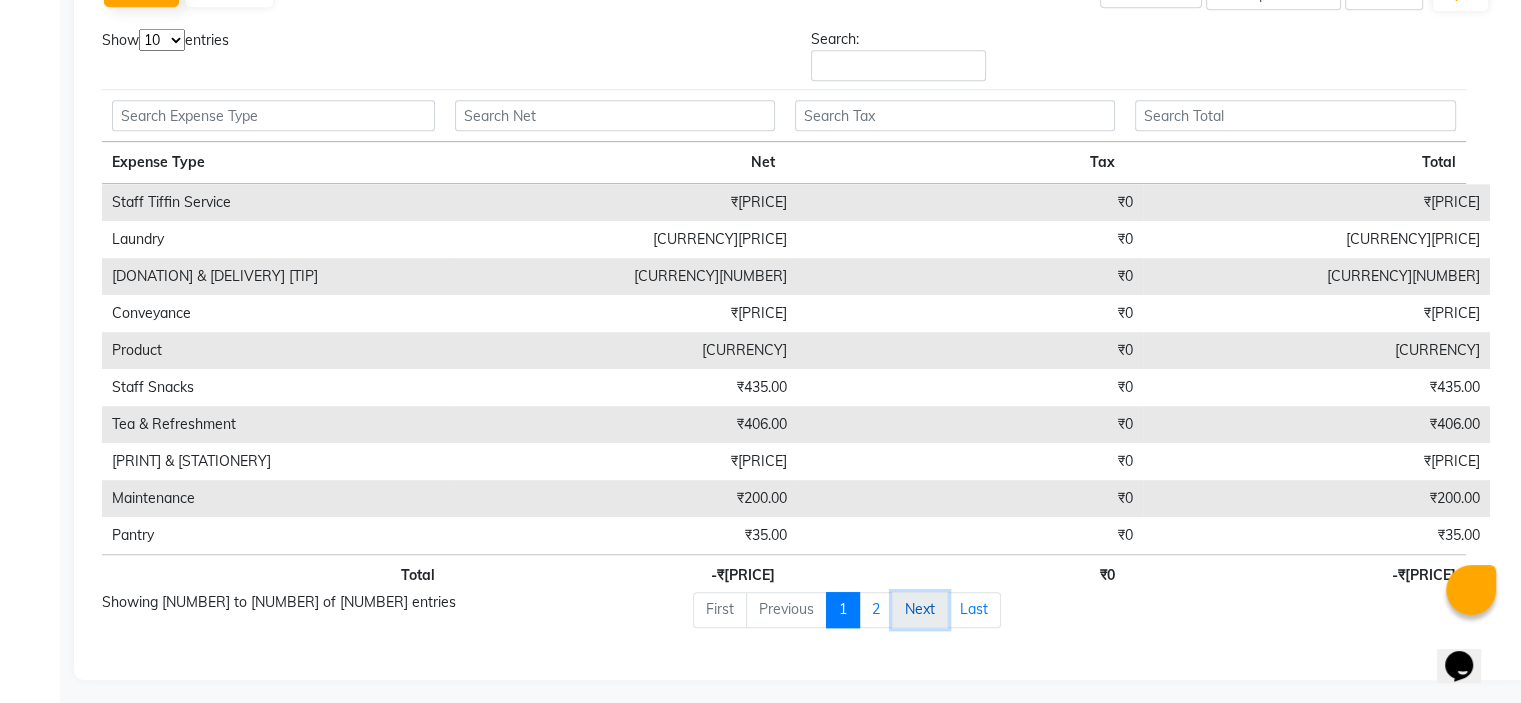 click on "Next" at bounding box center (920, 610) 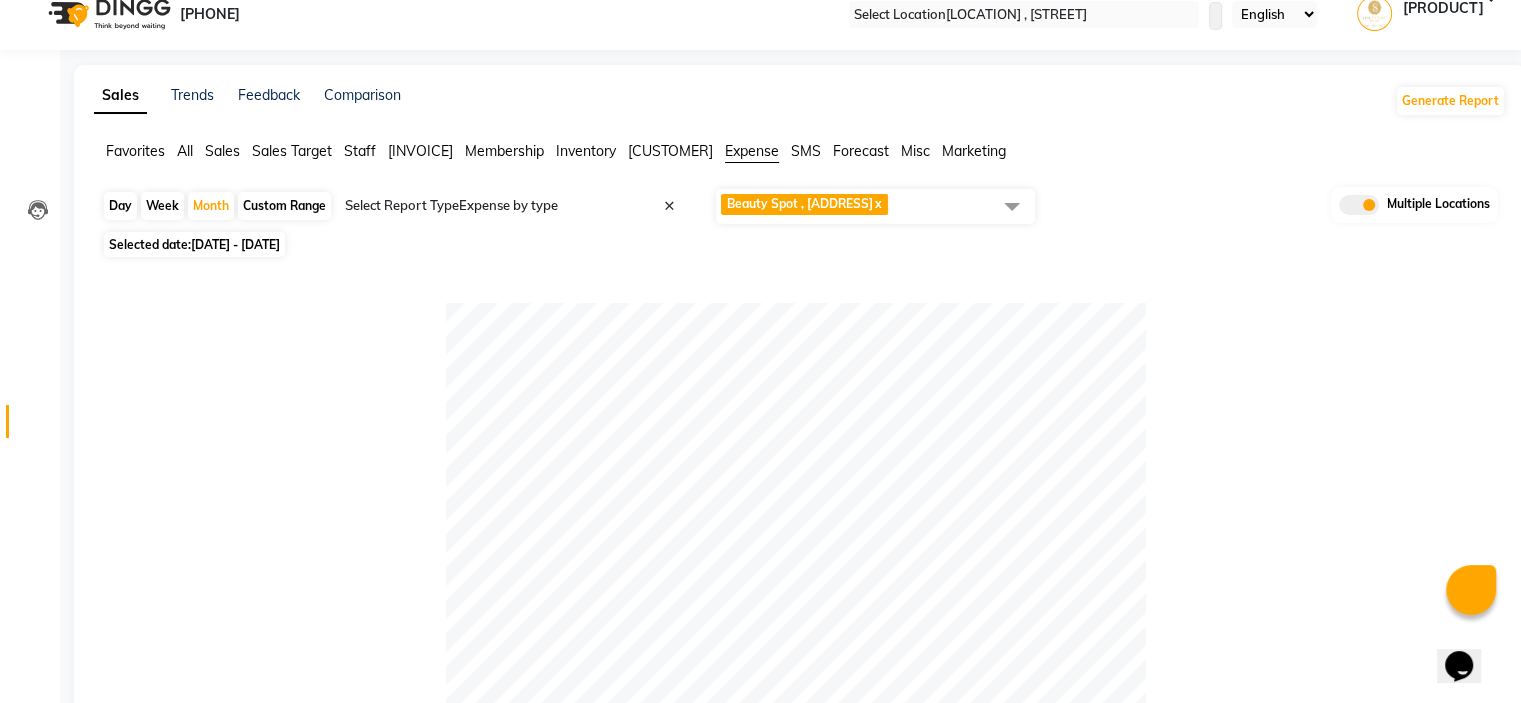 scroll, scrollTop: 0, scrollLeft: 0, axis: both 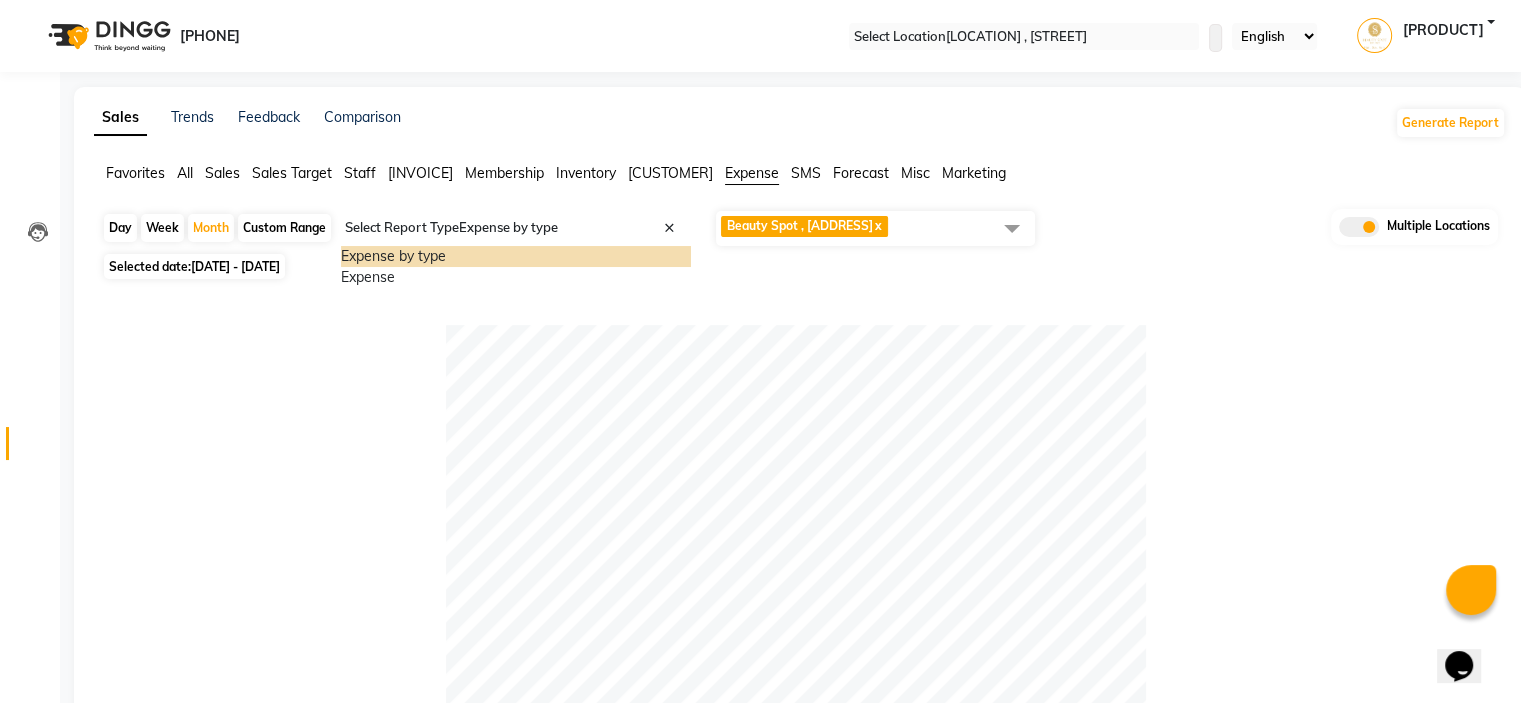 click at bounding box center (516, 228) 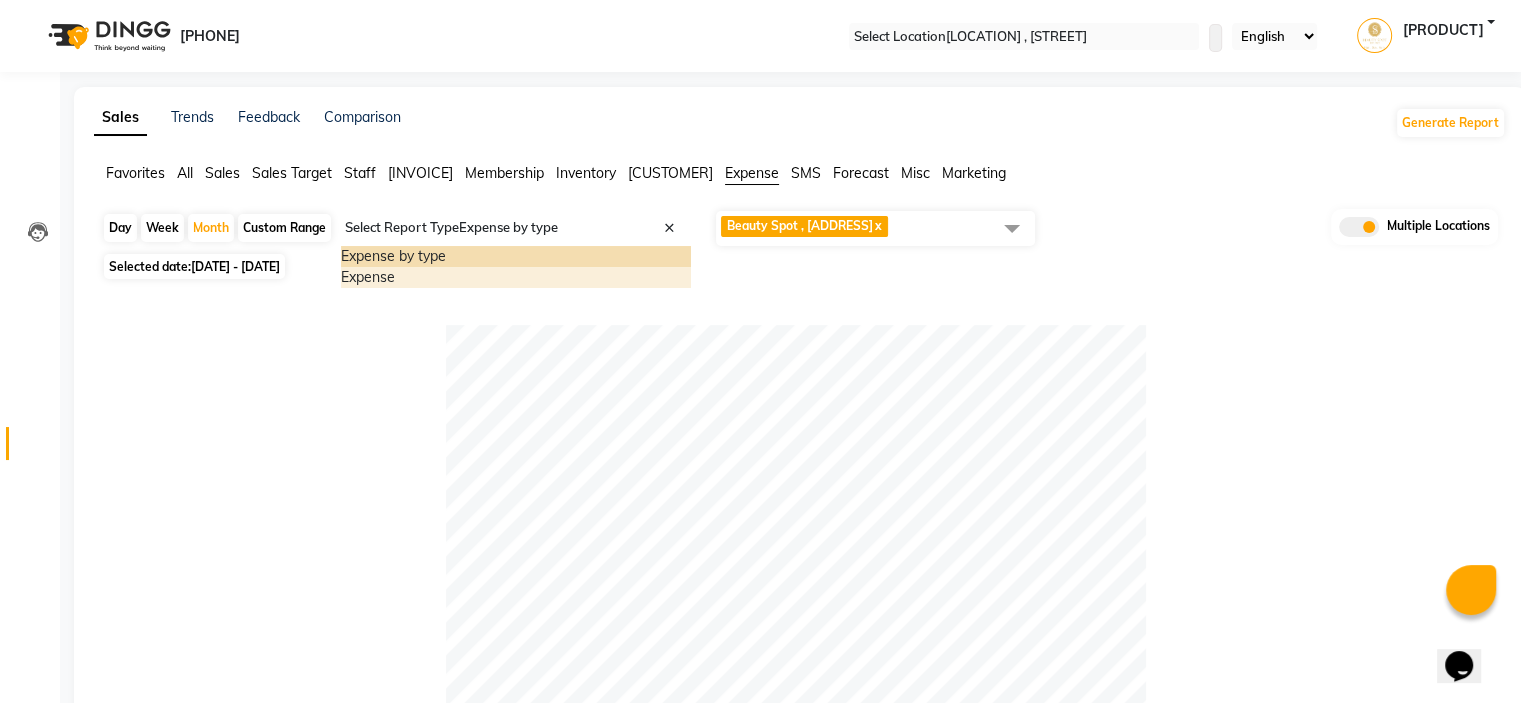 click on "Expense" at bounding box center (516, 277) 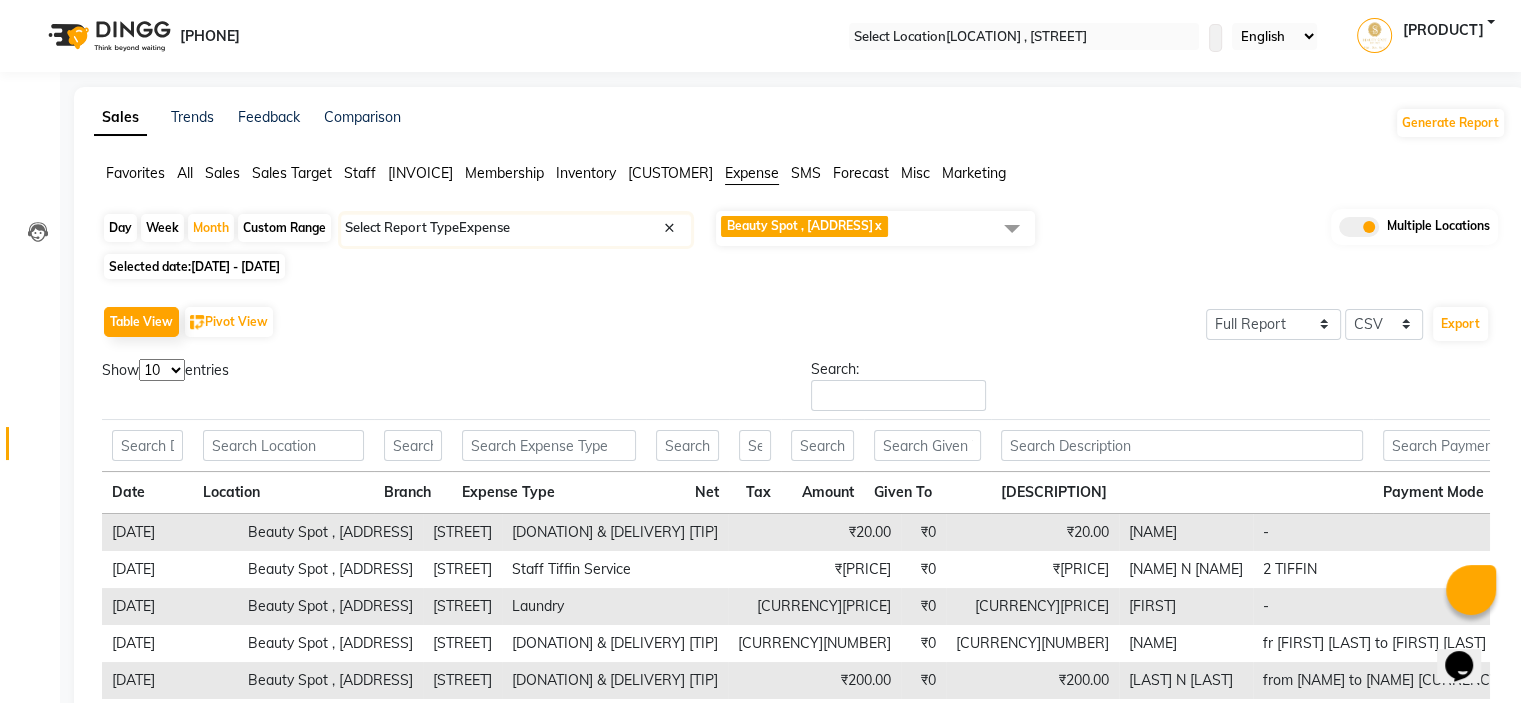 scroll, scrollTop: 345, scrollLeft: 0, axis: vertical 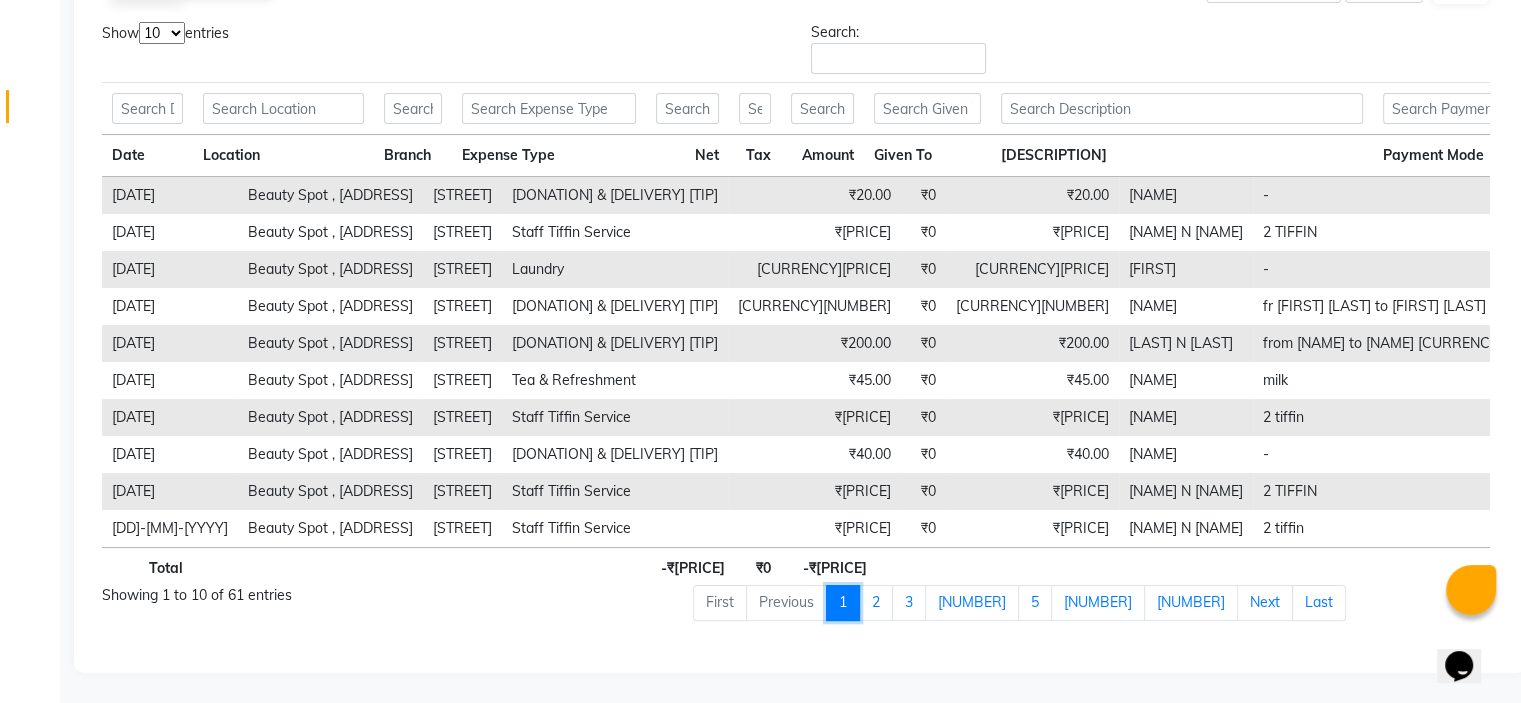 click on "1" at bounding box center (843, 603) 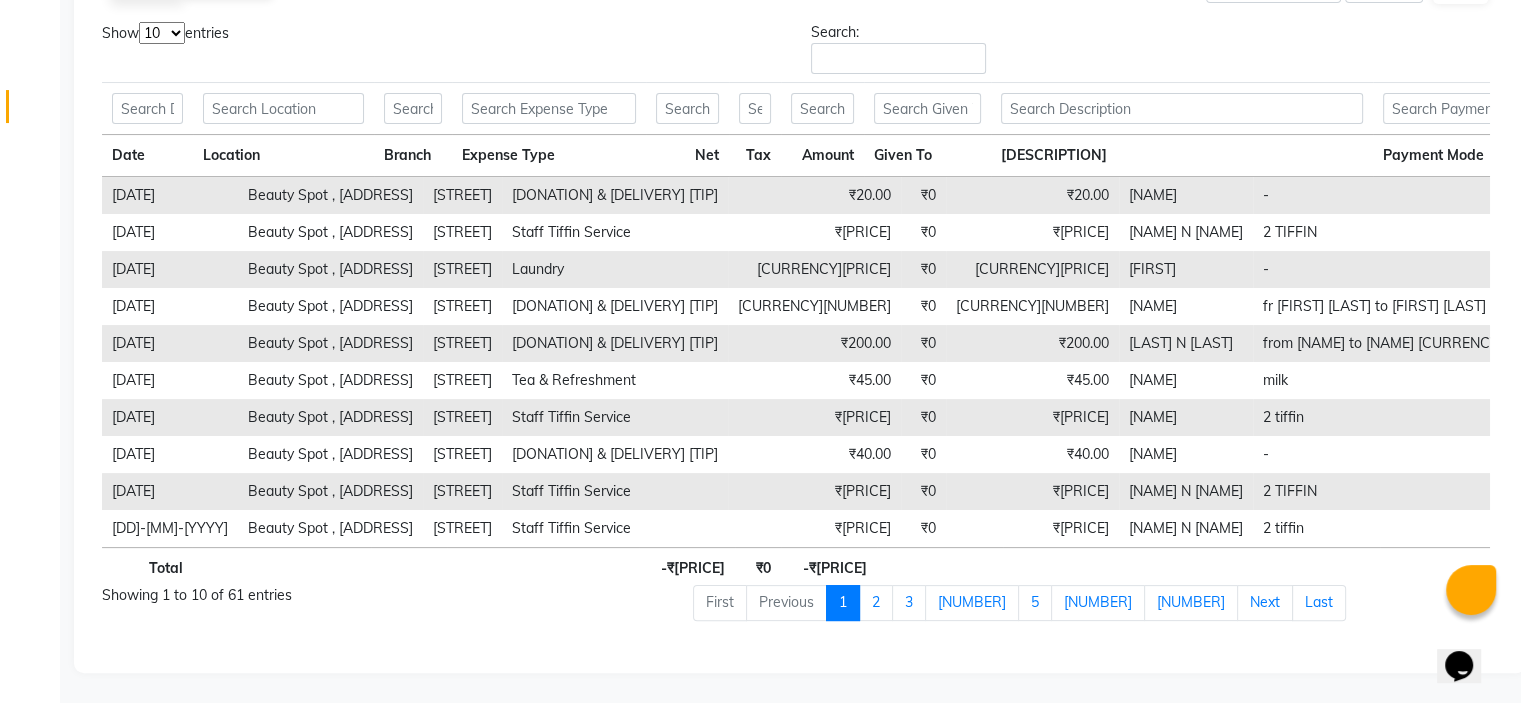 click on "Previous" at bounding box center (787, 603) 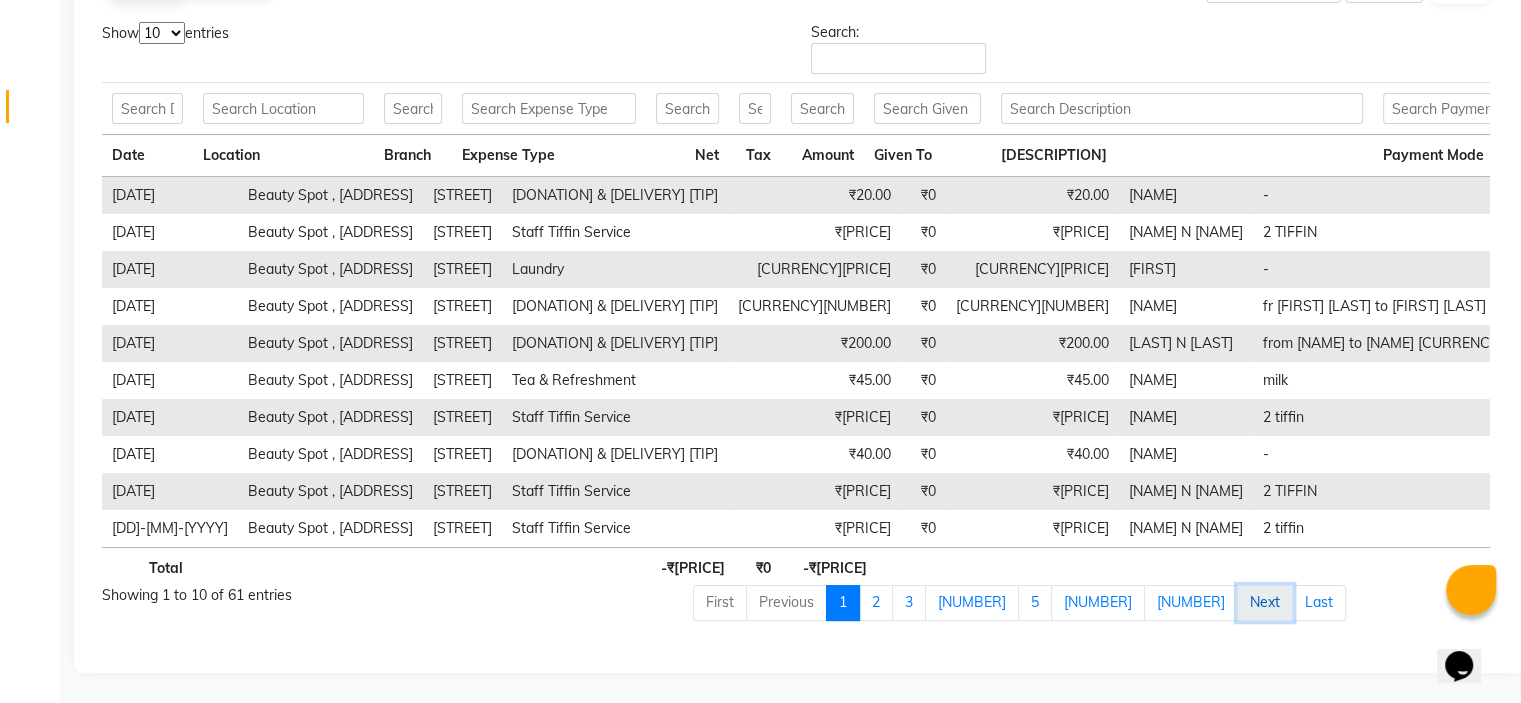 click on "Next" at bounding box center (1265, 603) 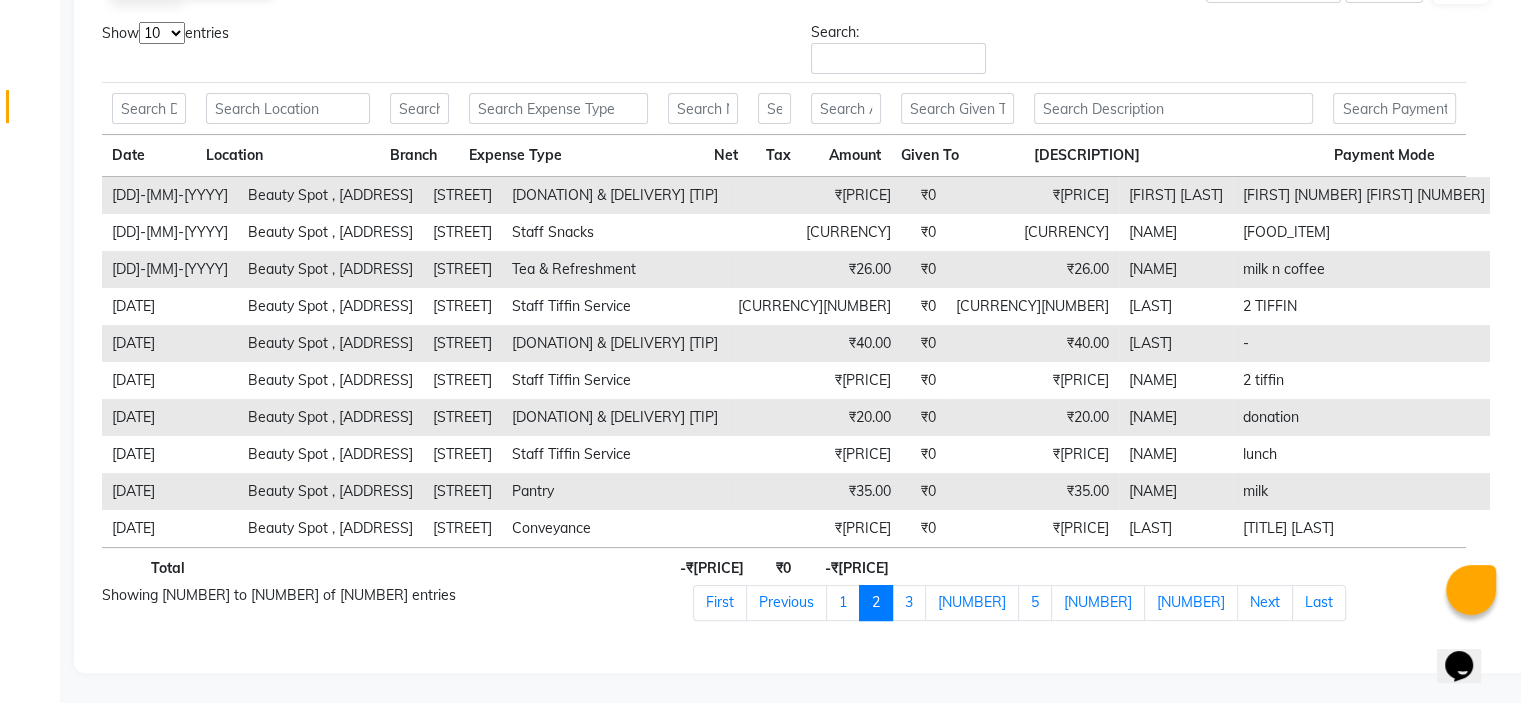 scroll, scrollTop: 328, scrollLeft: 0, axis: vertical 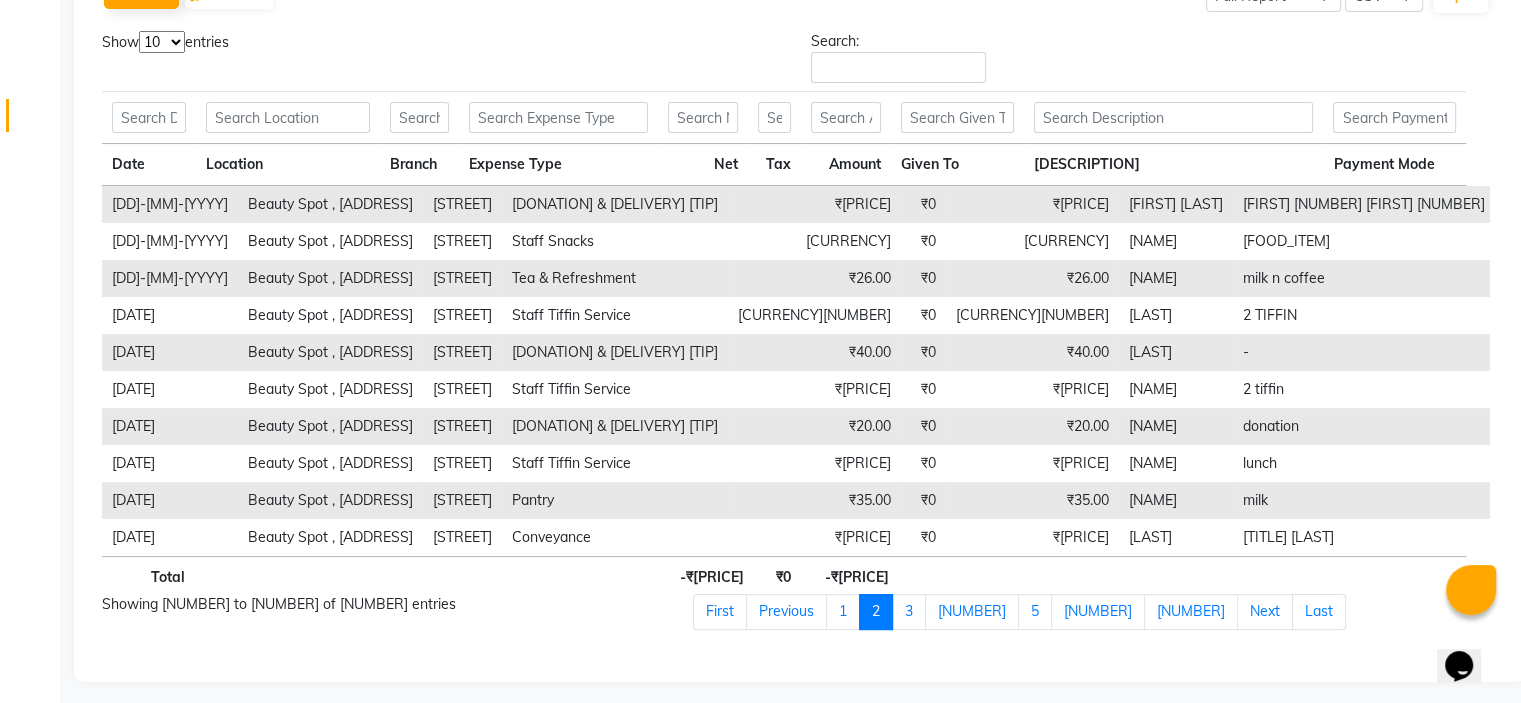 click on "Next" at bounding box center [1265, 612] 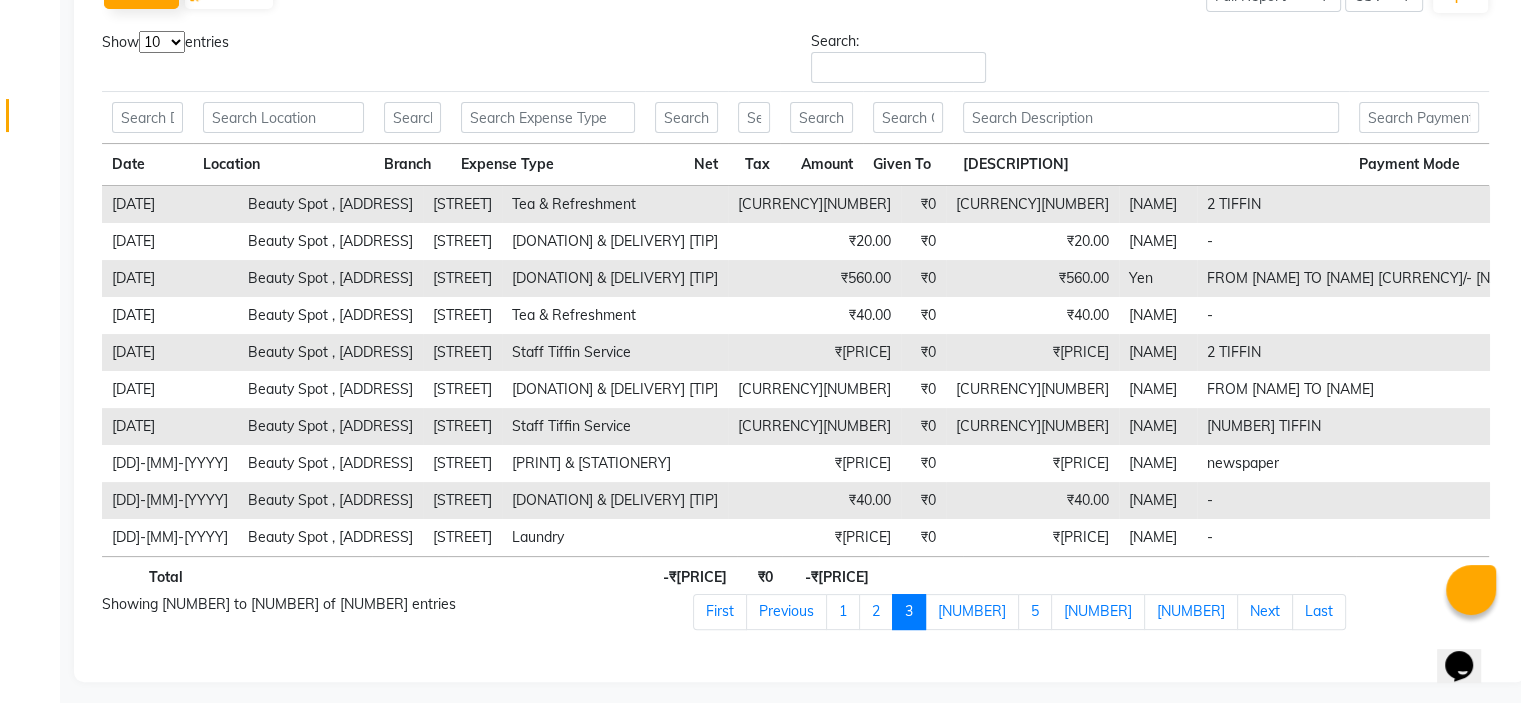 click on "[FIRST] [PREVIOUS] [NUMBER] [NUMBER] [NUMBER] [NUMBER] [NUMBER] [NUMBER] [NUMBER] [NEXT] [LAST]" at bounding box center [1091, 620] 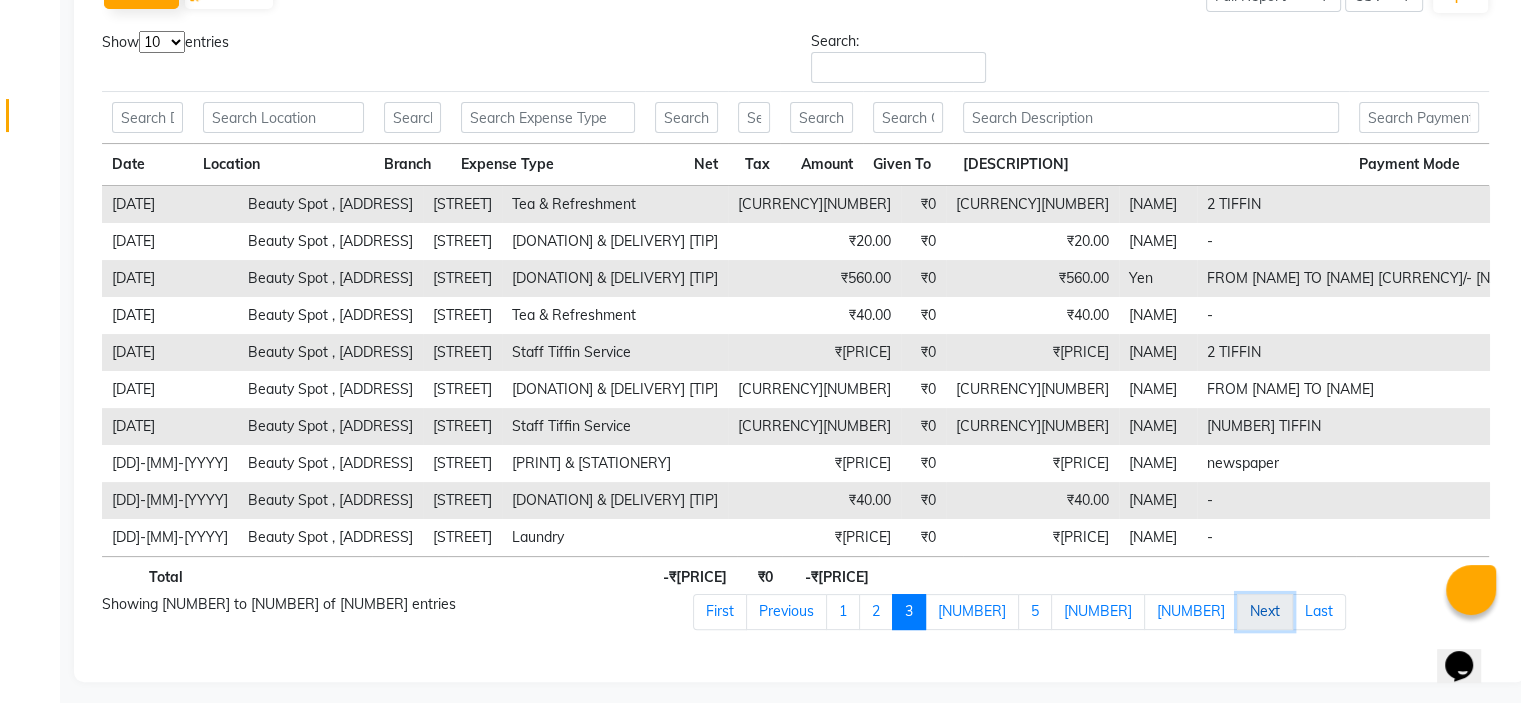 click on "Next" at bounding box center (1265, 612) 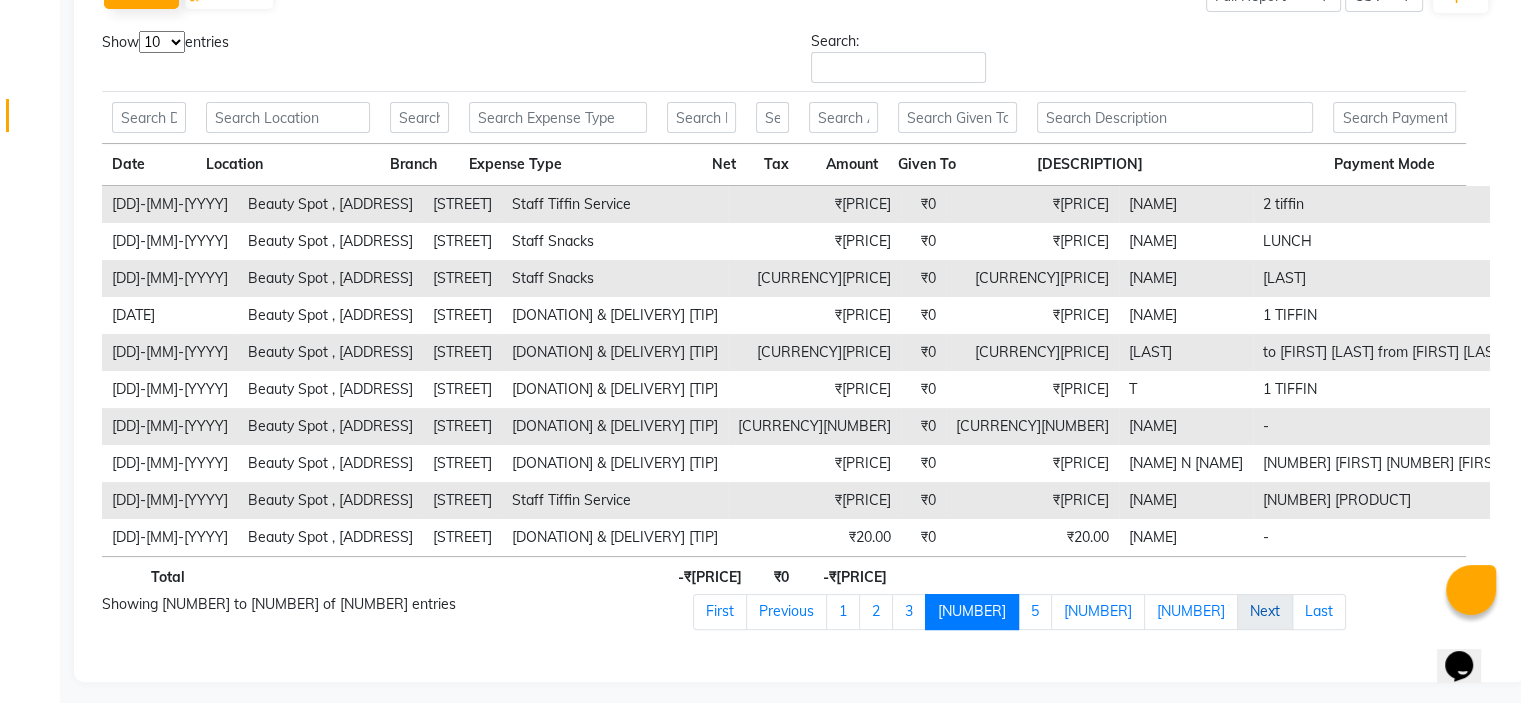 click on "Next" at bounding box center (1265, 612) 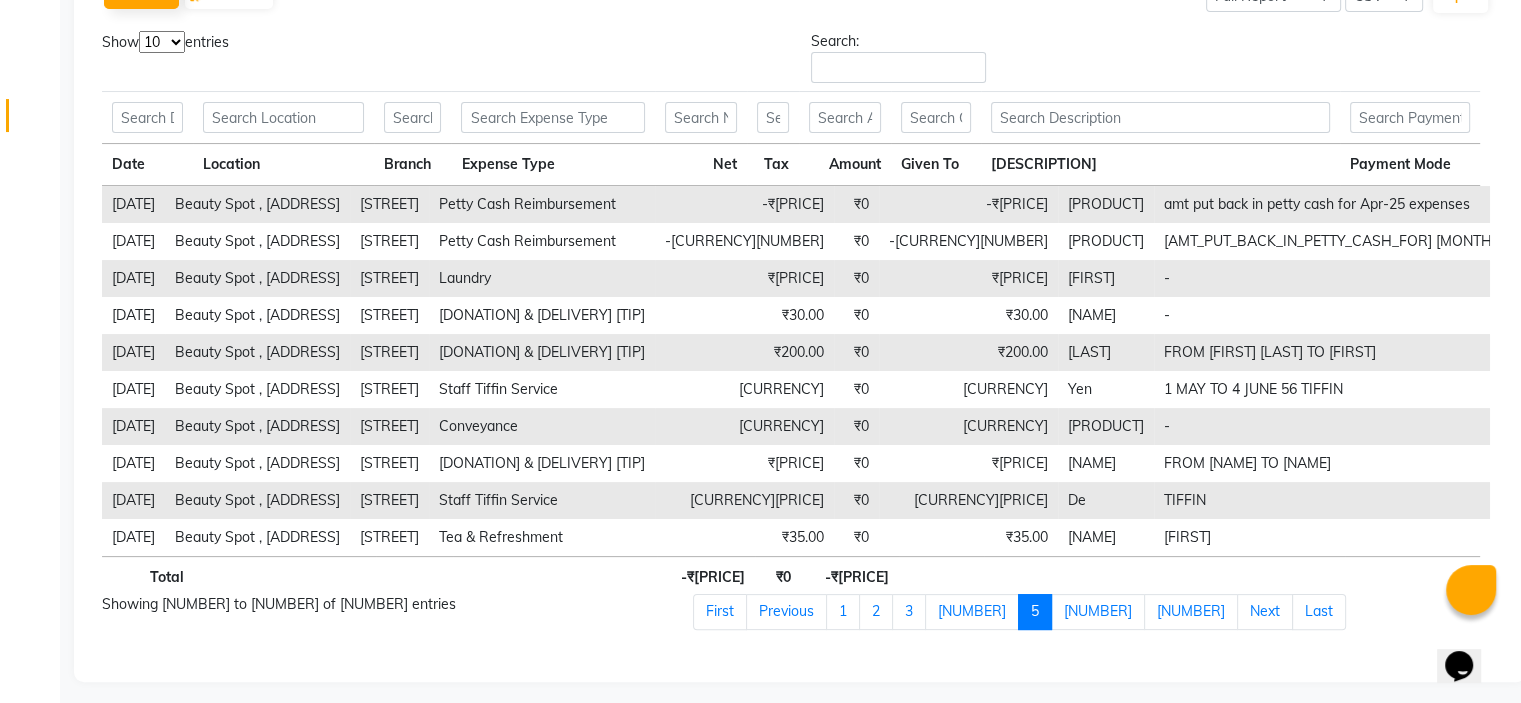 click on "Next" at bounding box center (1265, 612) 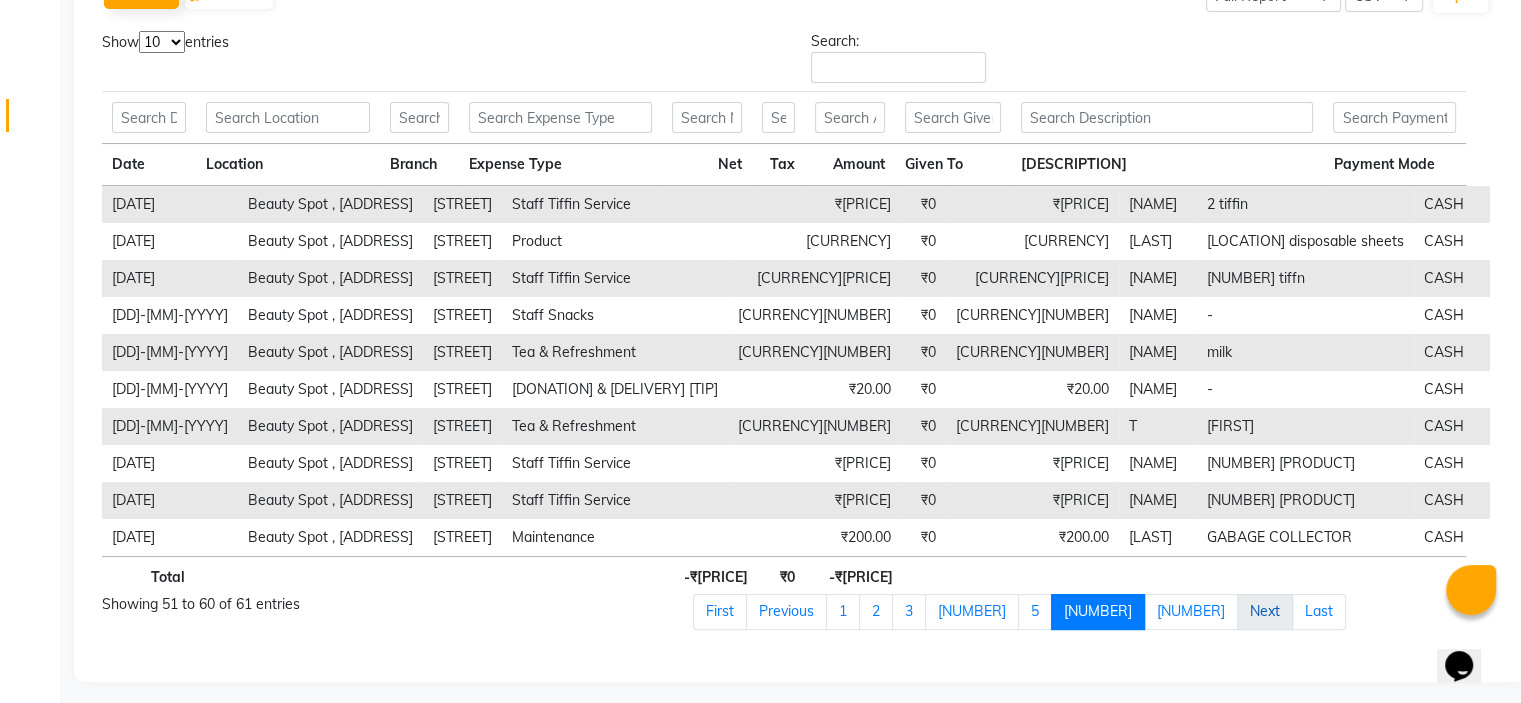 click on "Next" at bounding box center [1265, 612] 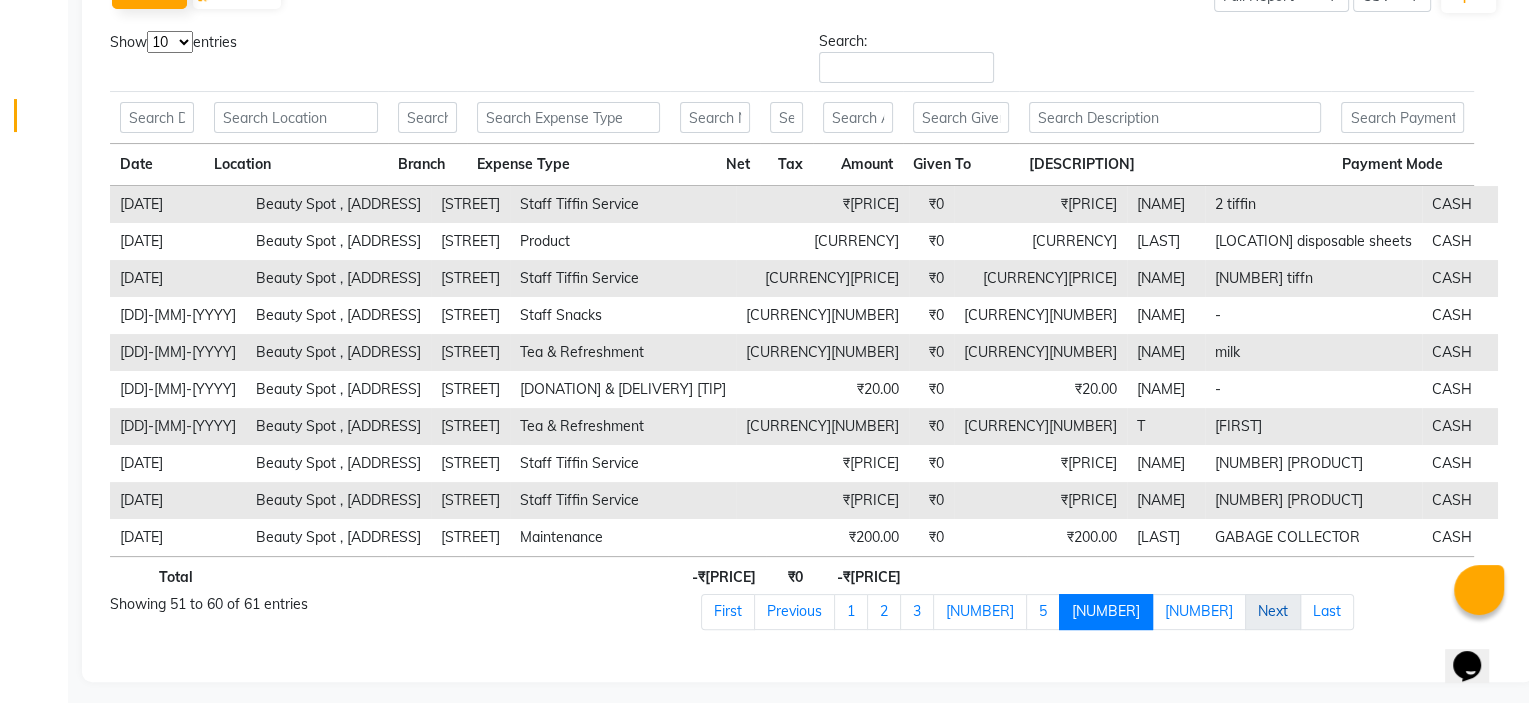 scroll, scrollTop: 0, scrollLeft: 0, axis: both 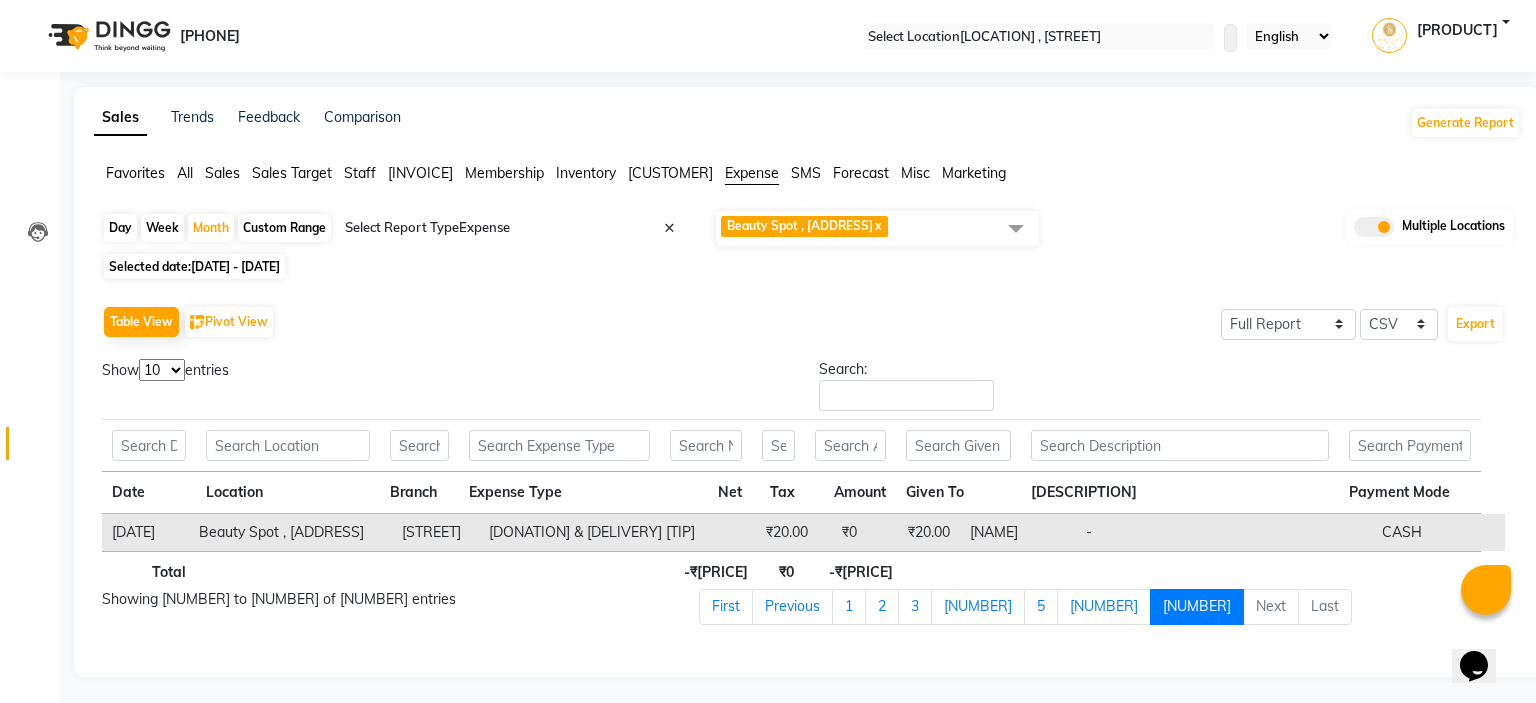 click on "Next" at bounding box center (1271, 607) 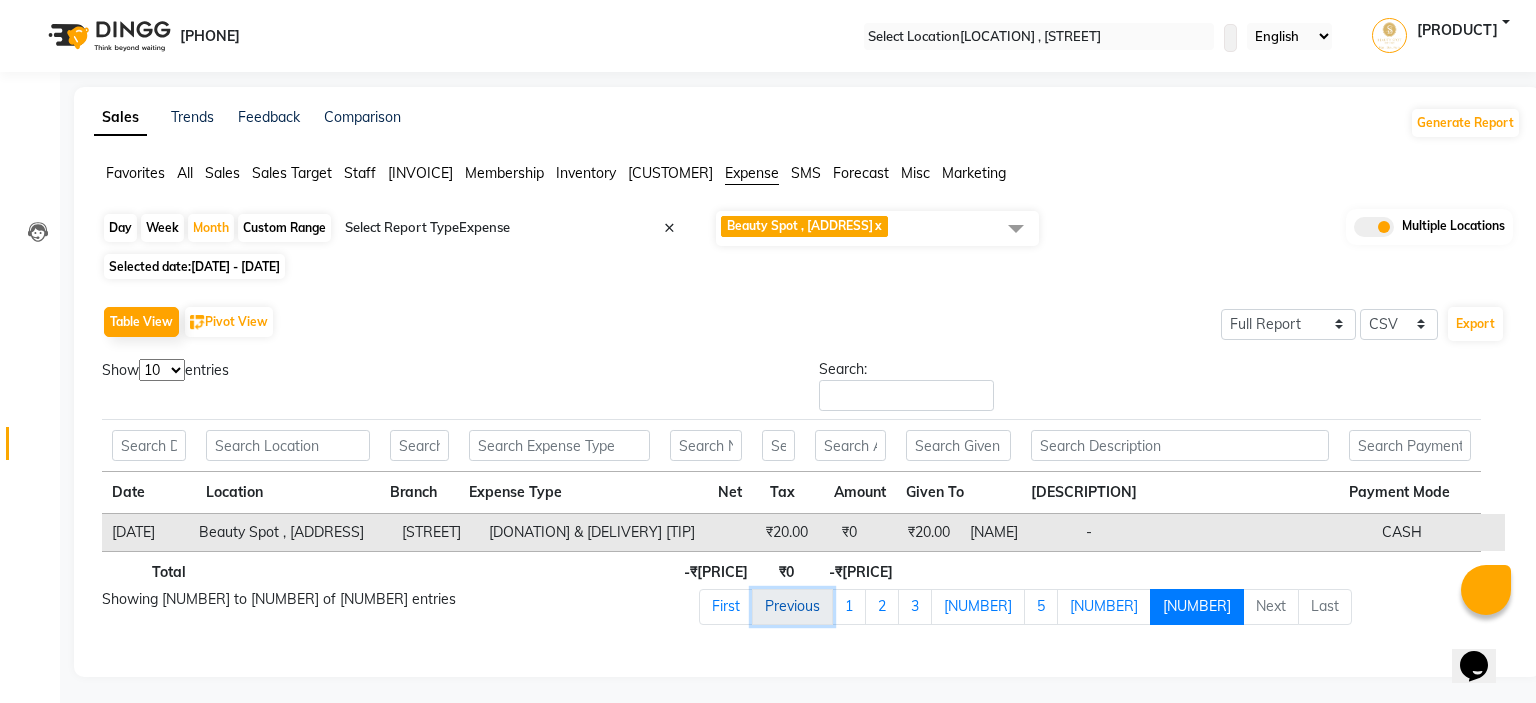 click on "Previous" at bounding box center (792, 607) 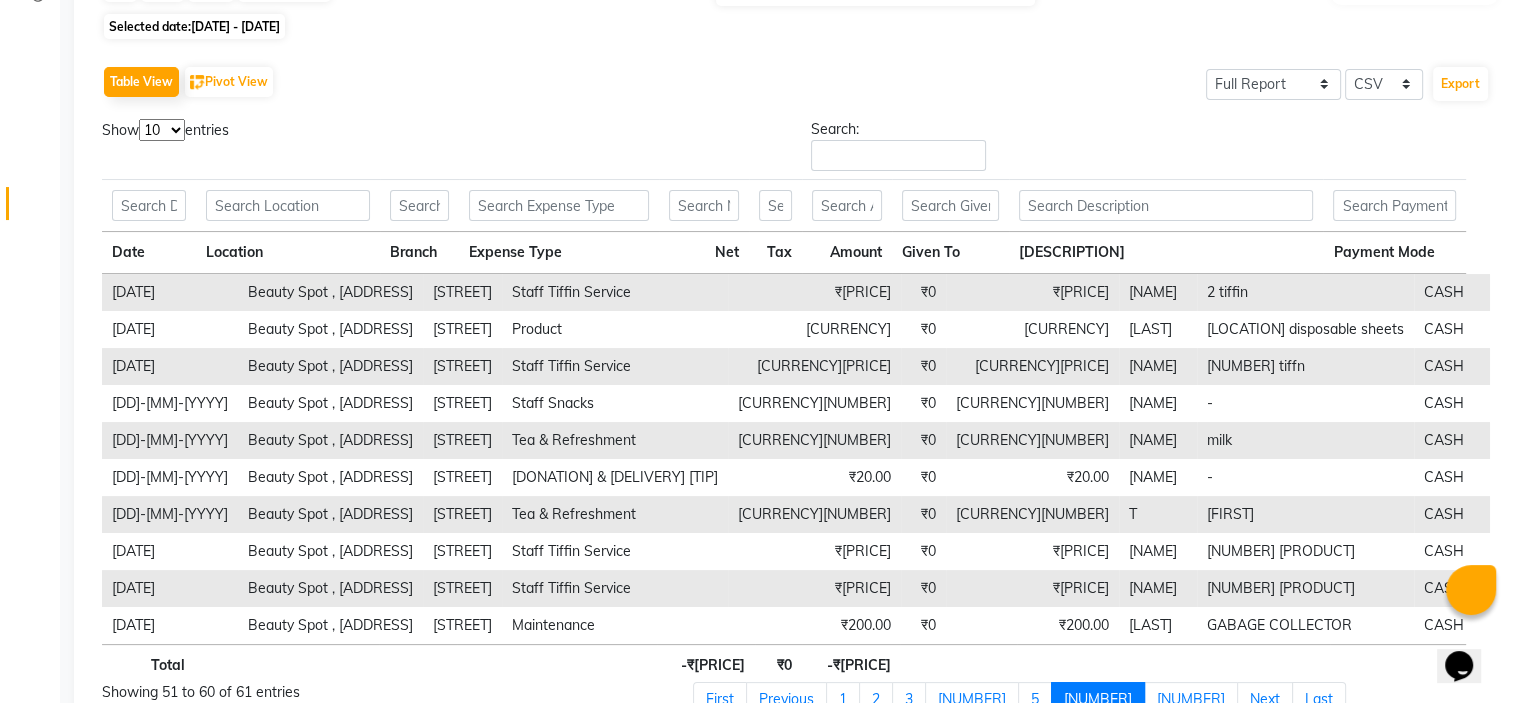 scroll, scrollTop: 328, scrollLeft: 0, axis: vertical 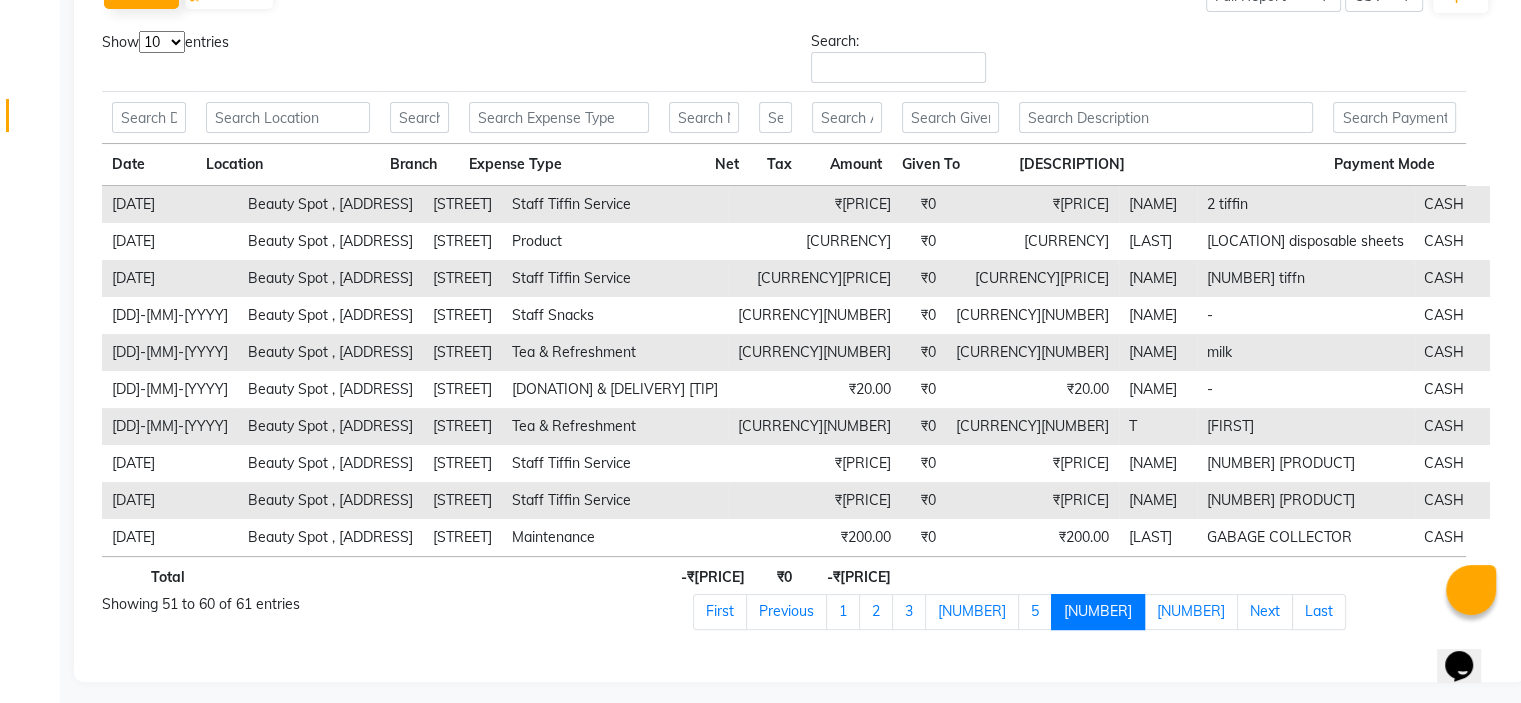 click on "Previous" at bounding box center (787, 612) 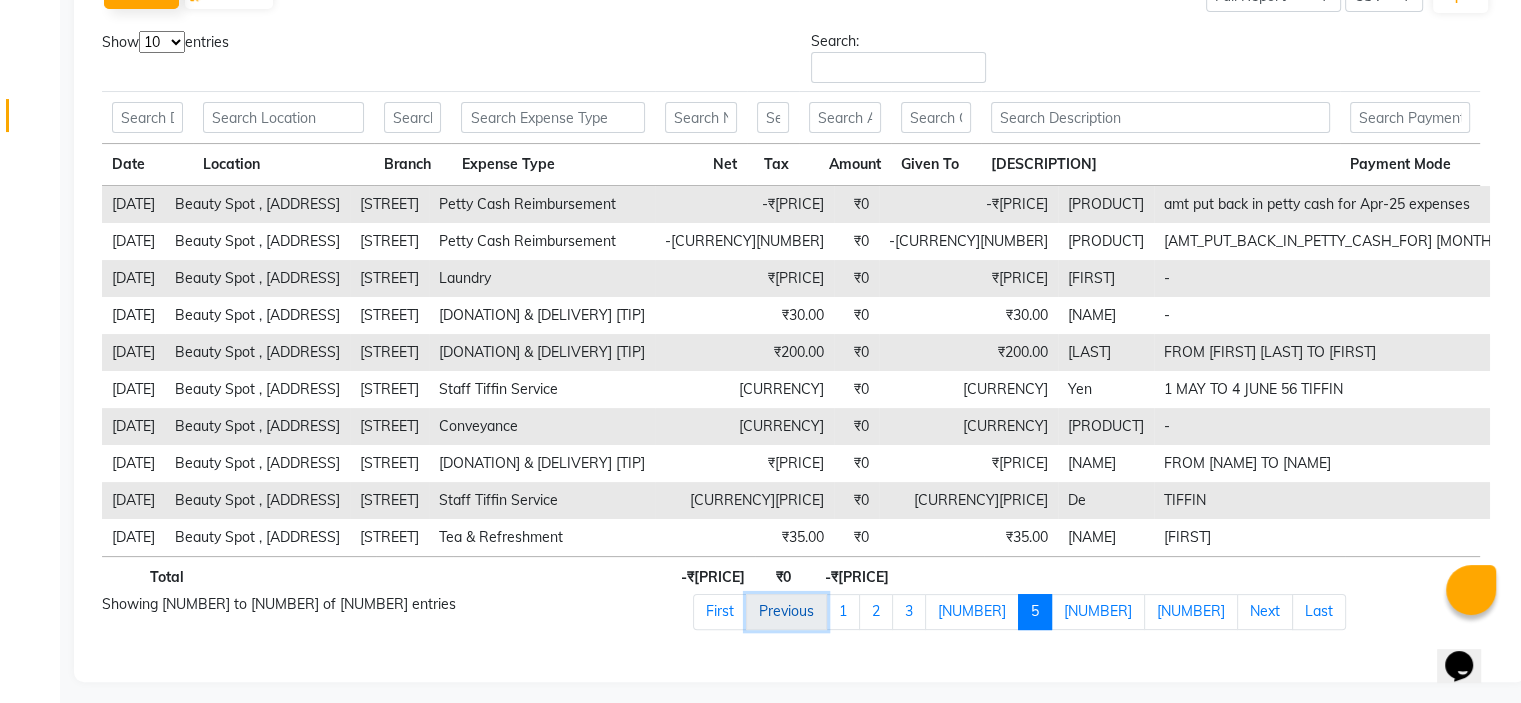click on "Previous" at bounding box center (786, 612) 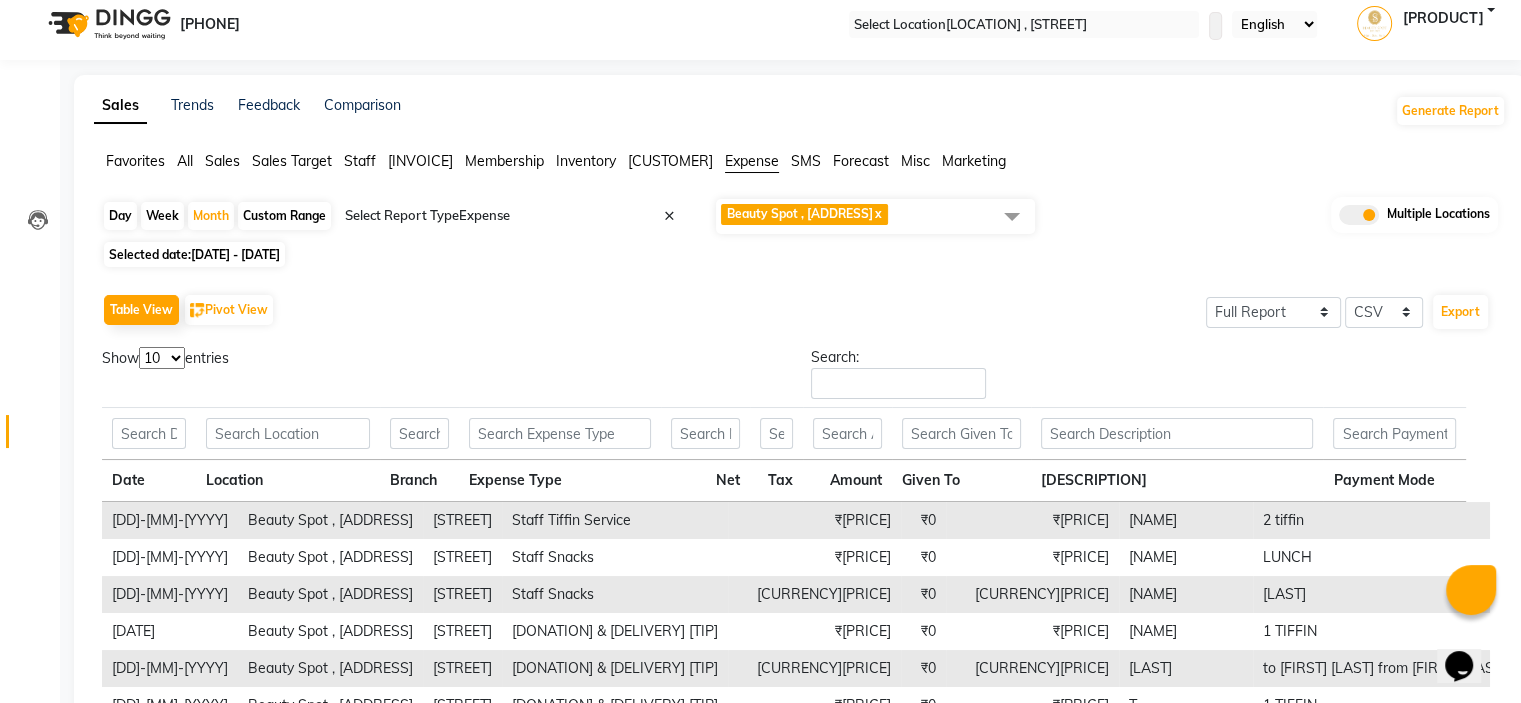 scroll, scrollTop: 0, scrollLeft: 0, axis: both 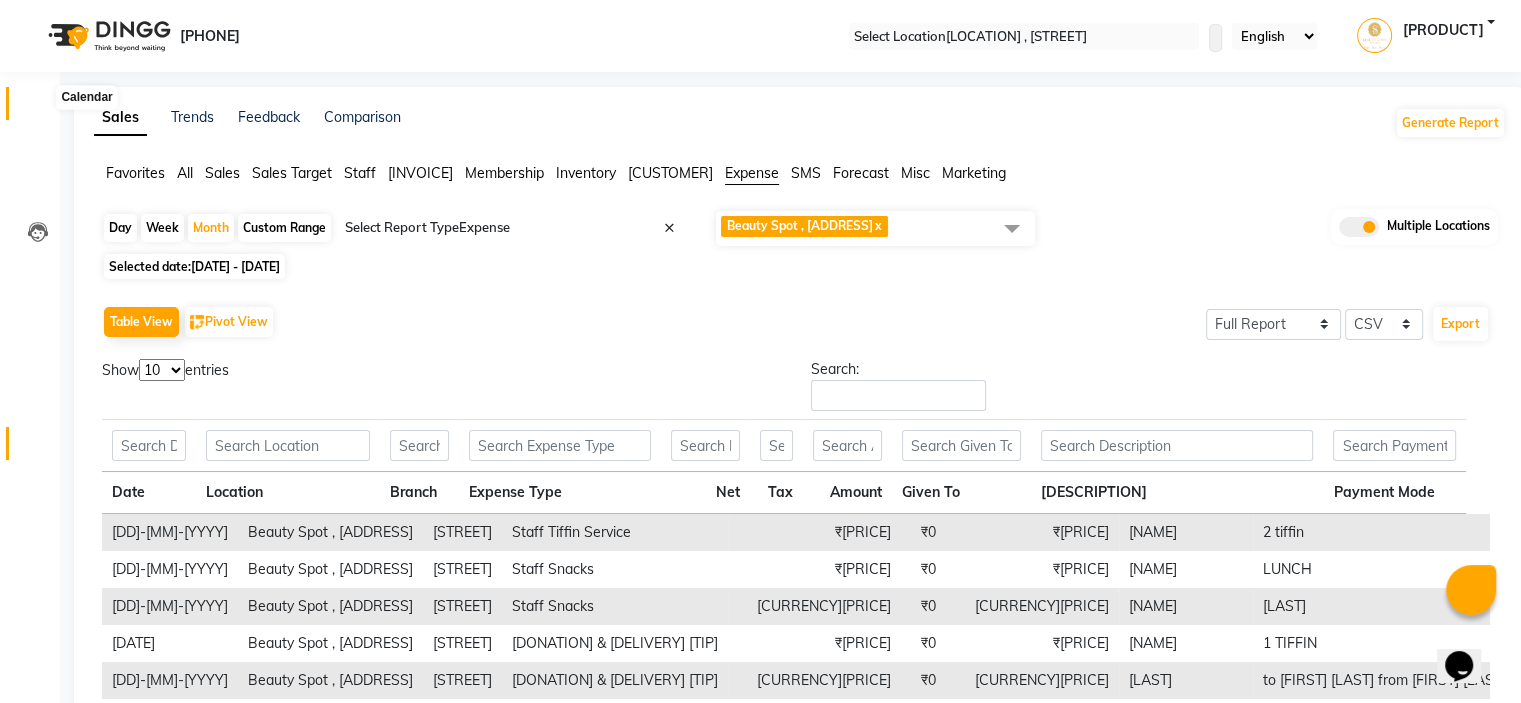 click at bounding box center [38, 108] 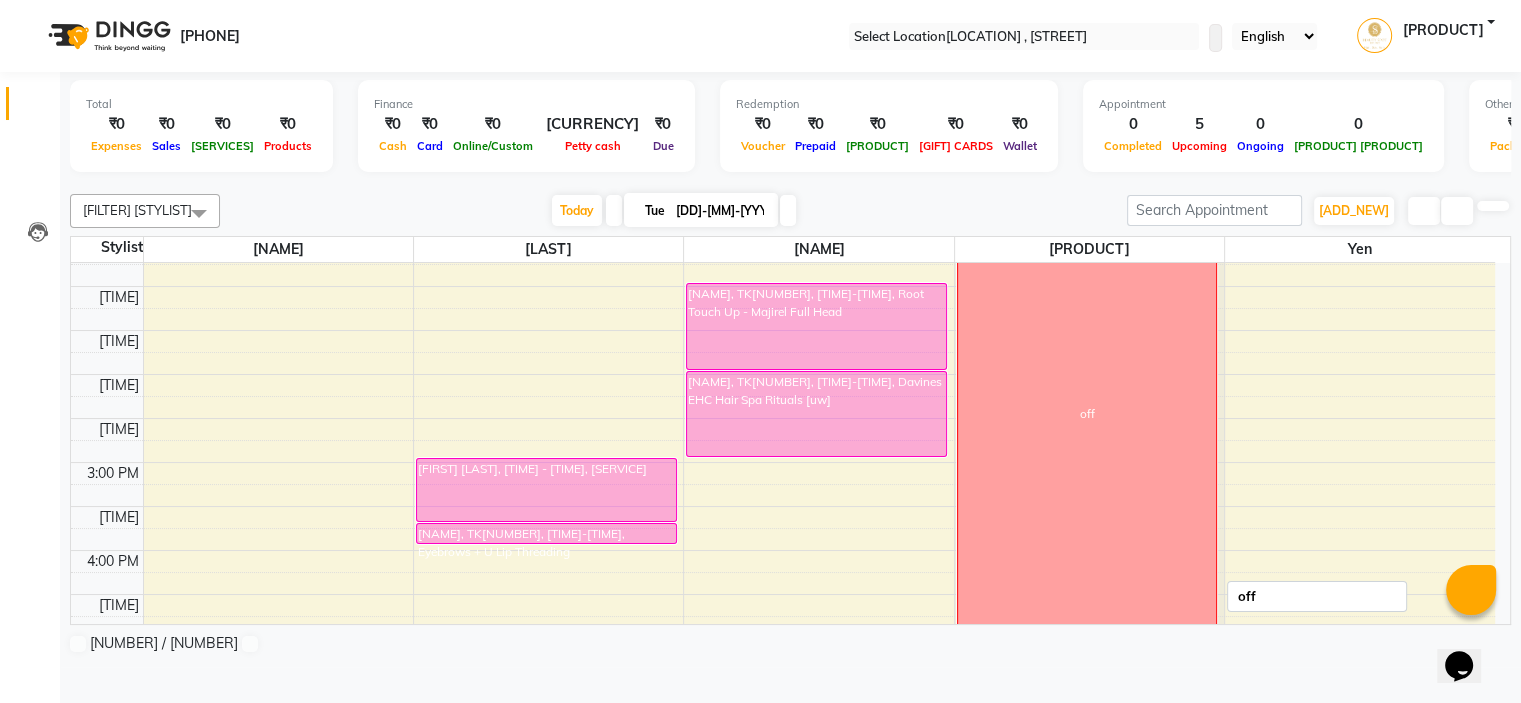 scroll, scrollTop: 200, scrollLeft: 0, axis: vertical 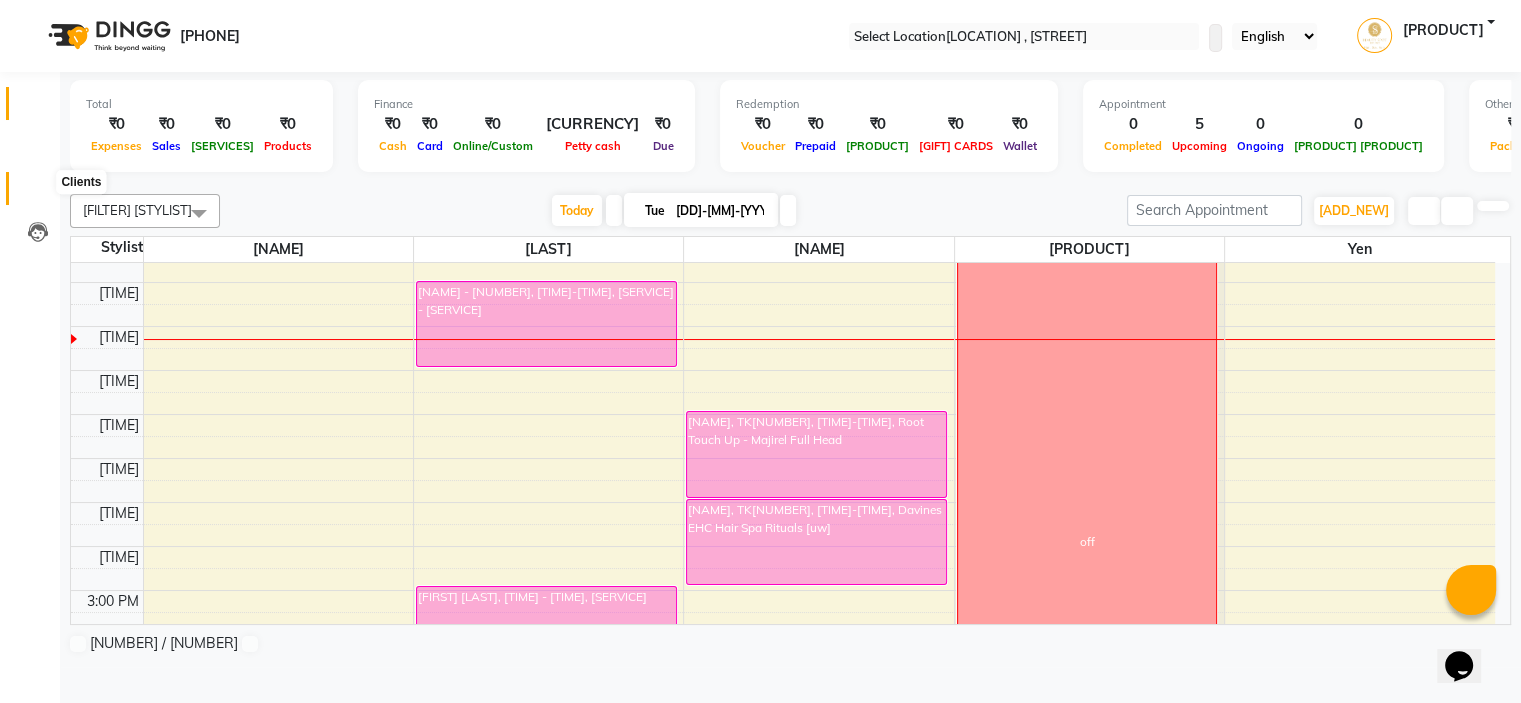 click at bounding box center [38, 193] 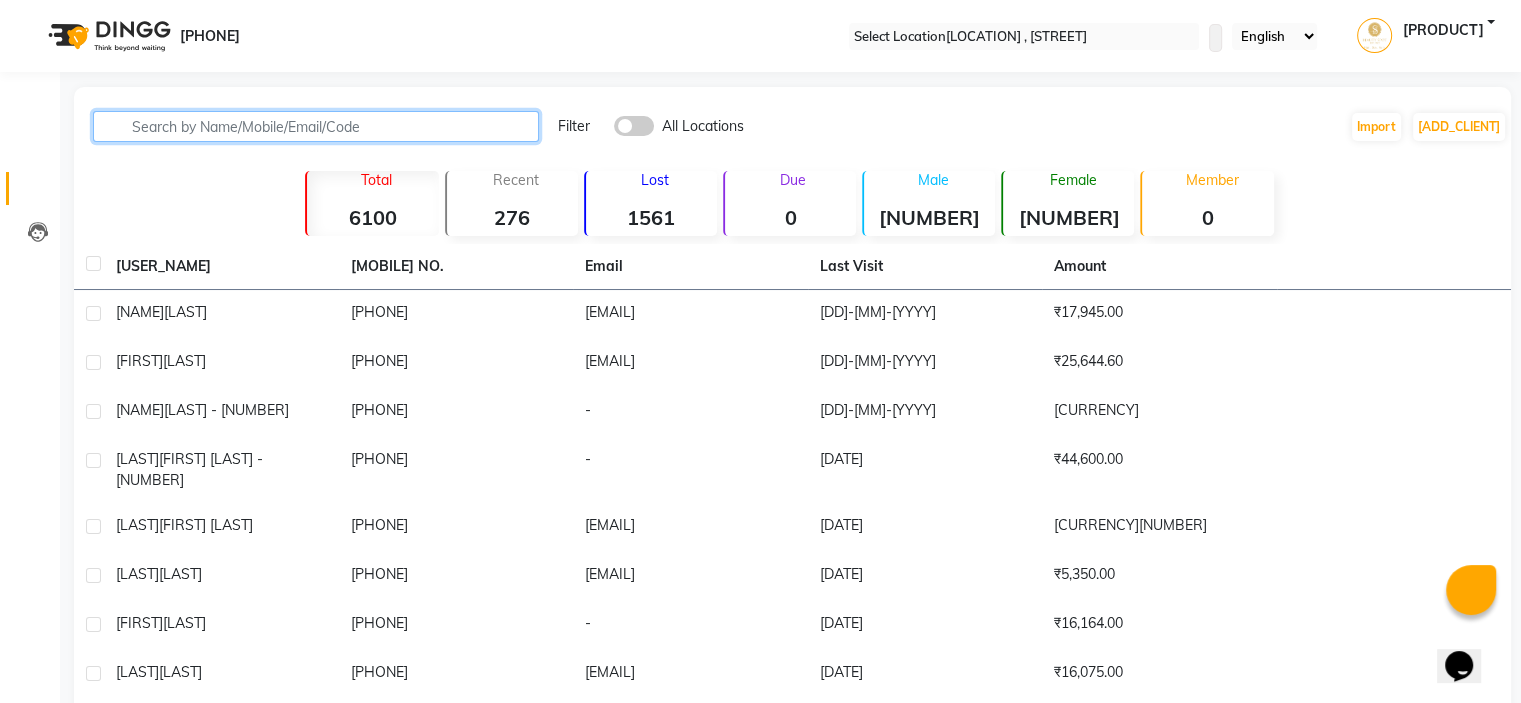 click at bounding box center (316, 126) 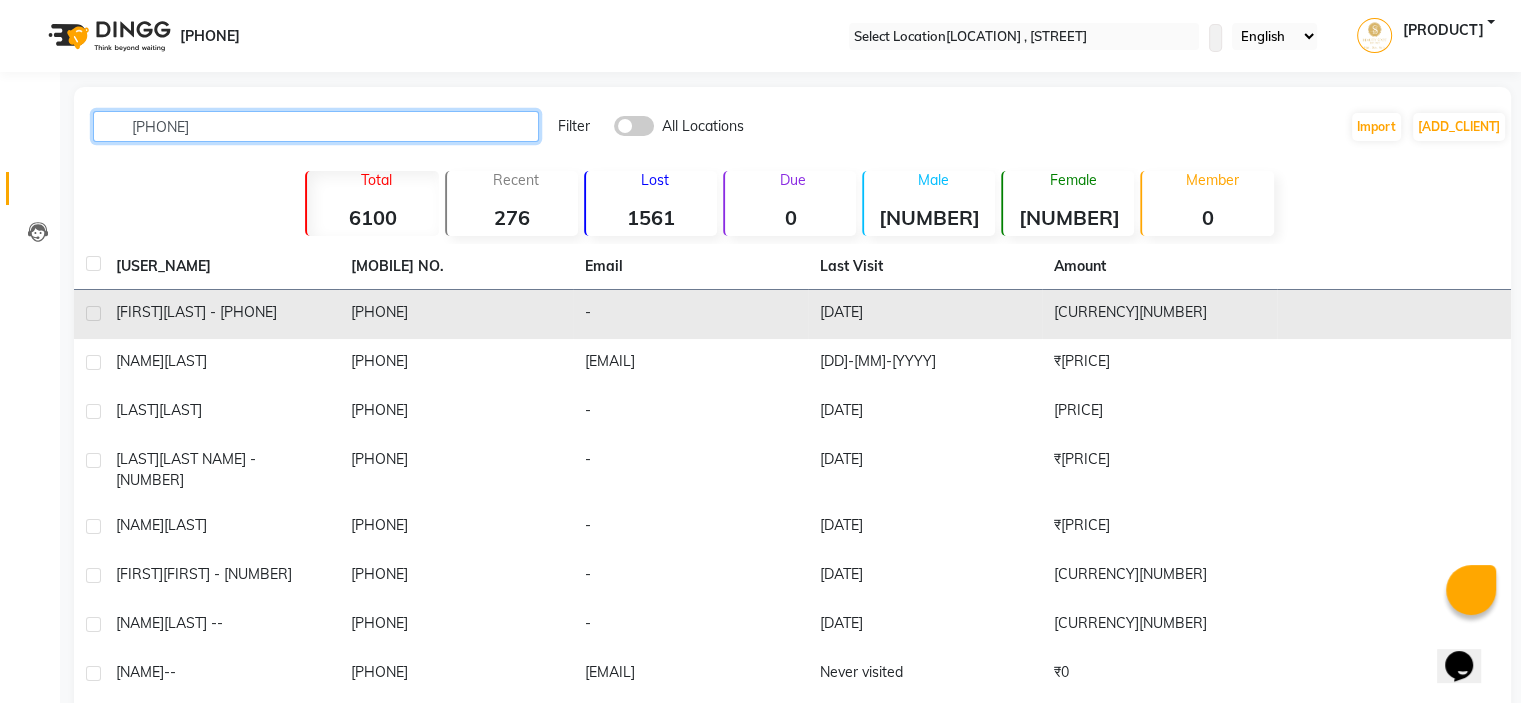 type on "[PHONE]" 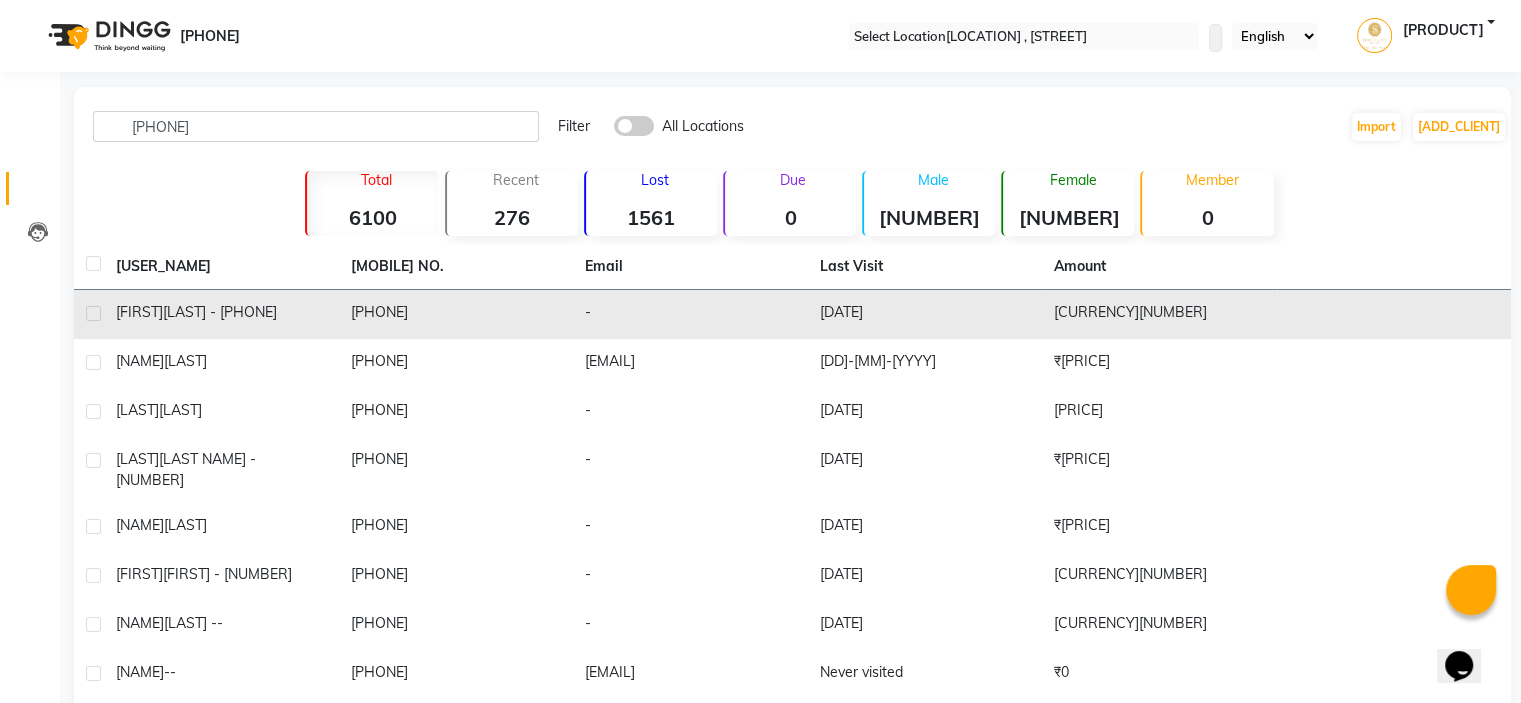 click on "[LAST] - [PHONE]" at bounding box center (220, 312) 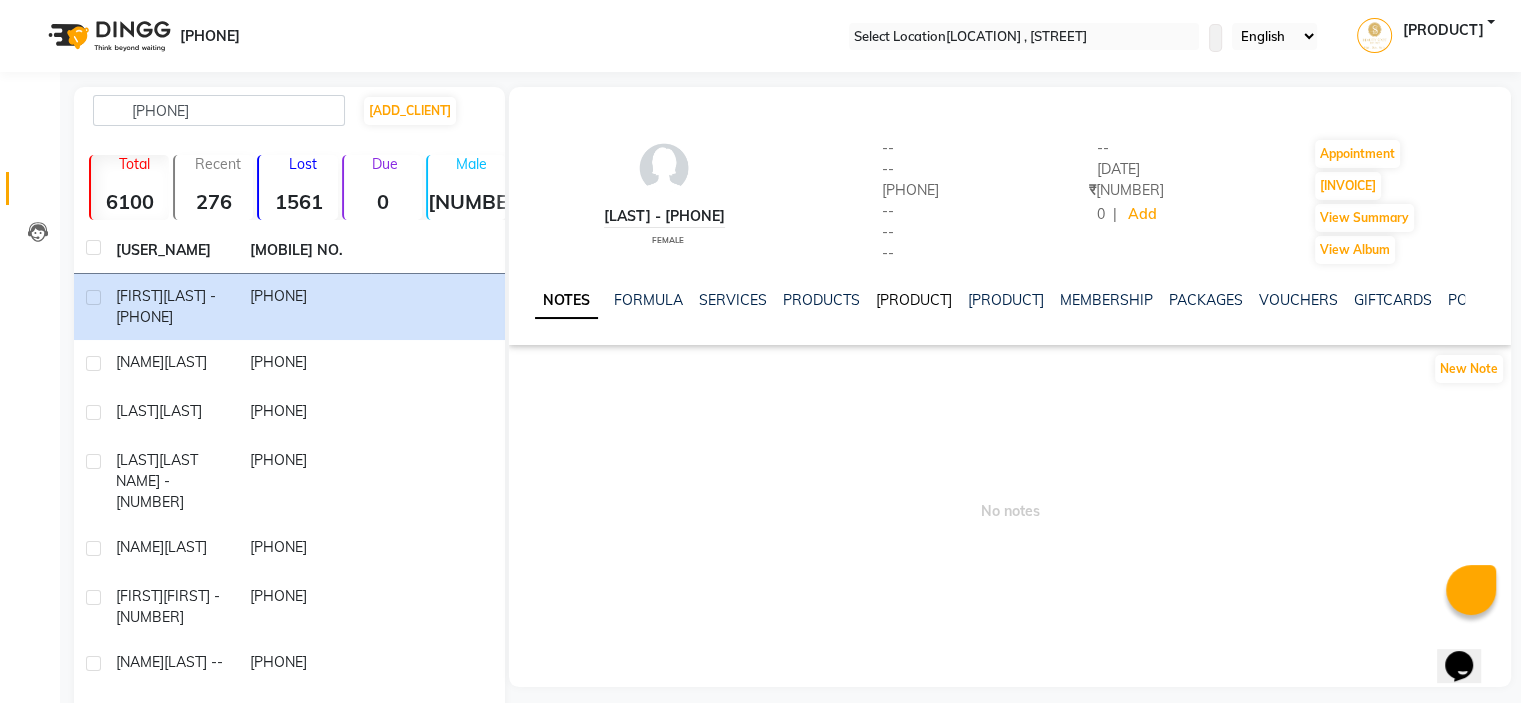 click on "[PRODUCT]" at bounding box center [914, 300] 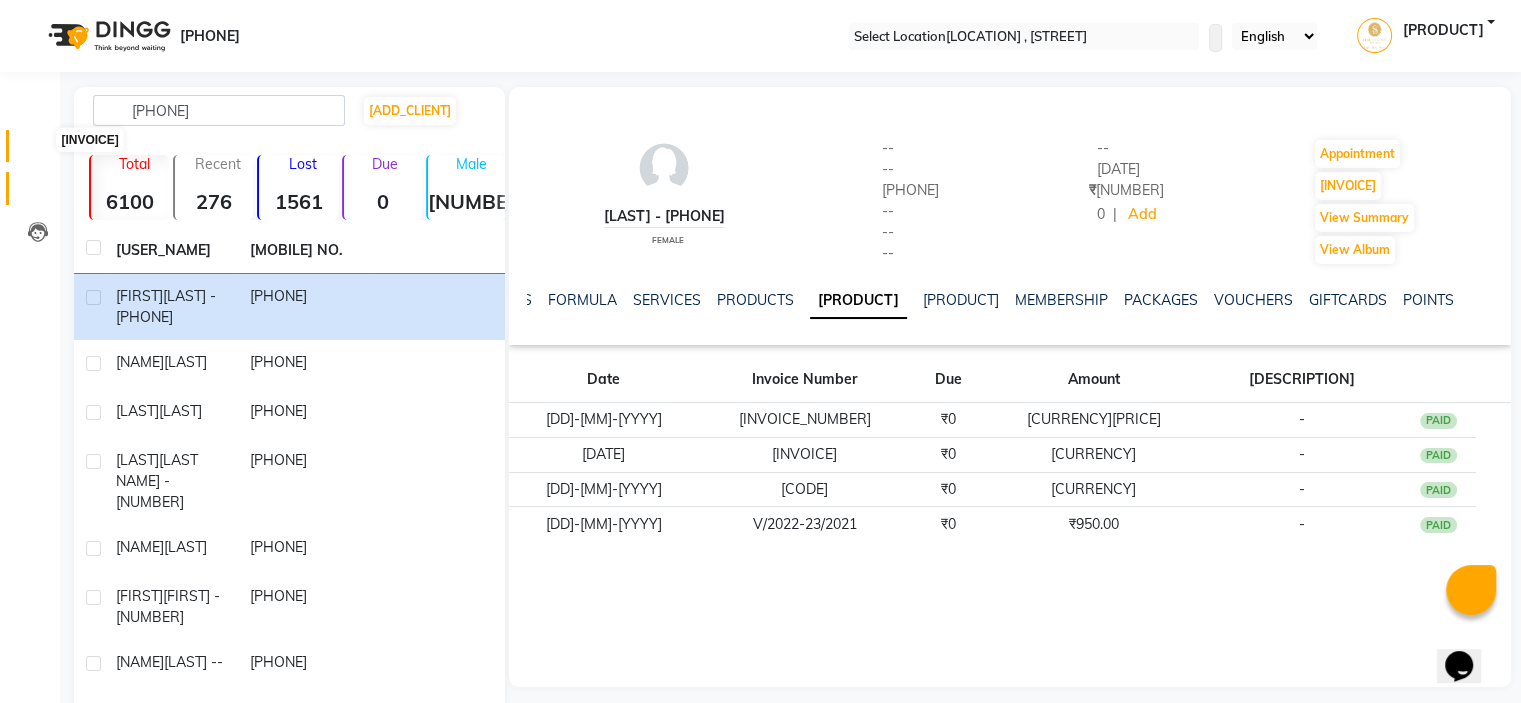 click at bounding box center [38, 151] 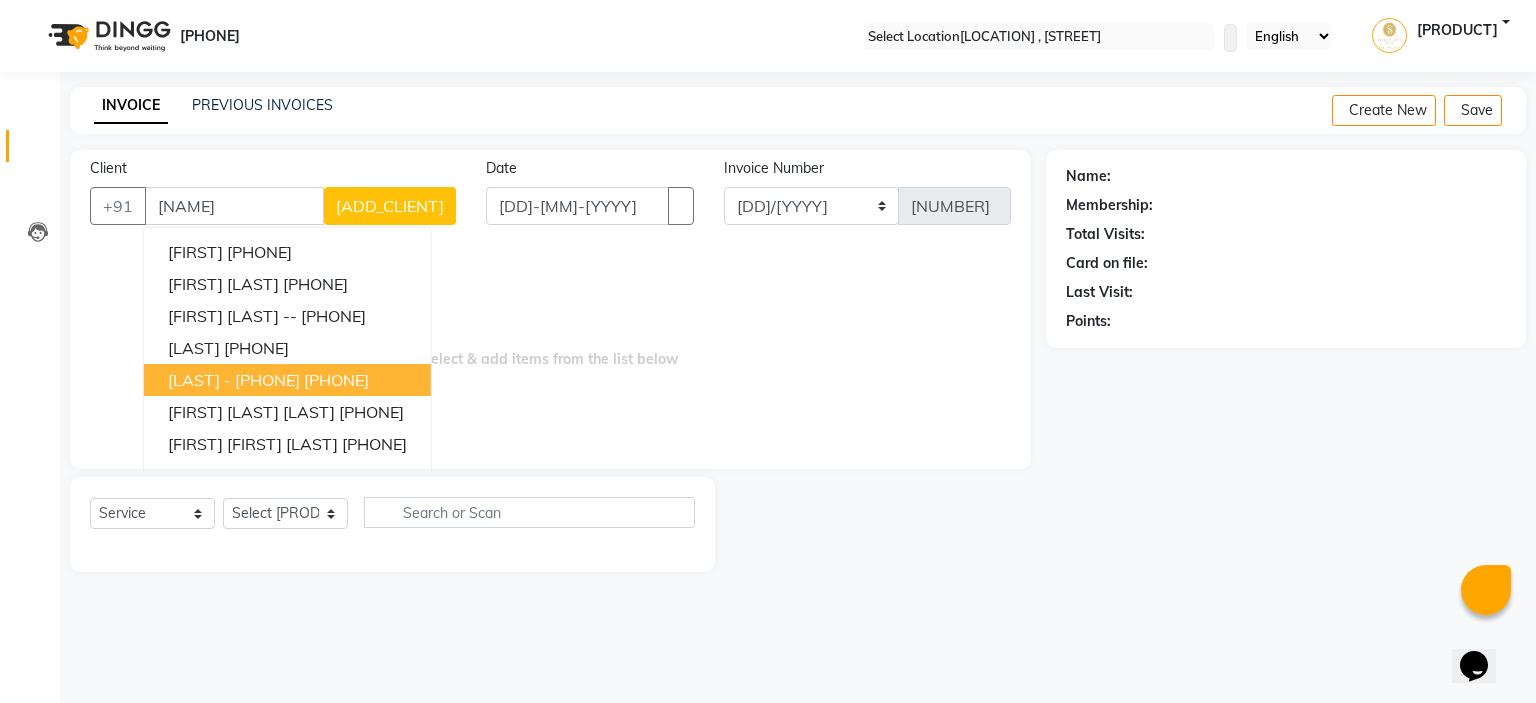 click on "[LAST] - [PHONE]" at bounding box center [234, 380] 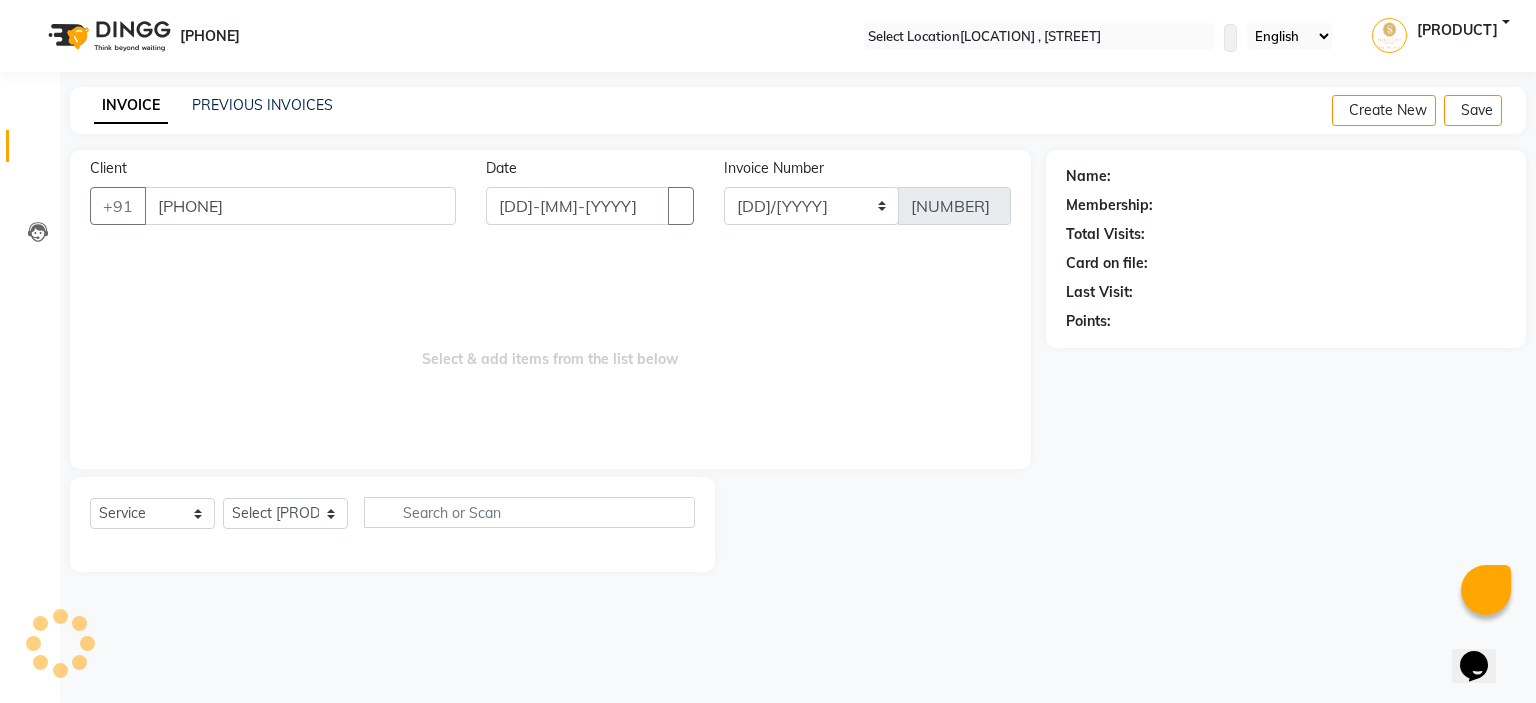 type on "[PHONE]" 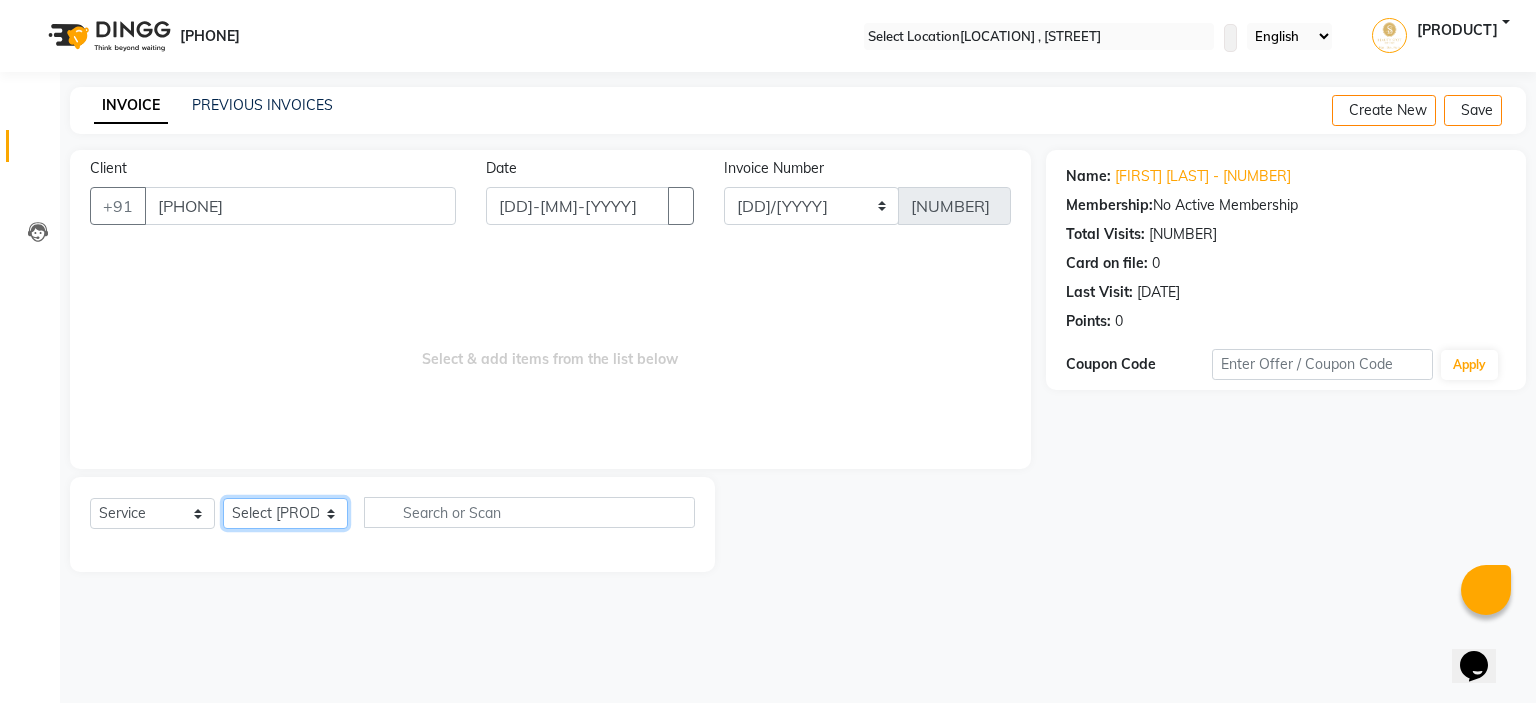 click on "Select Stylist Ahling Devika Manager Sheela Tayyaba Yen" at bounding box center (285, 513) 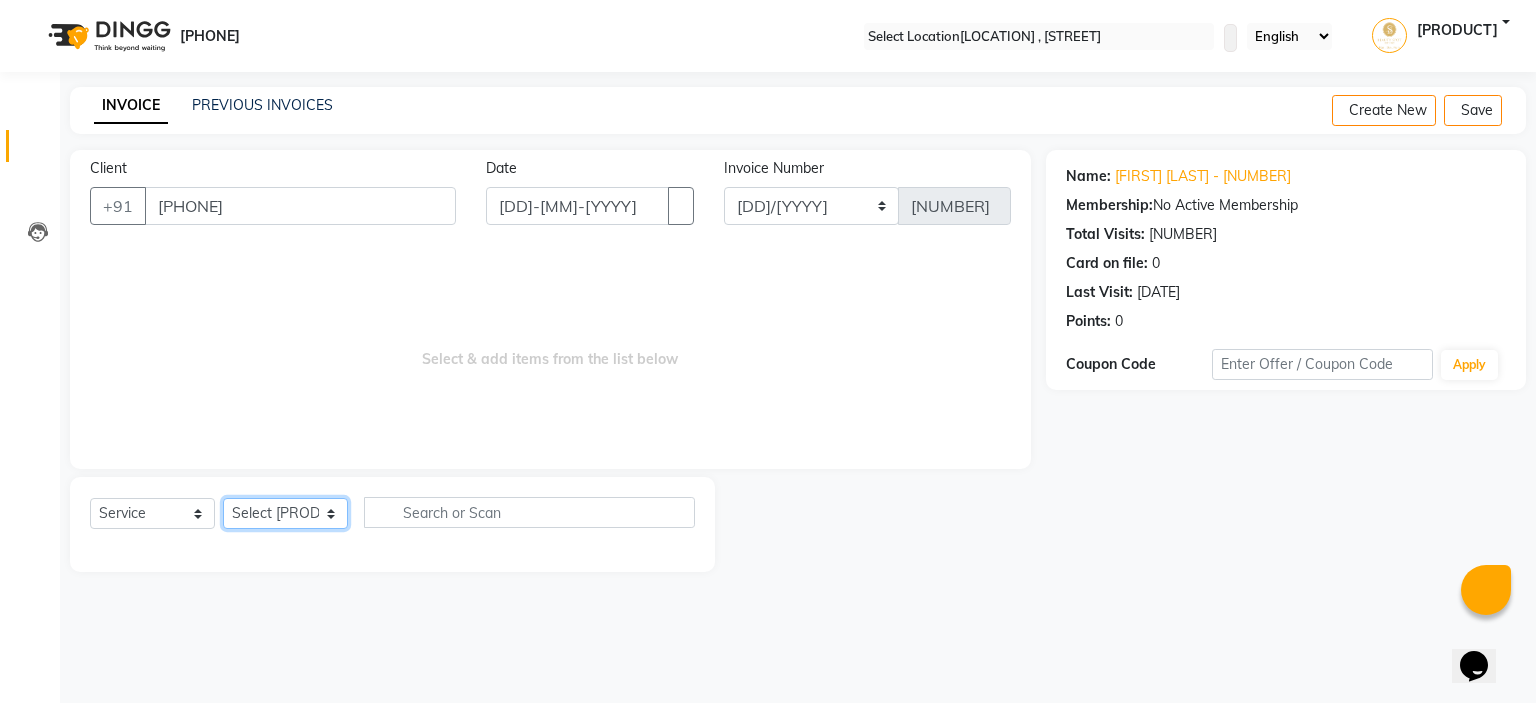 select on "[POSTAL_CODE]" 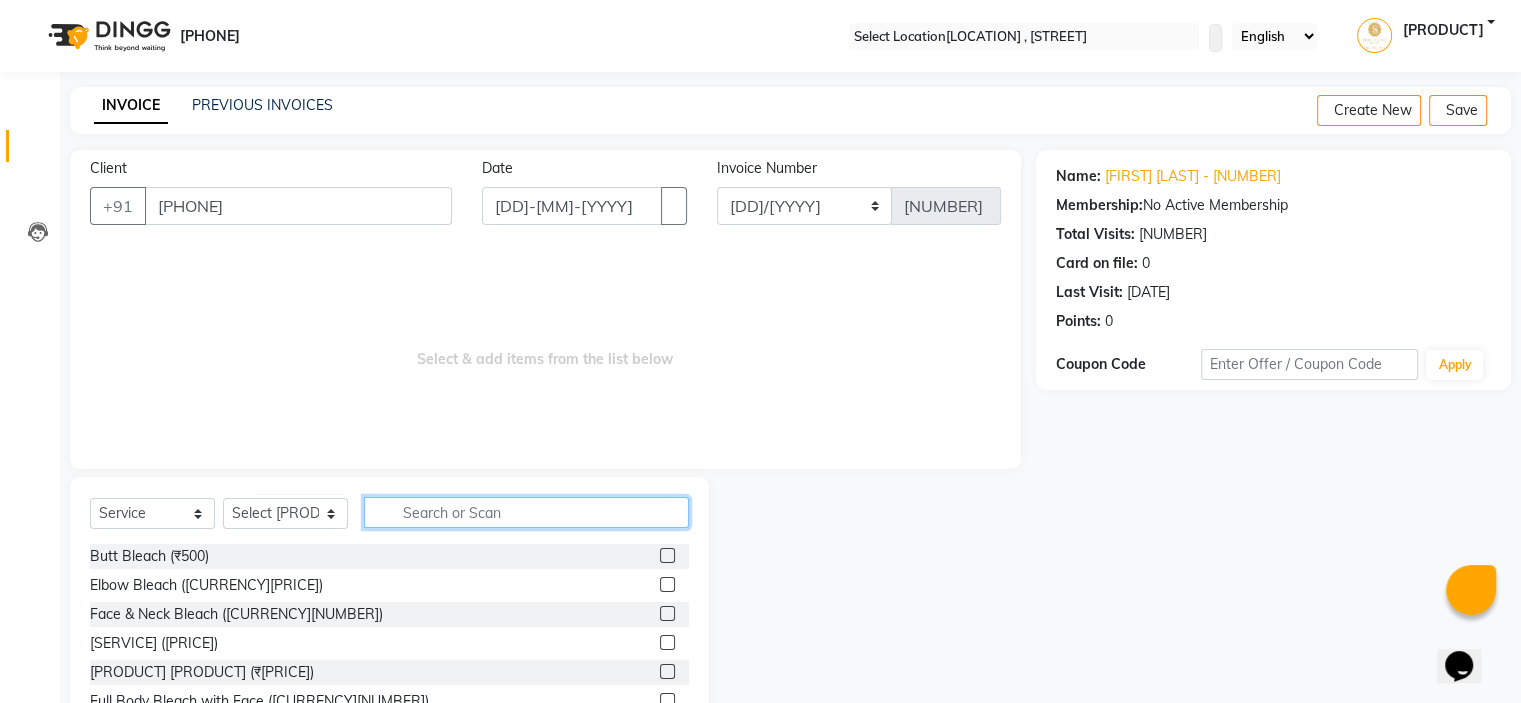 click at bounding box center [526, 512] 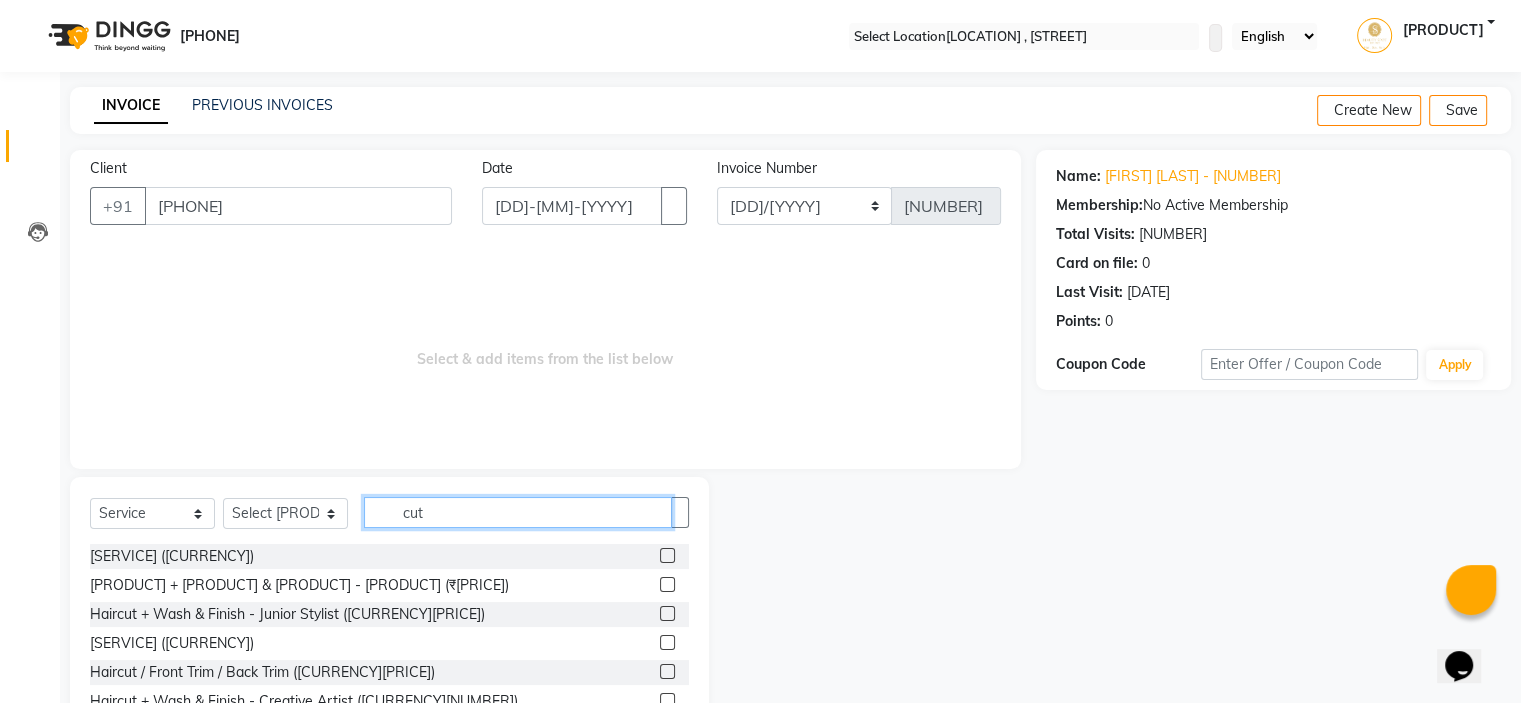 scroll, scrollTop: 60, scrollLeft: 0, axis: vertical 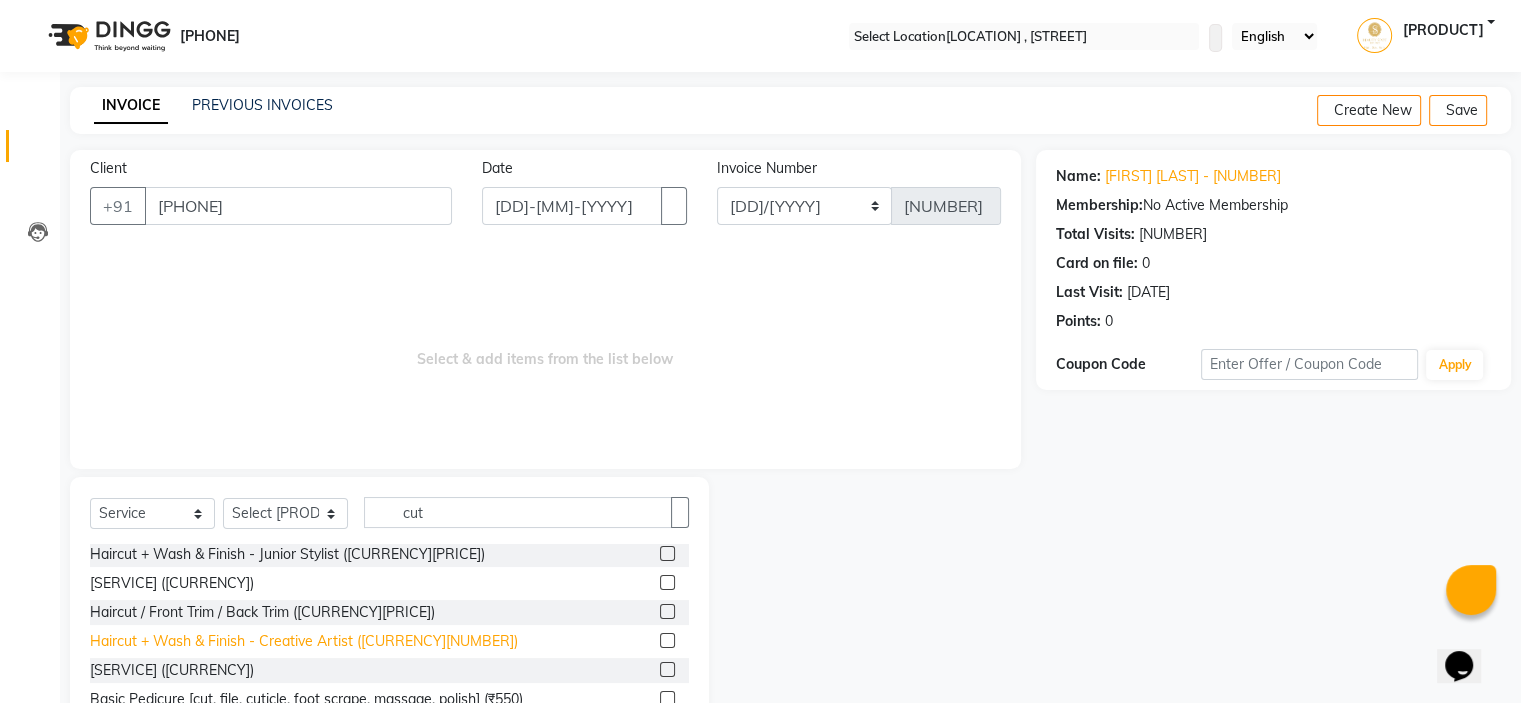 click on "Haircut + Wash & Finish - Creative Artist ([CURRENCY][NUMBER])" at bounding box center [172, 496] 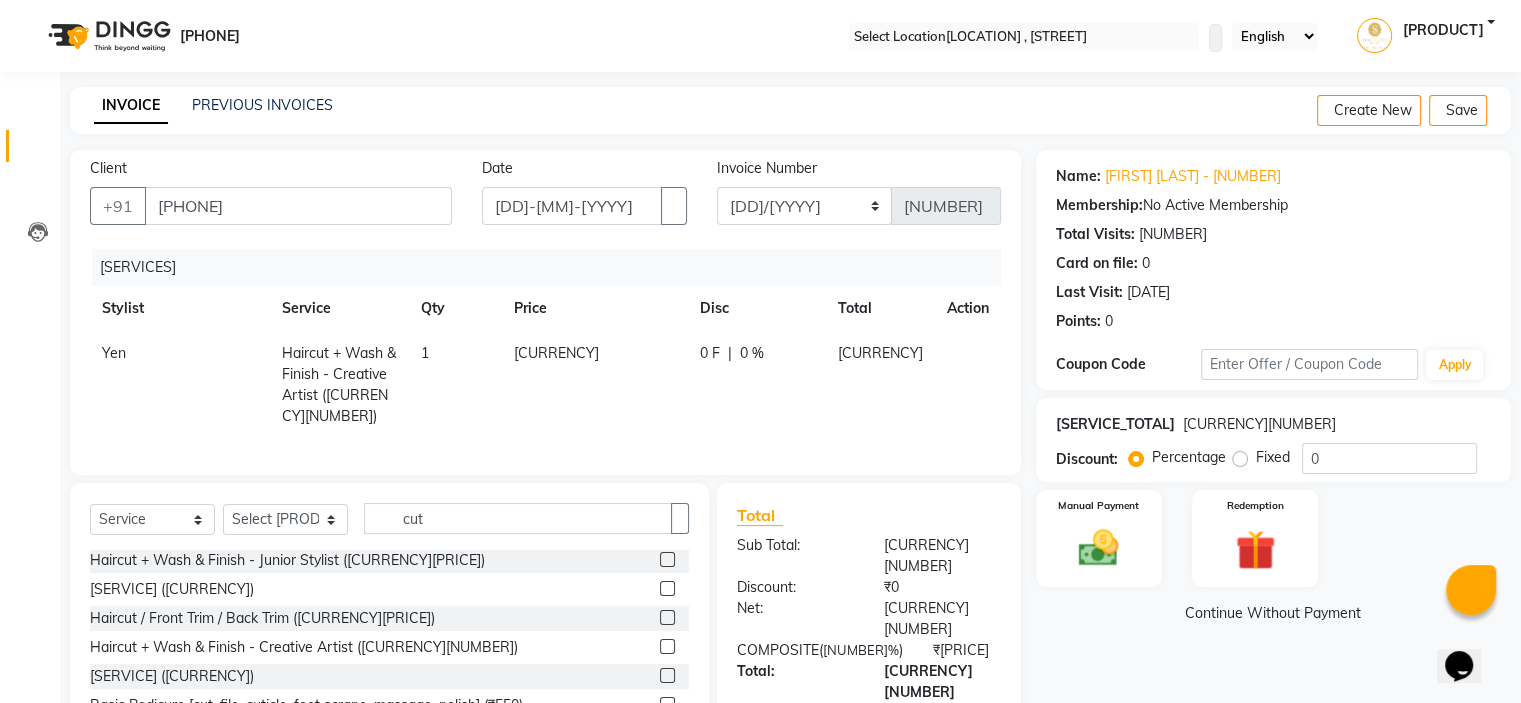 click on "[CURRENCY]" at bounding box center (114, 353) 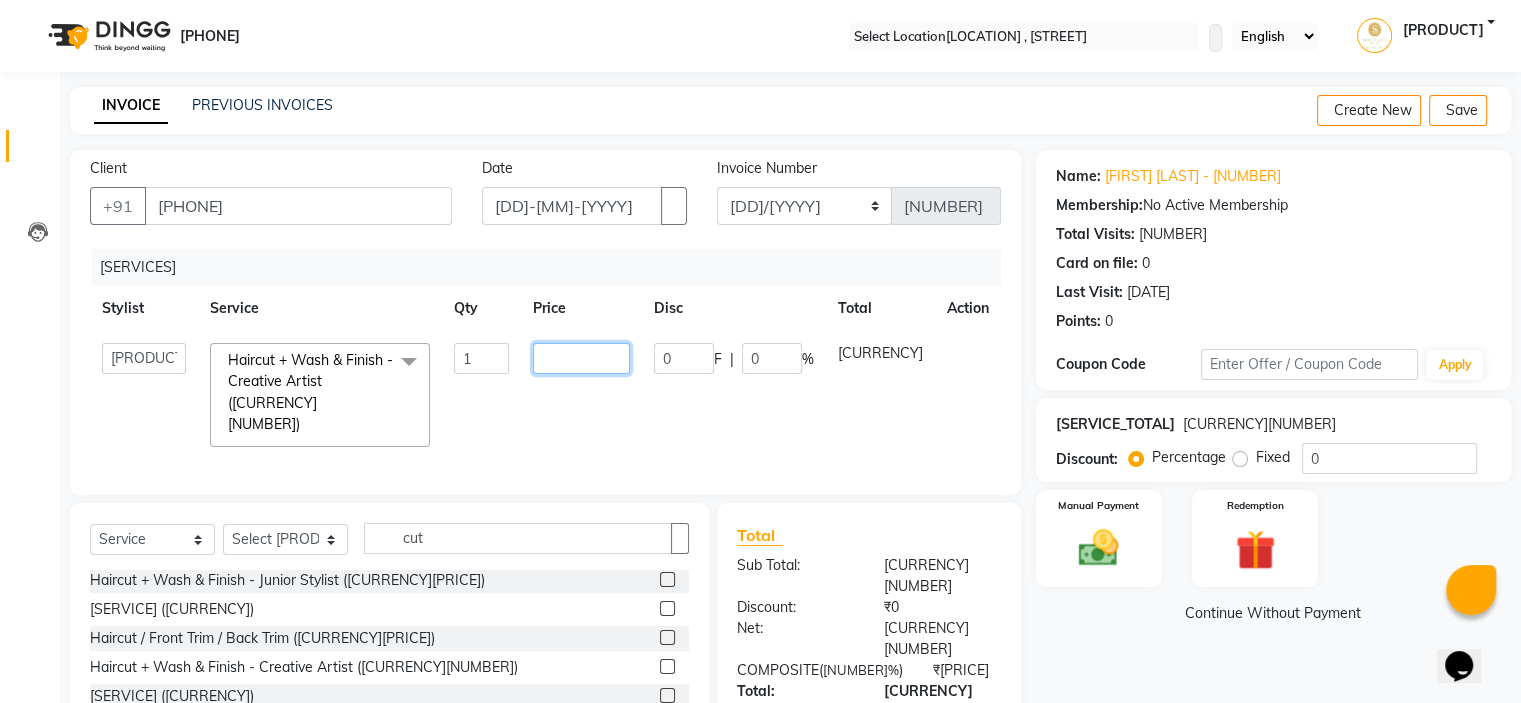 click on "[CURRENCY]" at bounding box center (481, 358) 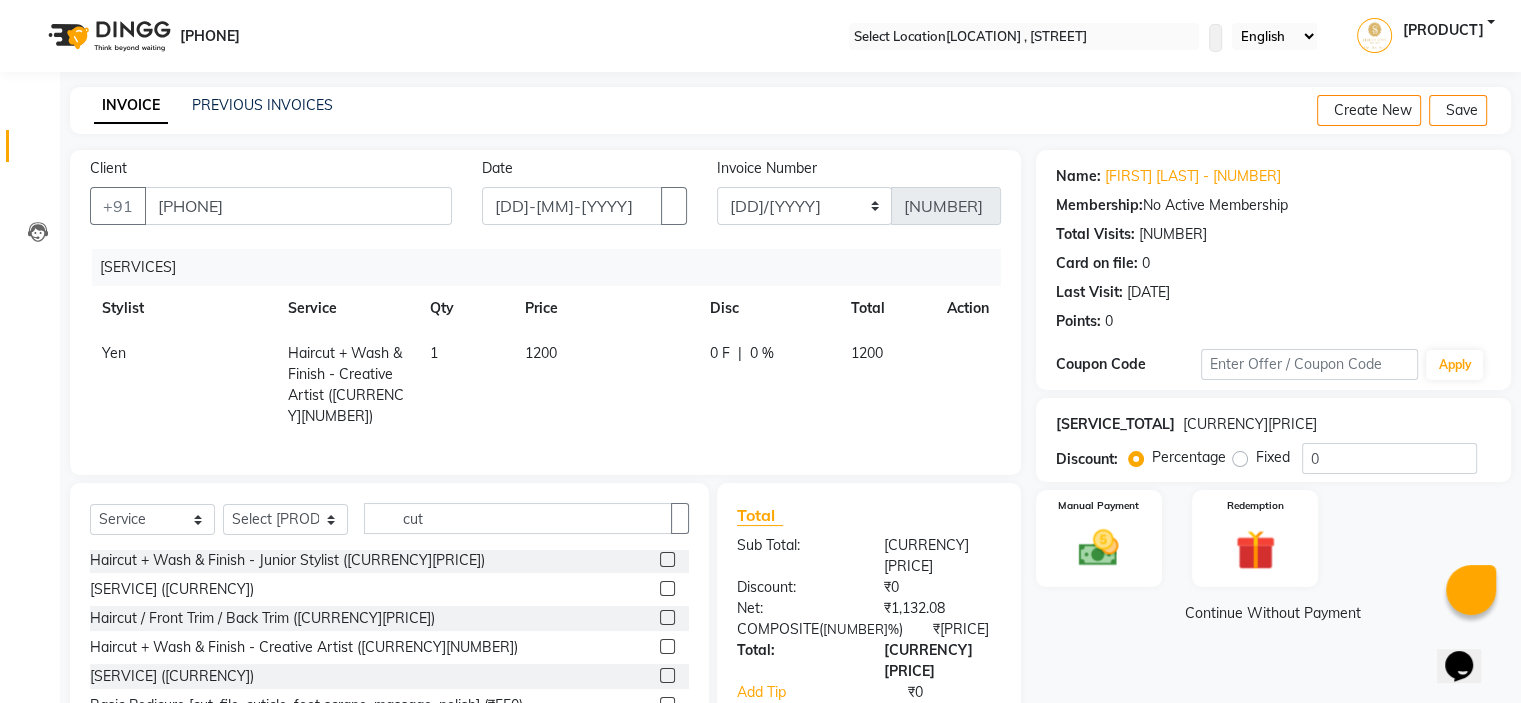 click on "0 F | 0 %" at bounding box center [768, 385] 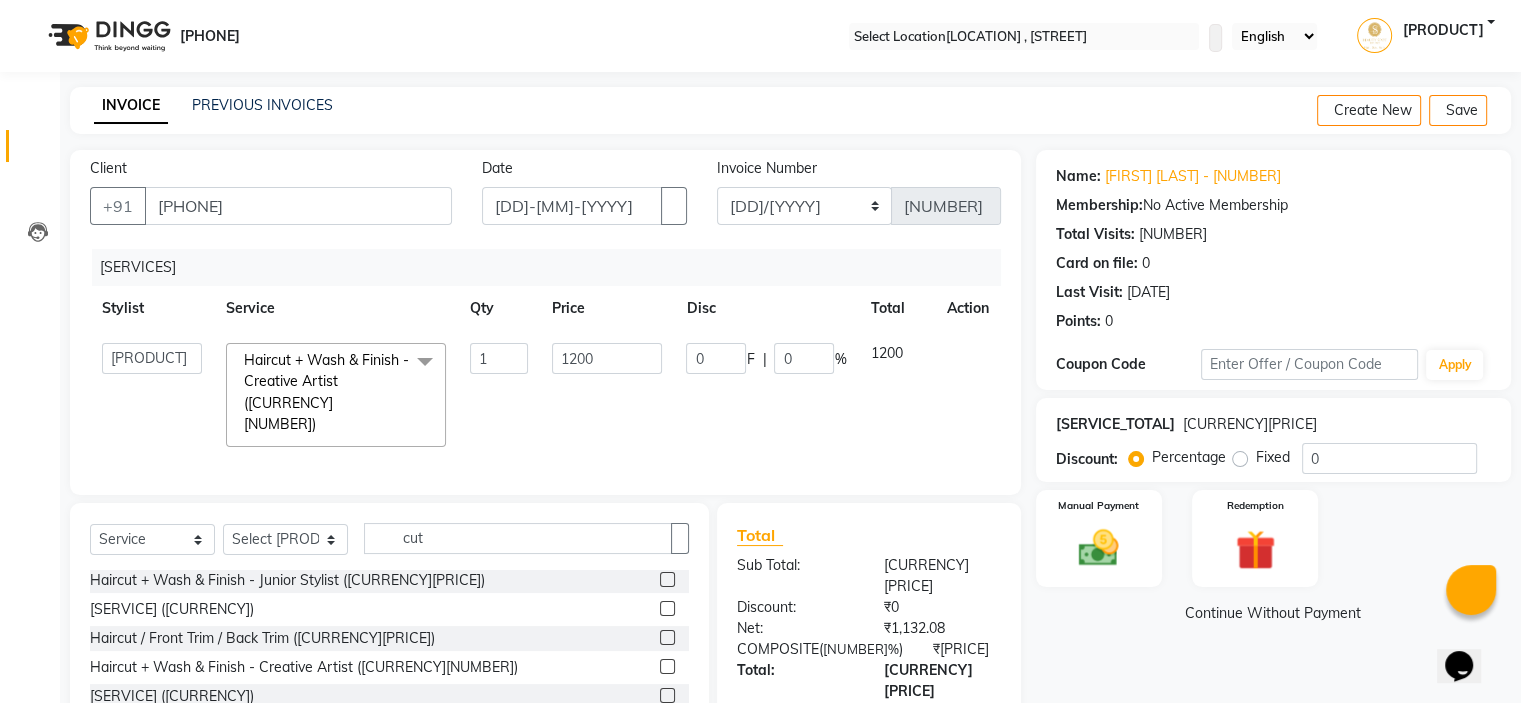 click on "0 F | 0 %" at bounding box center [766, 395] 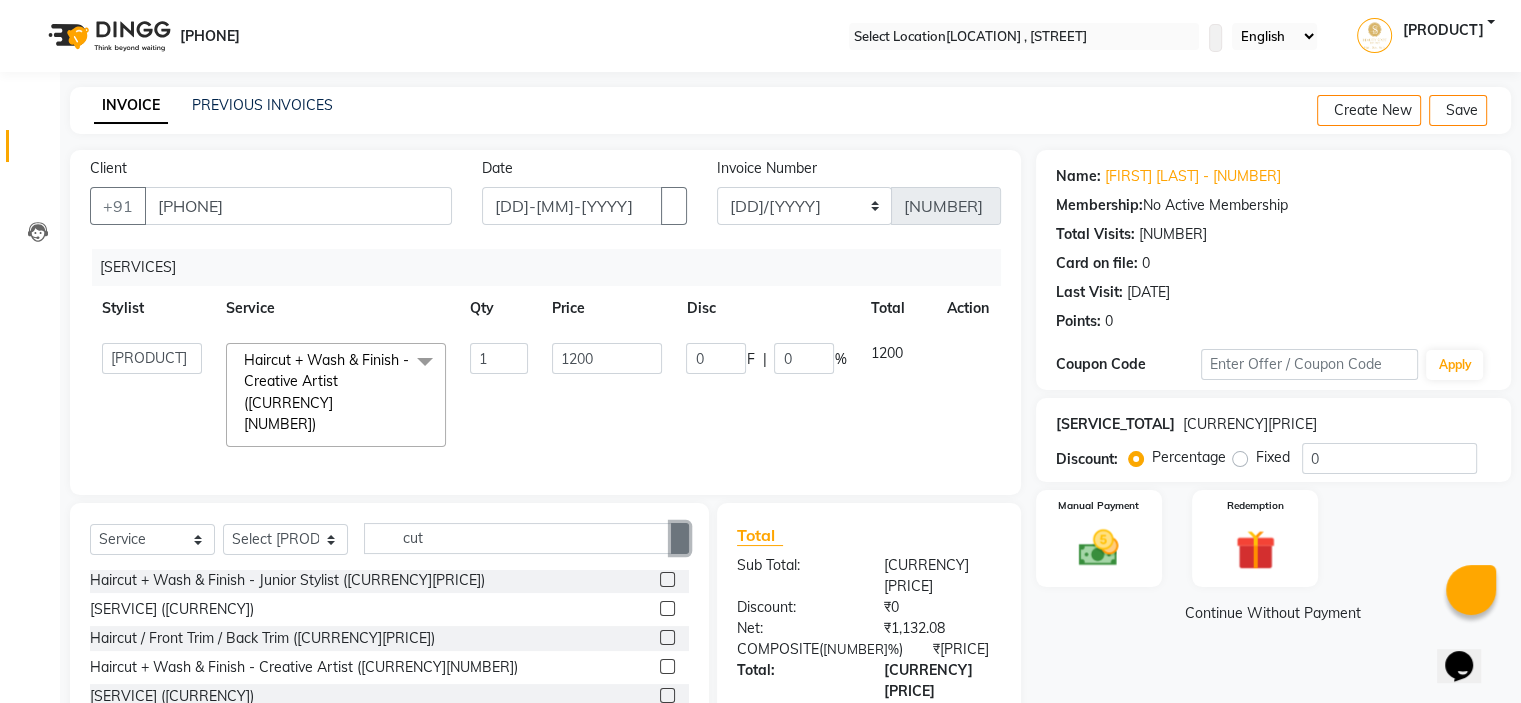 click at bounding box center (680, 538) 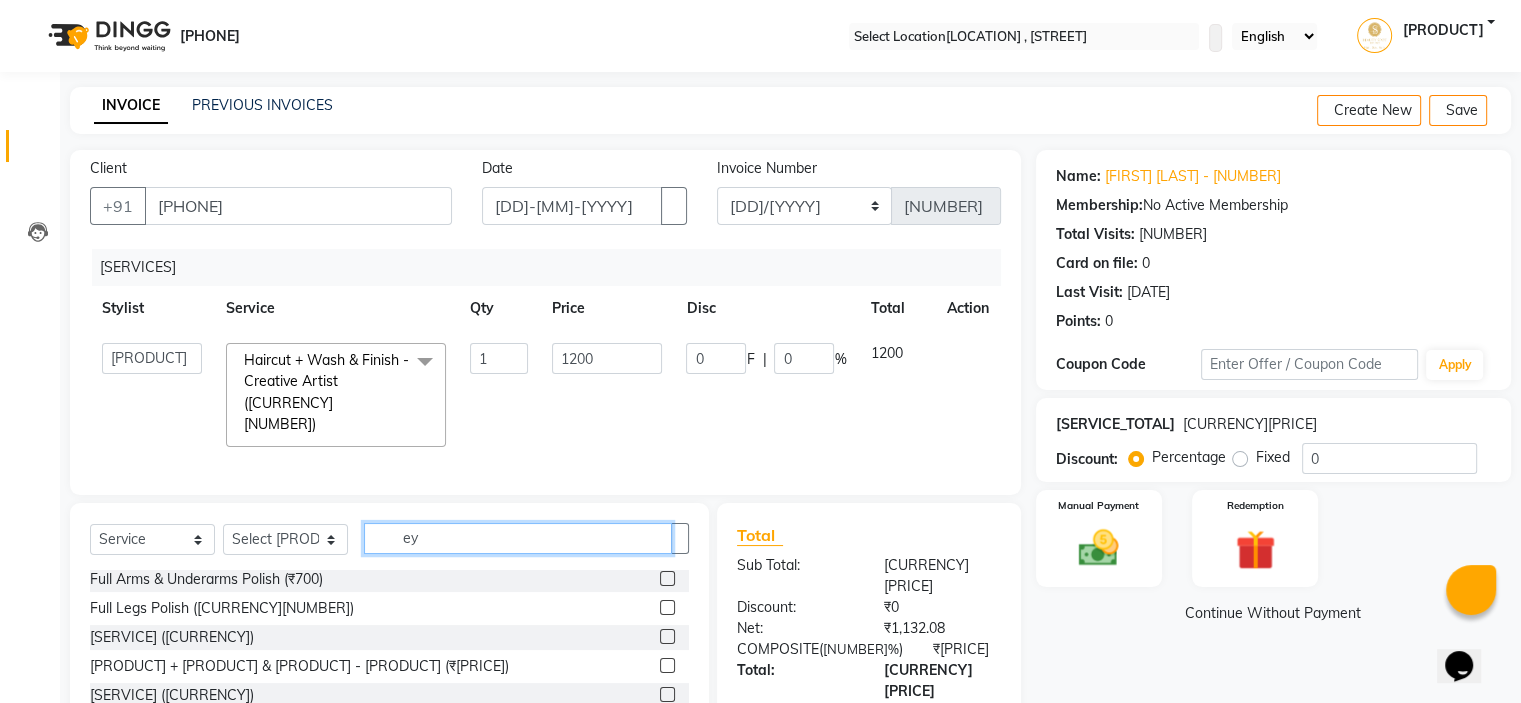 scroll, scrollTop: 0, scrollLeft: 0, axis: both 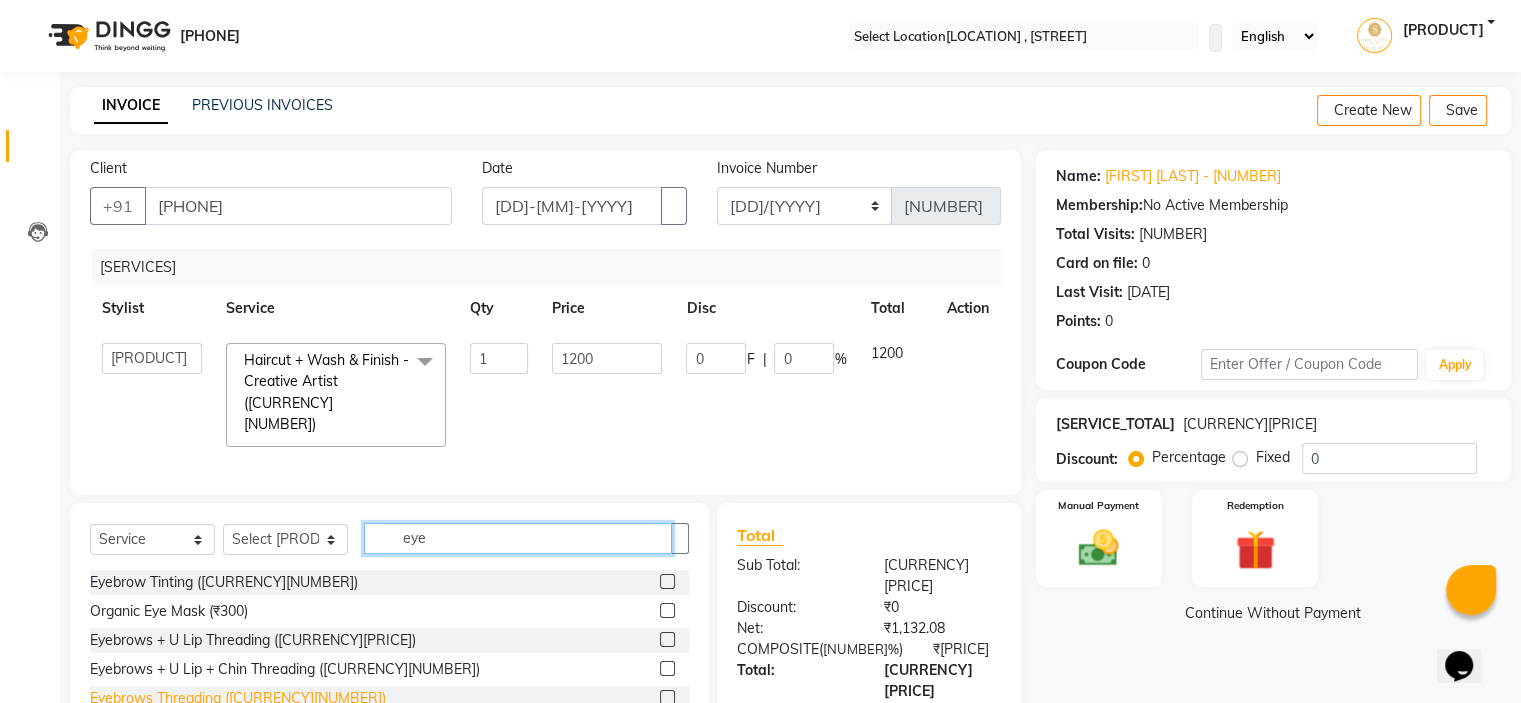 type on "eye" 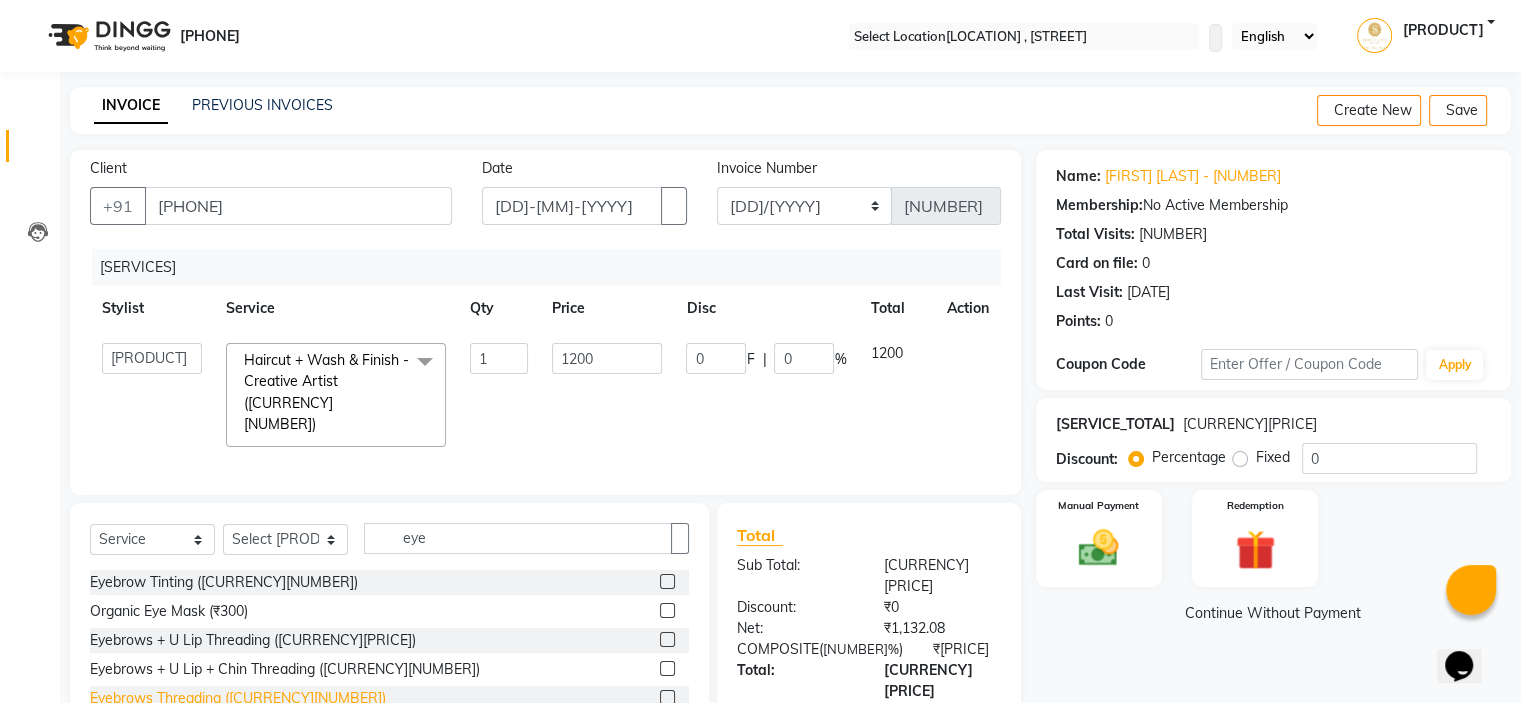 click on "Eyebrows Threading ([CURRENCY][NUMBER])" at bounding box center (224, 582) 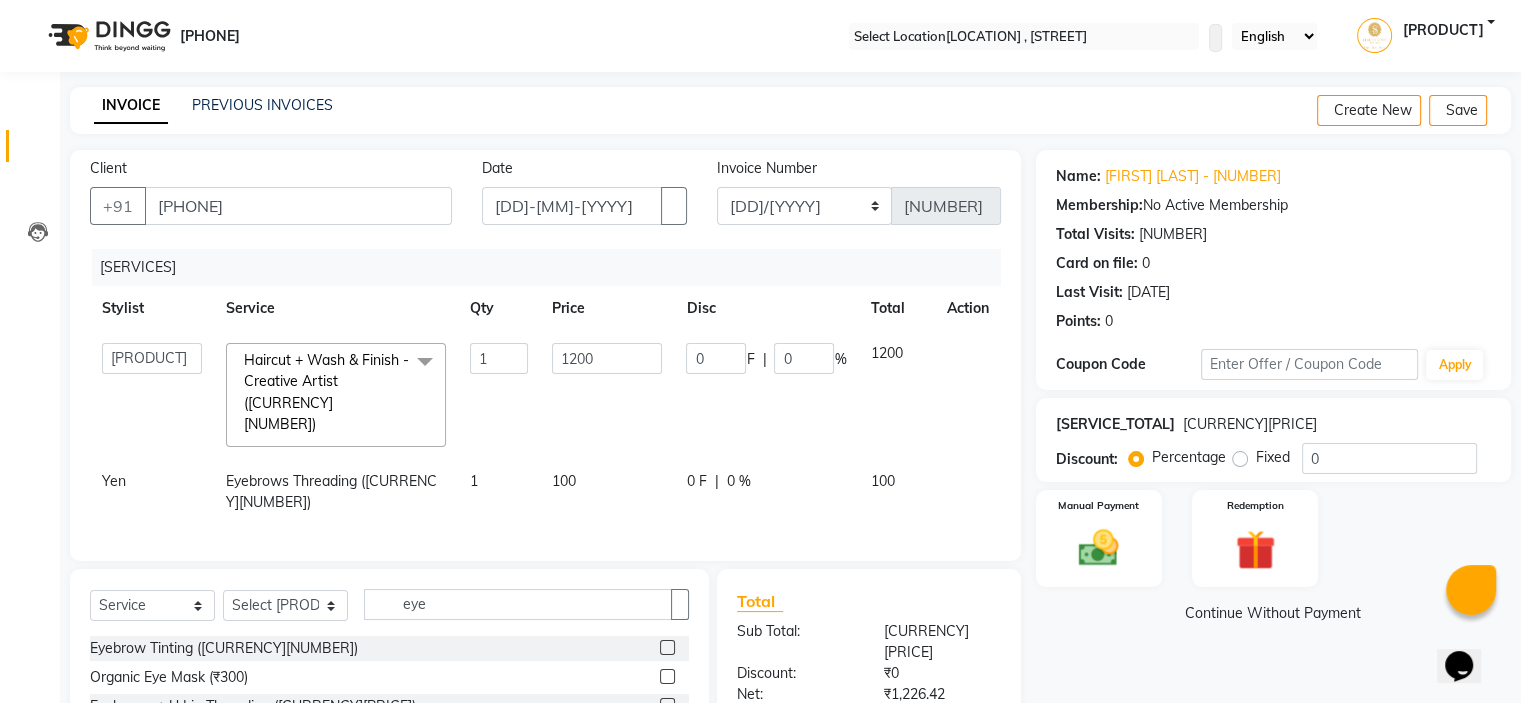click on "Name: [FIRST] [LAST] - [NUMBER] Membership: [MEMBERSHIP_STATUS] Total Visits: [NUMBER] Card on file: [NUMBER] Last Visit: [DATE] Points: [NUMBER] Coupon Code Apply Service Total: [PRICE] Discount: [DISCOUNT_TYPE] [DISCOUNT_TYPE] [NUMBER] [PAYMENT_TYPE] [REDEMPTION] [CONTINUE_WITHOUT_PAYMENT]" at bounding box center [1281, 550] 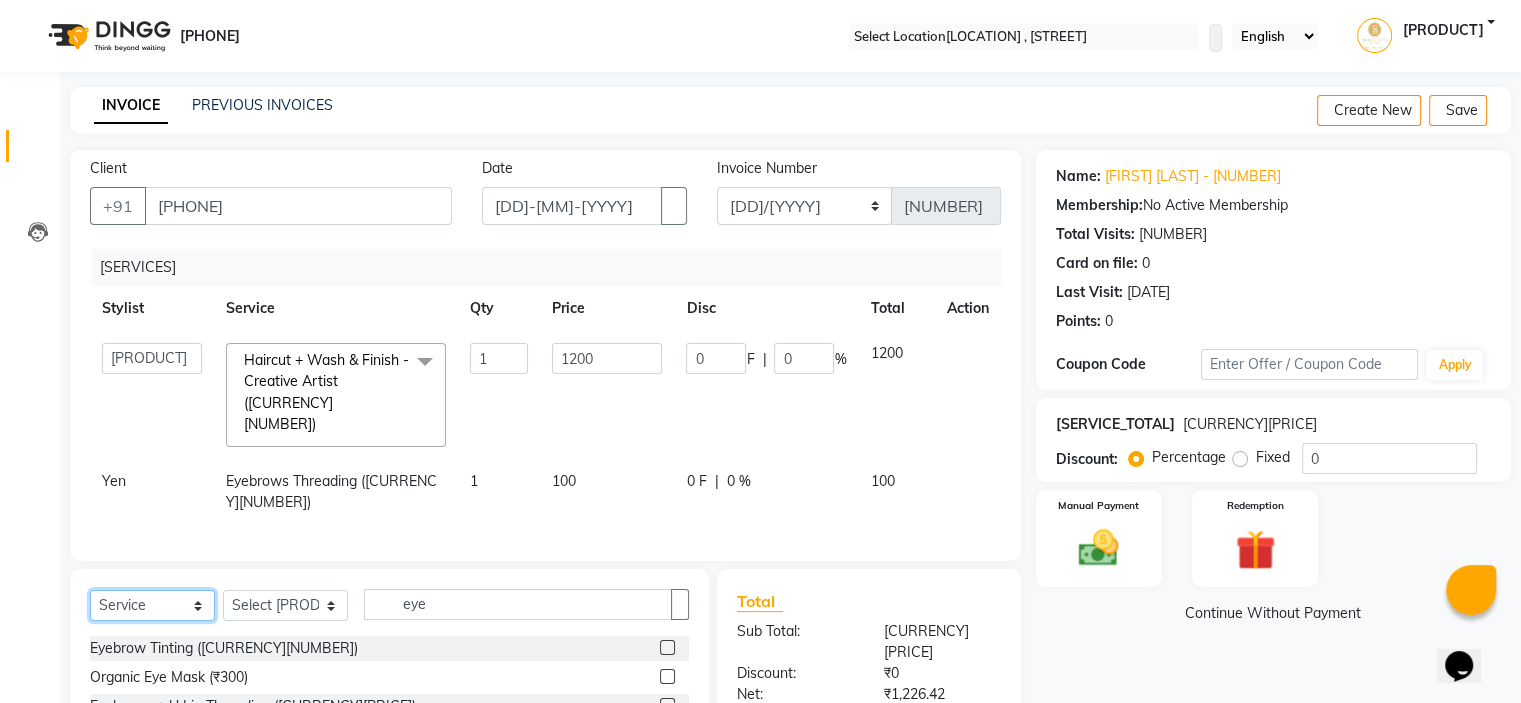 click on "Select Service Product Membership Package Voucher Prepaid Gift Card" at bounding box center (152, 605) 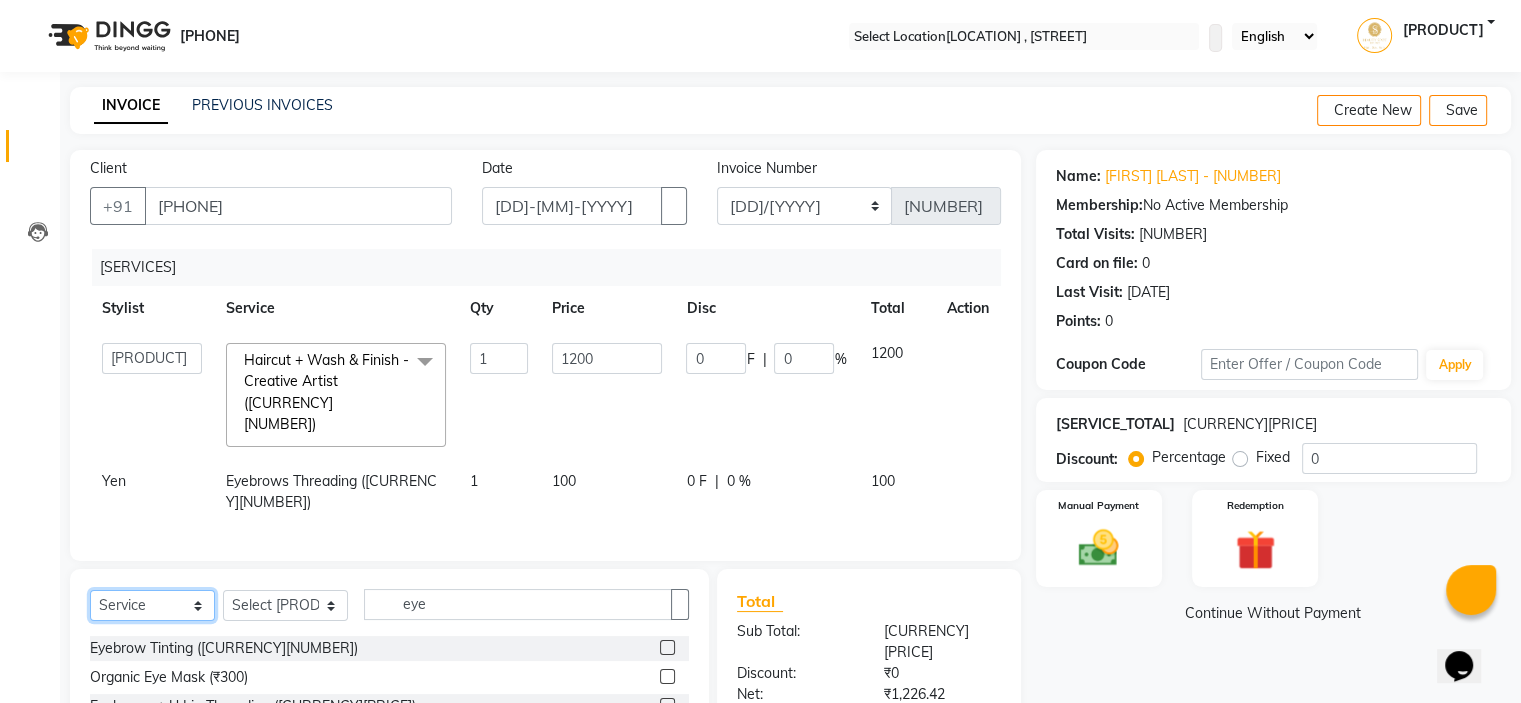select on "product" 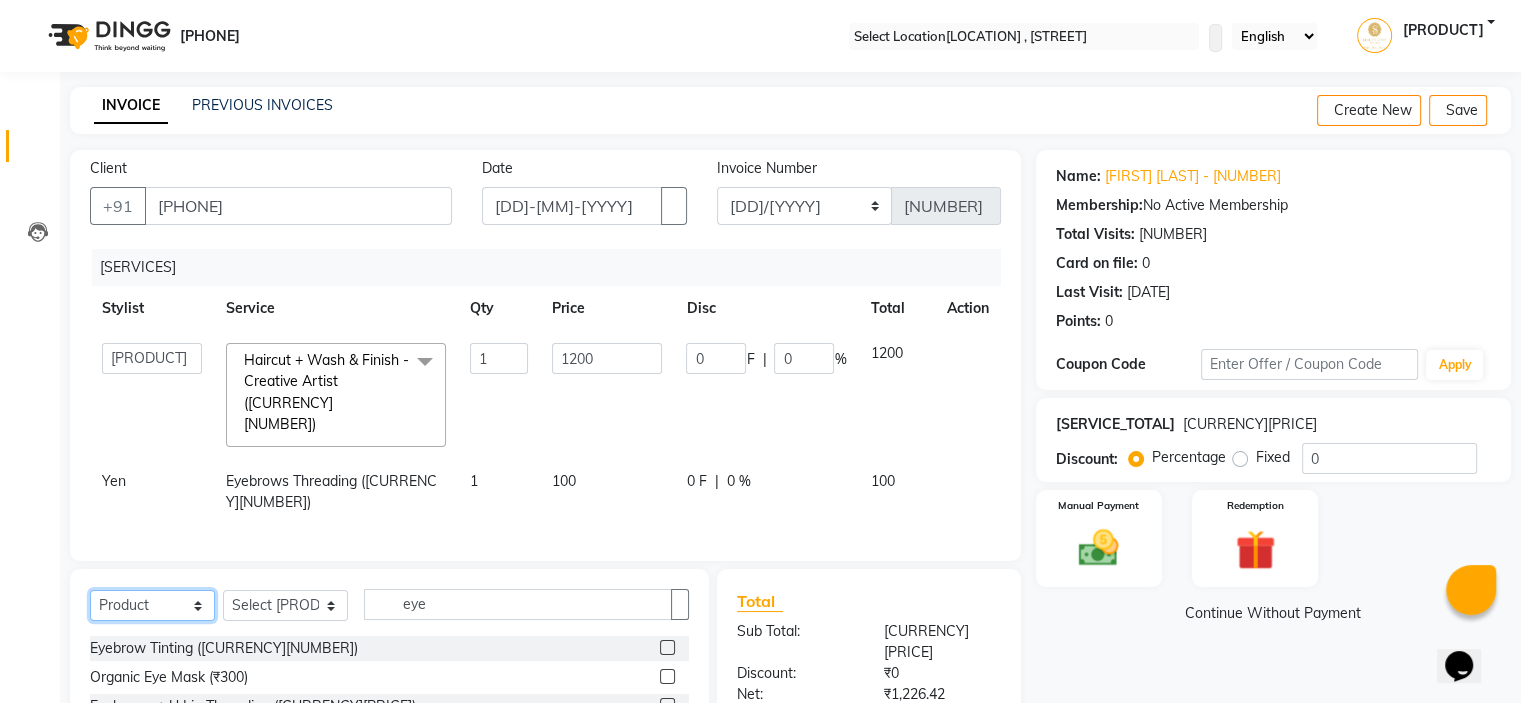 click on "Select Service Product Membership Package Voucher Prepaid Gift Card" at bounding box center [152, 605] 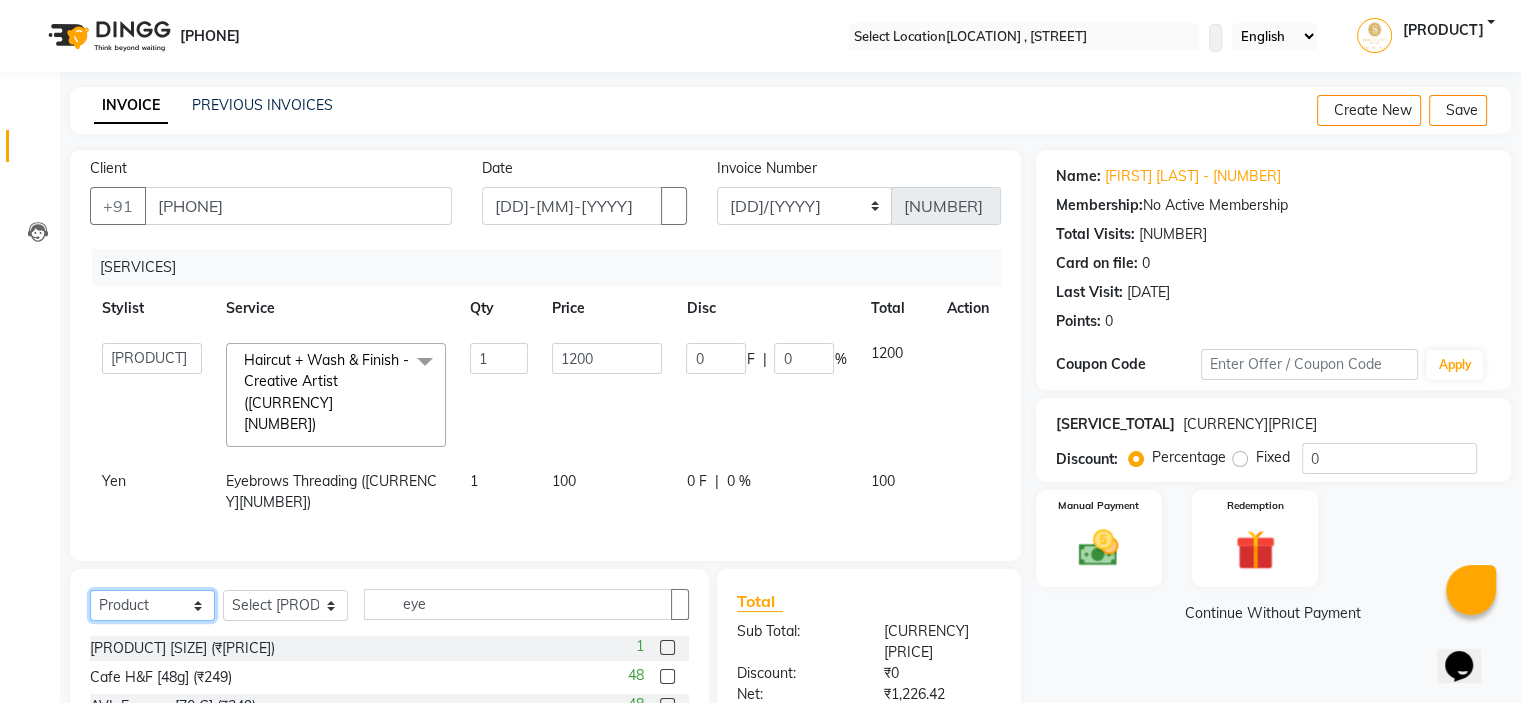 scroll, scrollTop: 141, scrollLeft: 0, axis: vertical 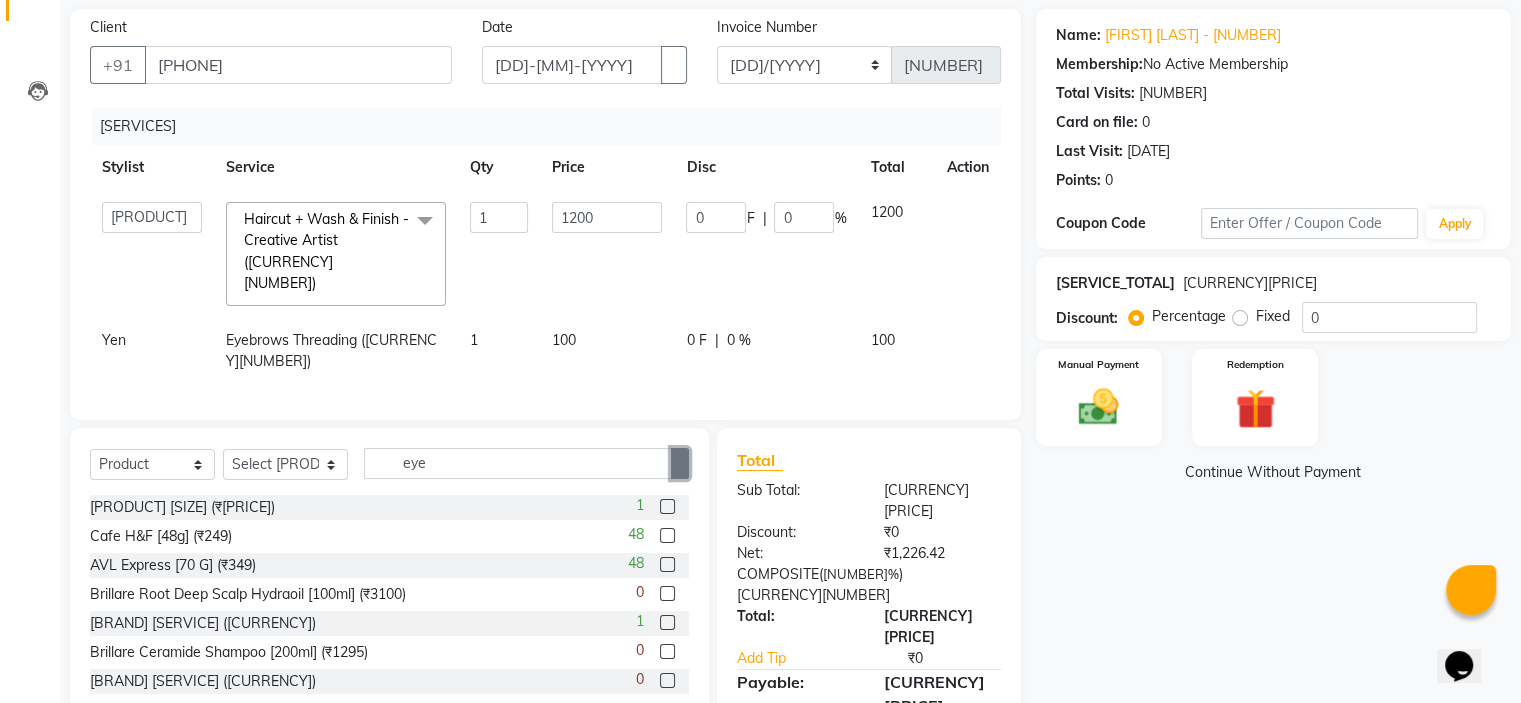 click at bounding box center (680, 463) 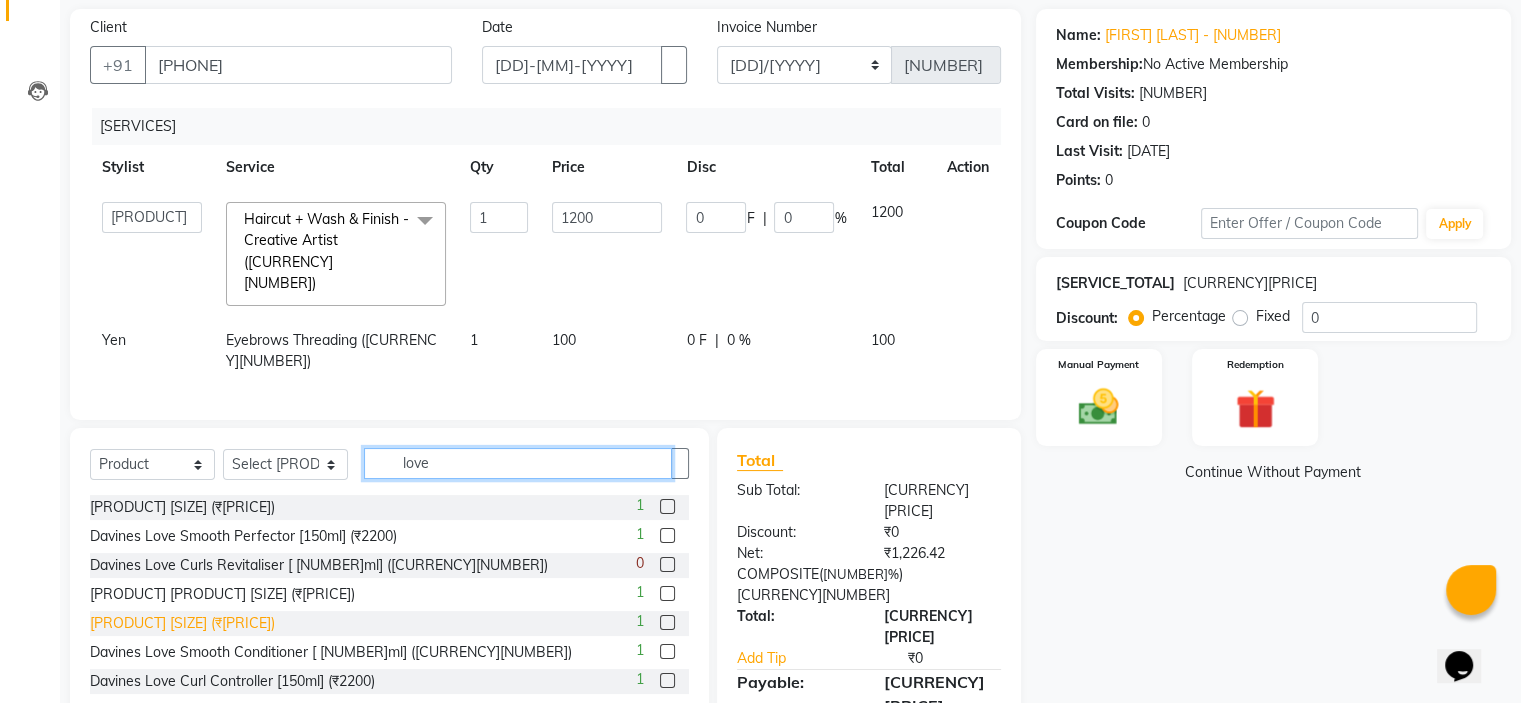 type on "love" 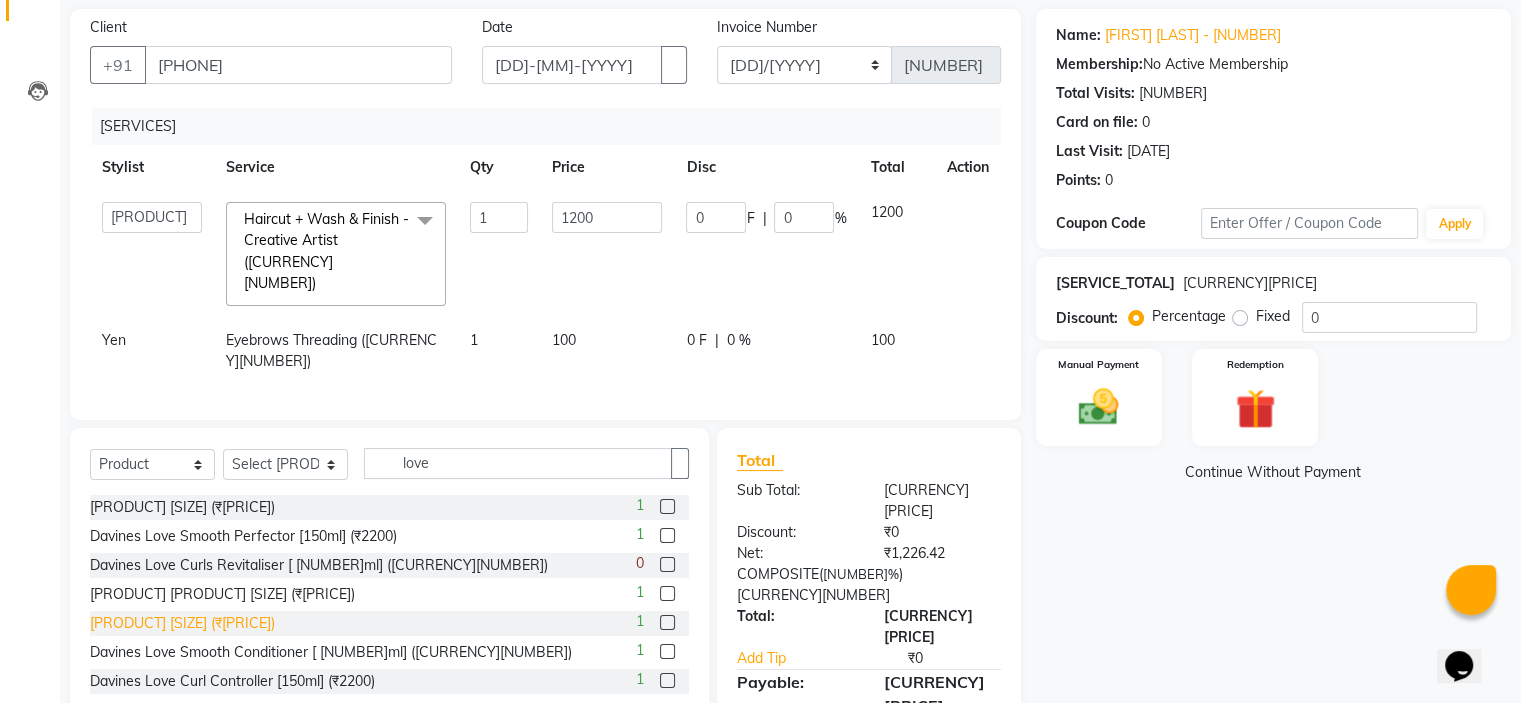 click on "[PRODUCT] [SIZE] (₹[PRICE])" at bounding box center (182, 507) 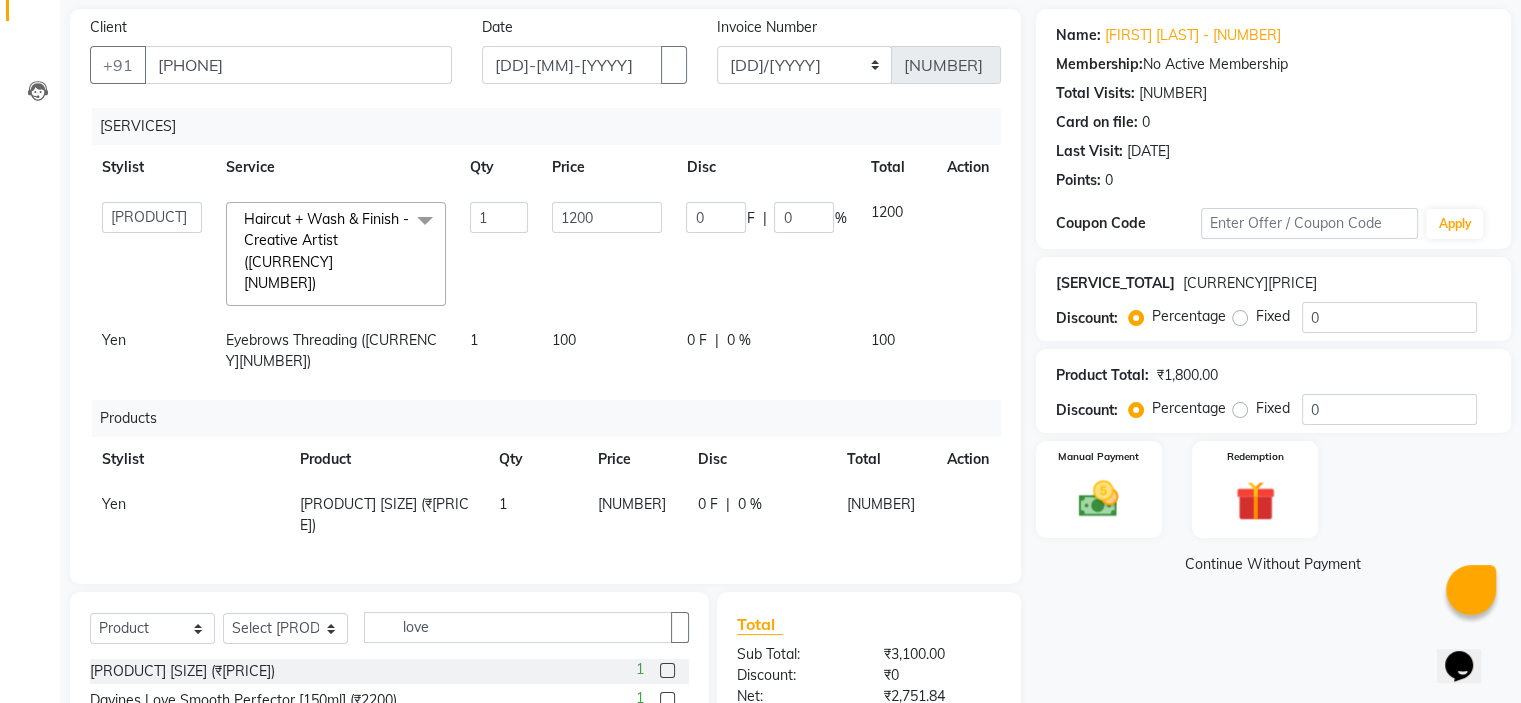 scroll, scrollTop: 341, scrollLeft: 0, axis: vertical 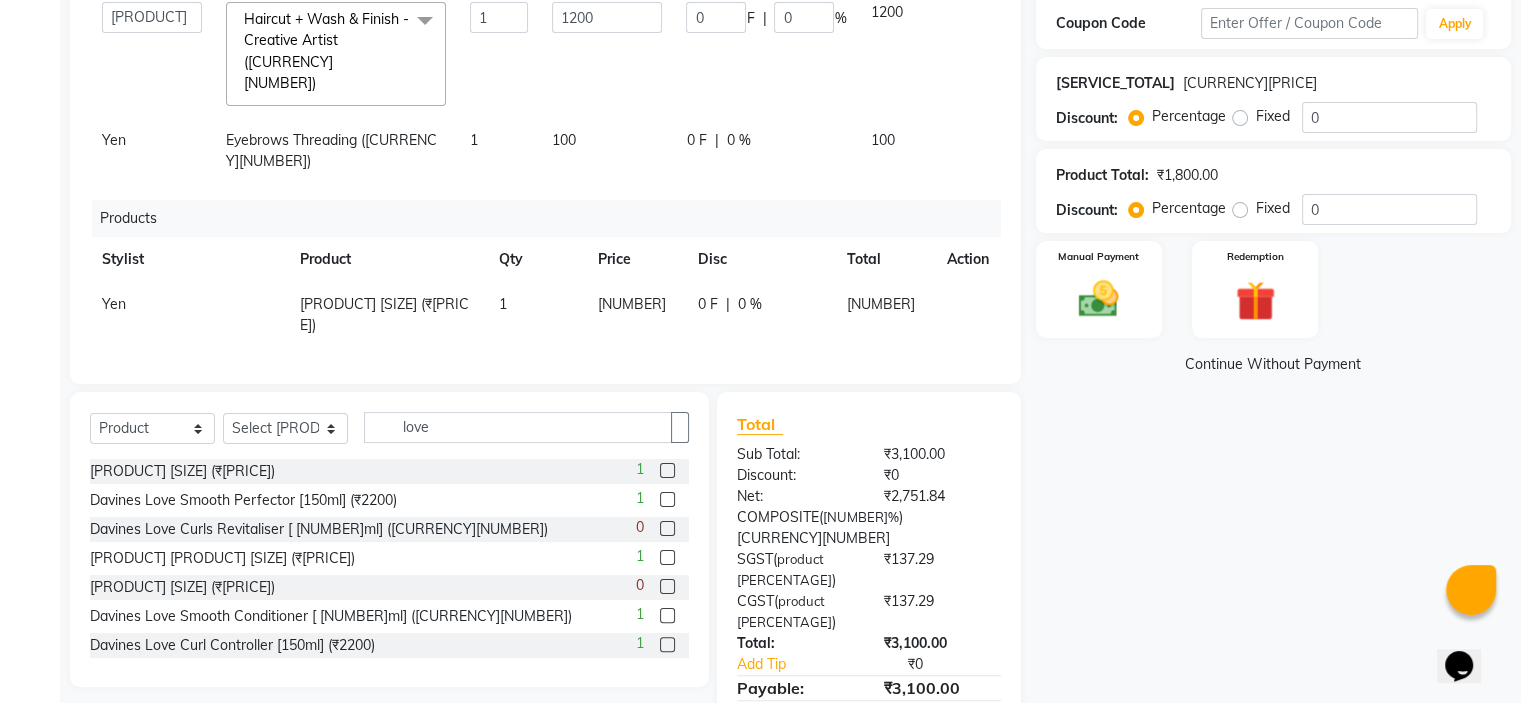 click on "Yen" at bounding box center (329, 54) 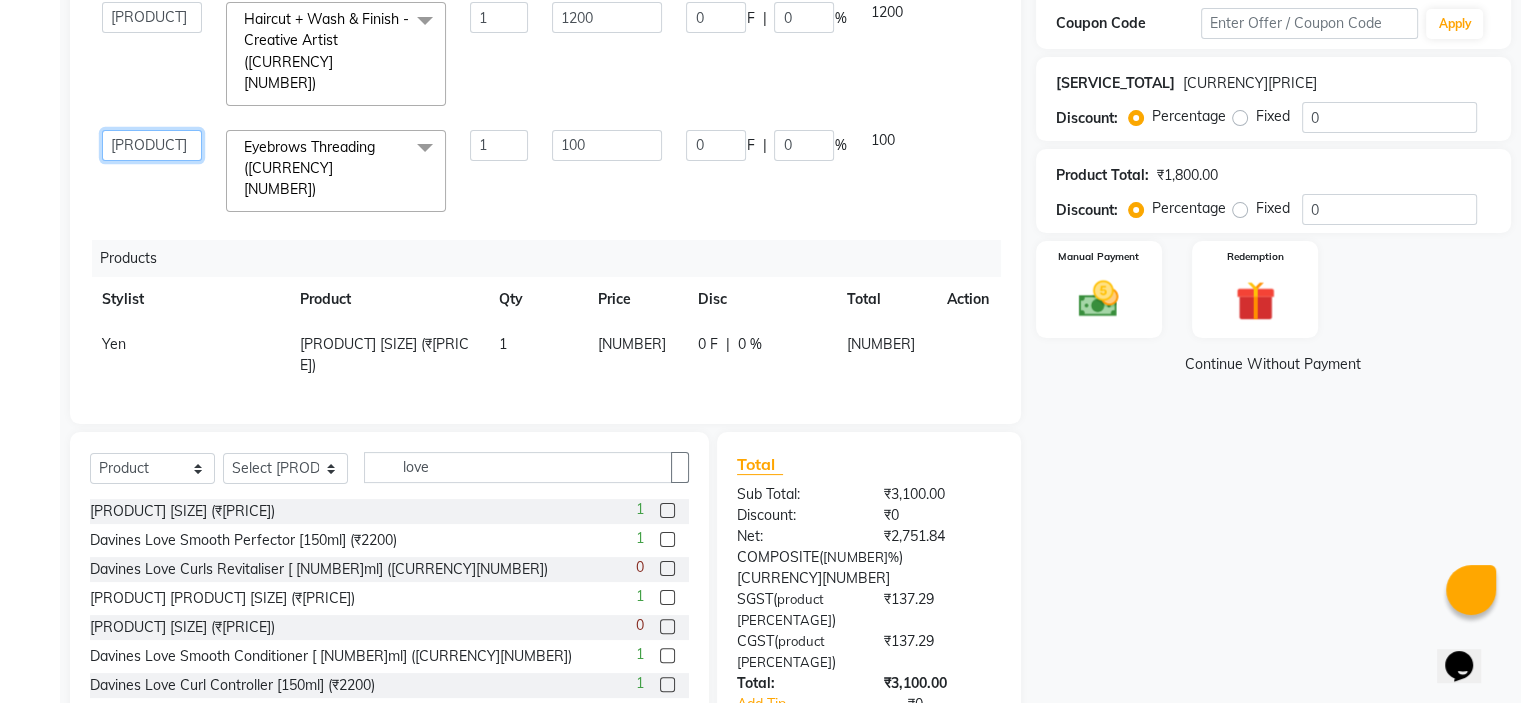 click on "[FIRST] [FIRST] [ROLE] [FIRST] [FIRST]" at bounding box center [152, 17] 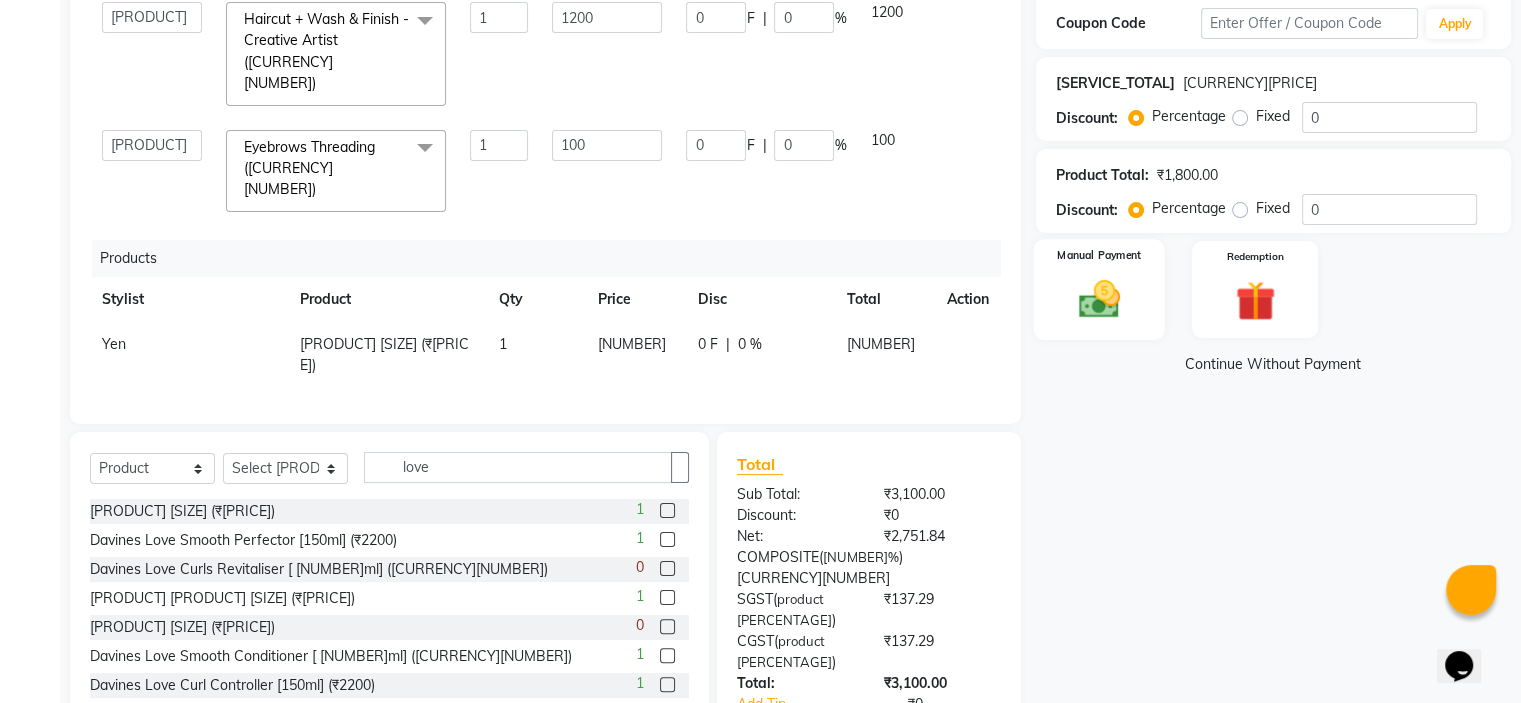 click on "Manual Payment" at bounding box center (1098, 289) 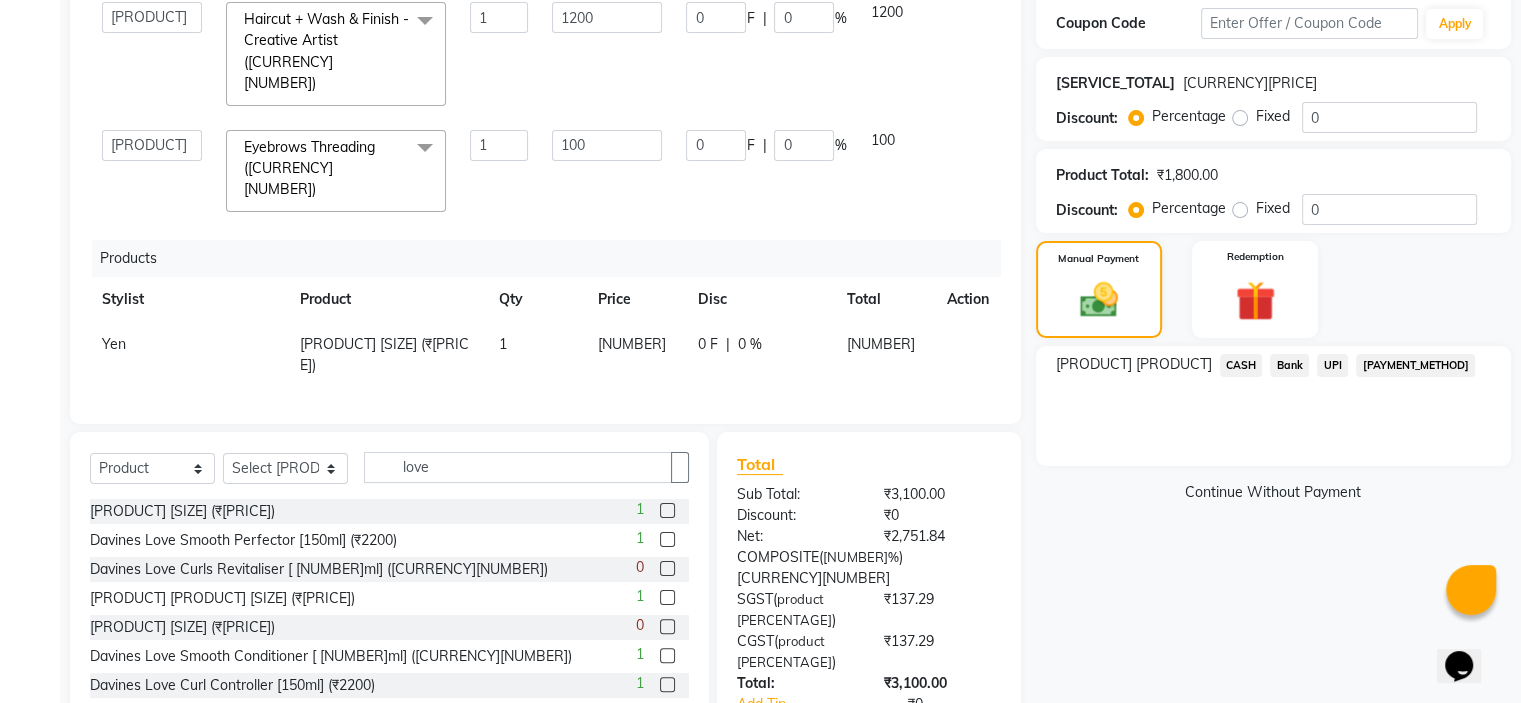 click on "CASH" at bounding box center (1241, 365) 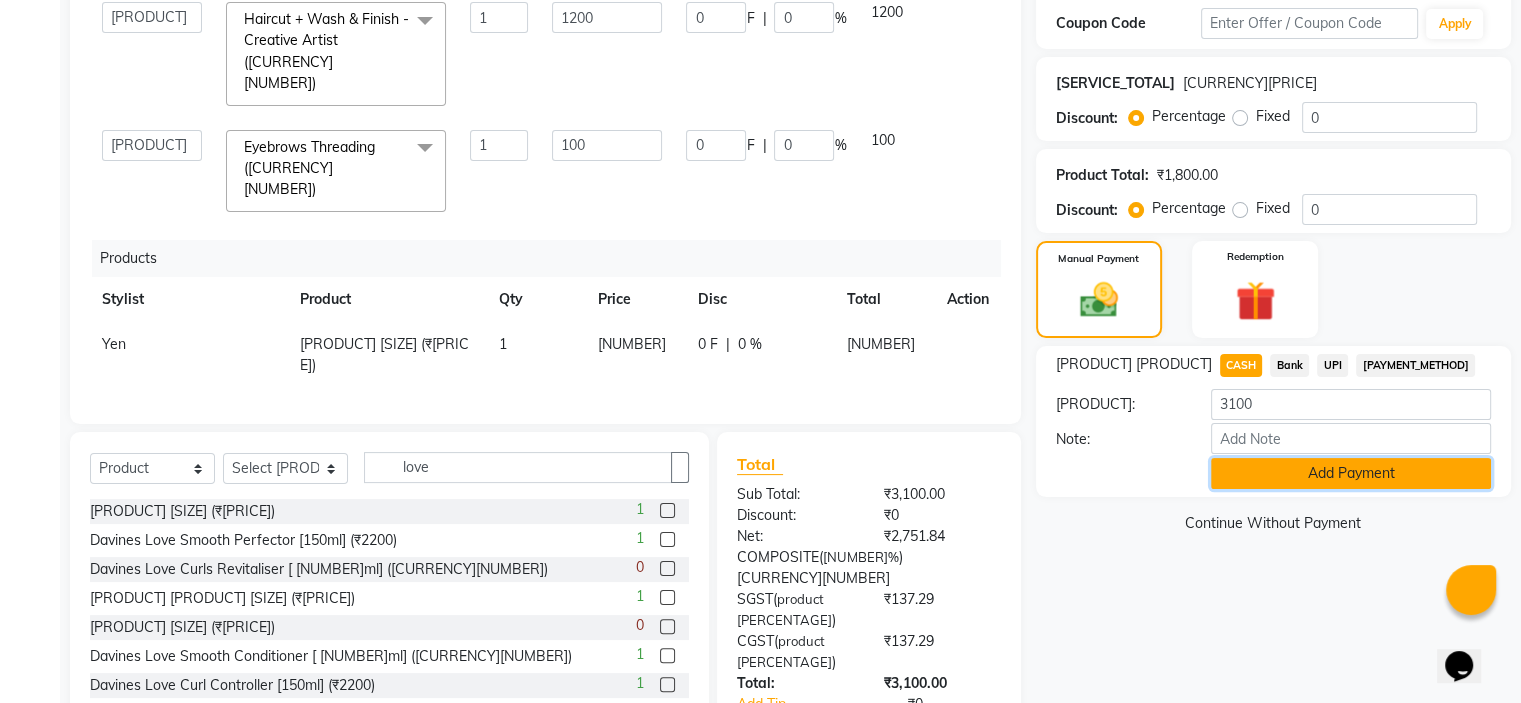 click on "Add Payment" at bounding box center [1351, 473] 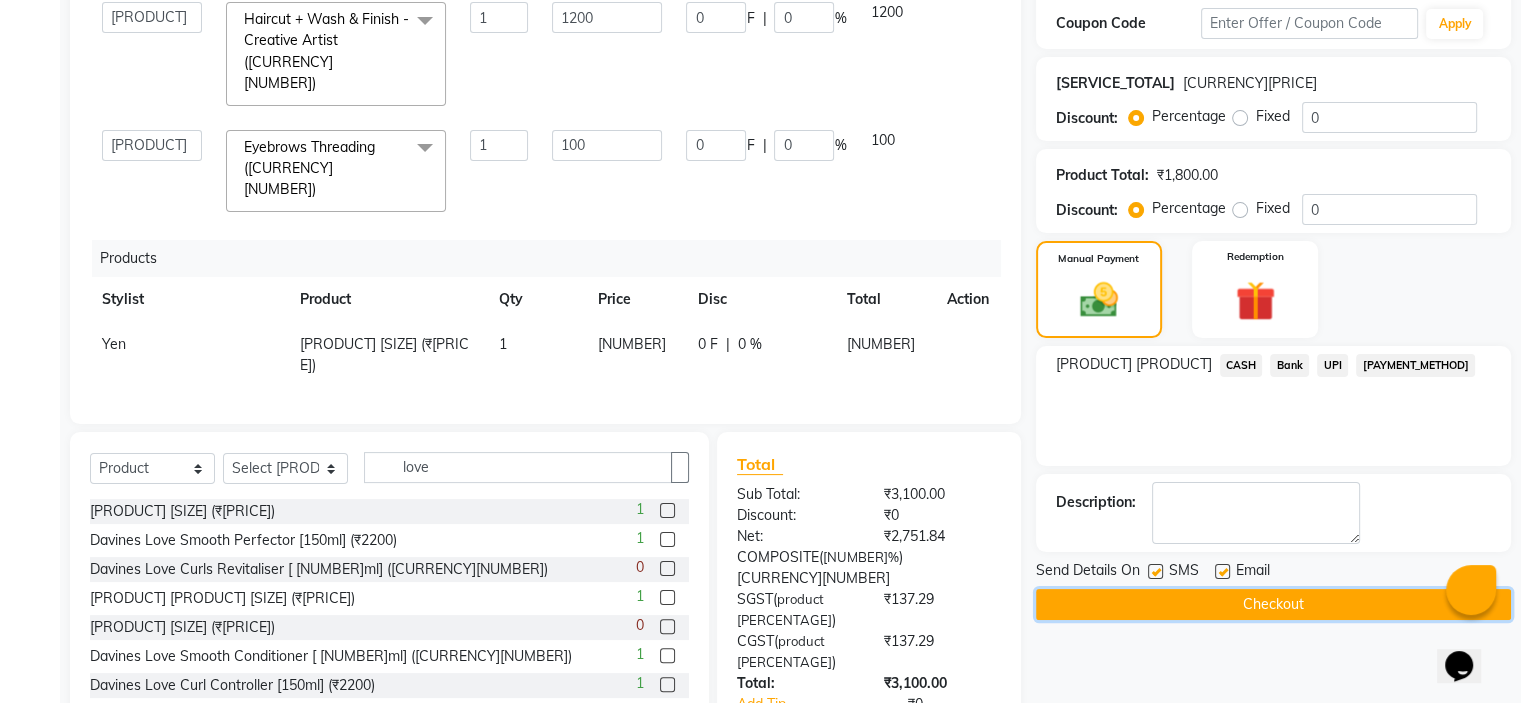 click on "Checkout" at bounding box center [1273, 604] 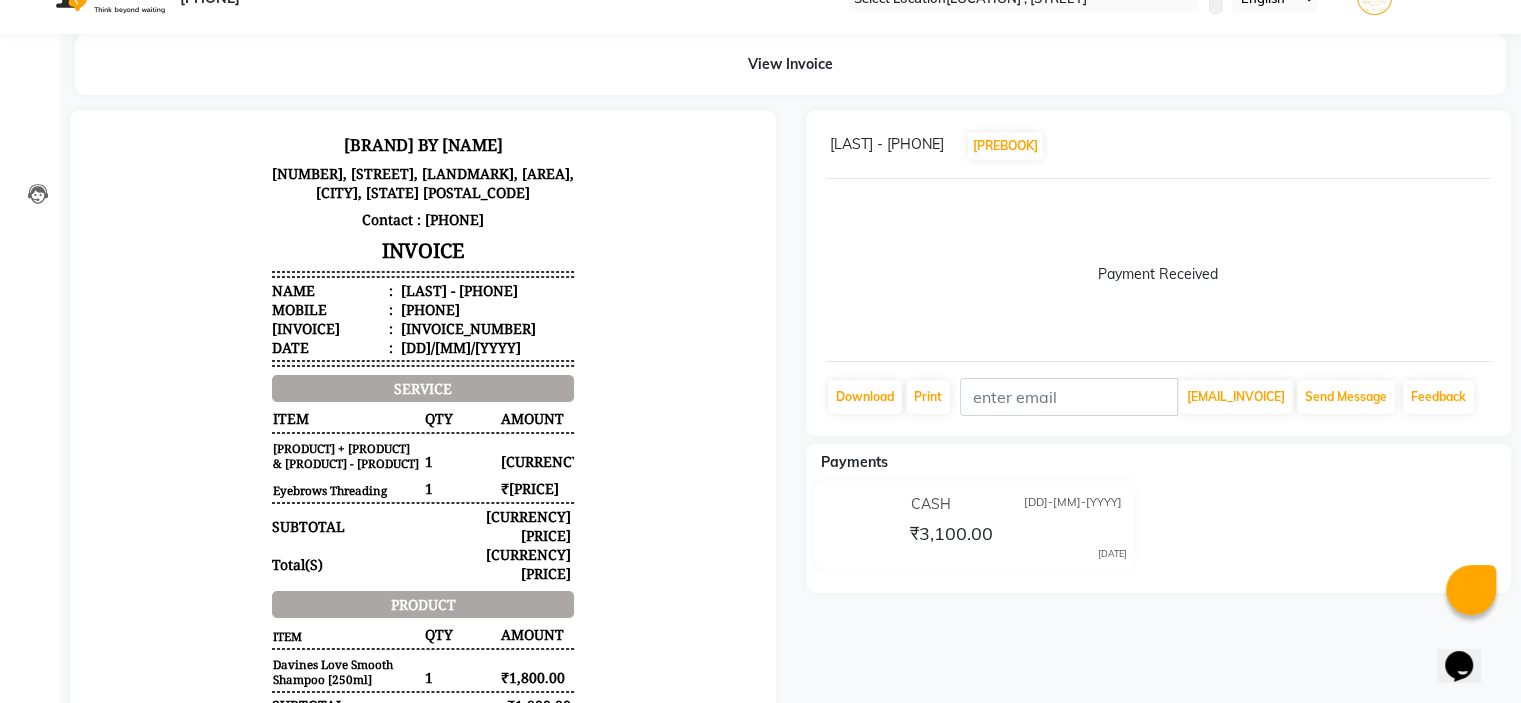 scroll, scrollTop: 0, scrollLeft: 0, axis: both 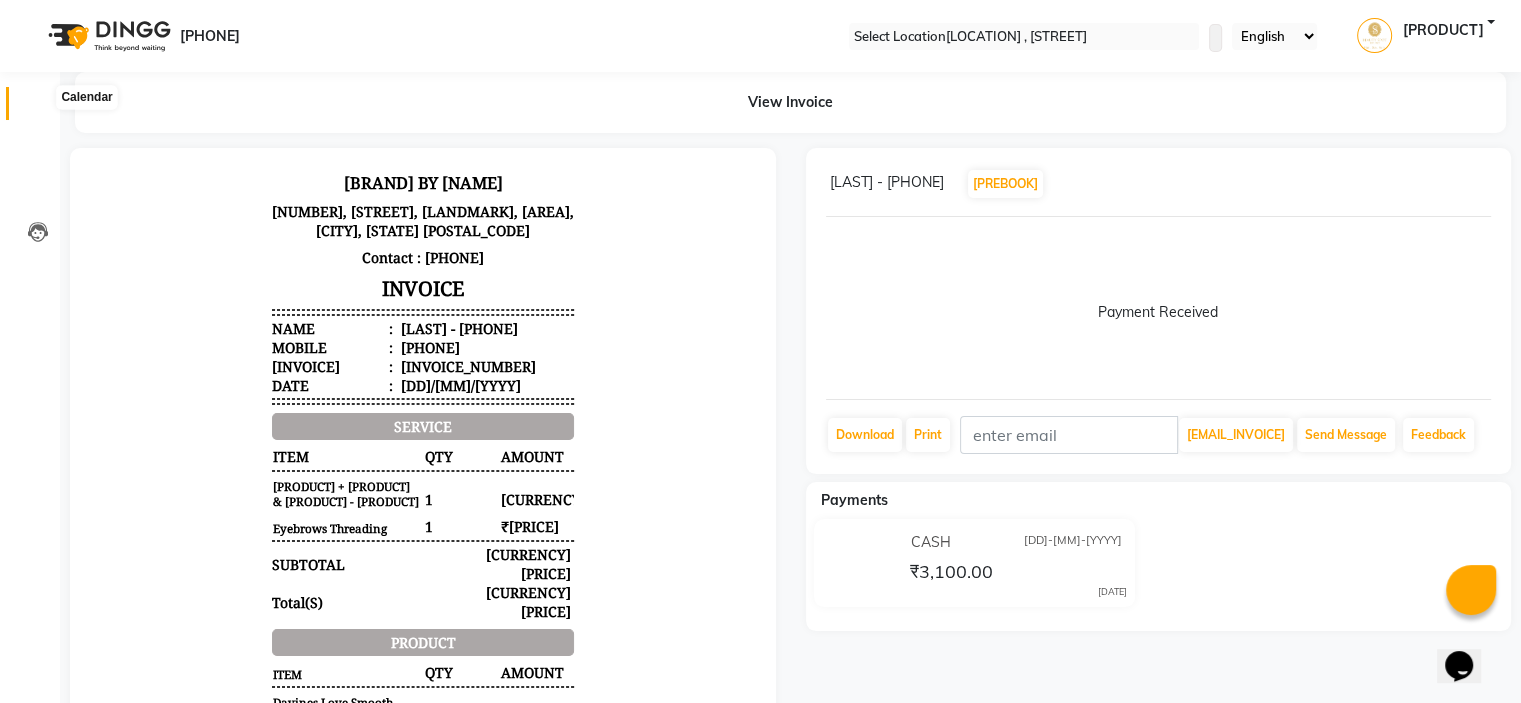 click at bounding box center [38, 108] 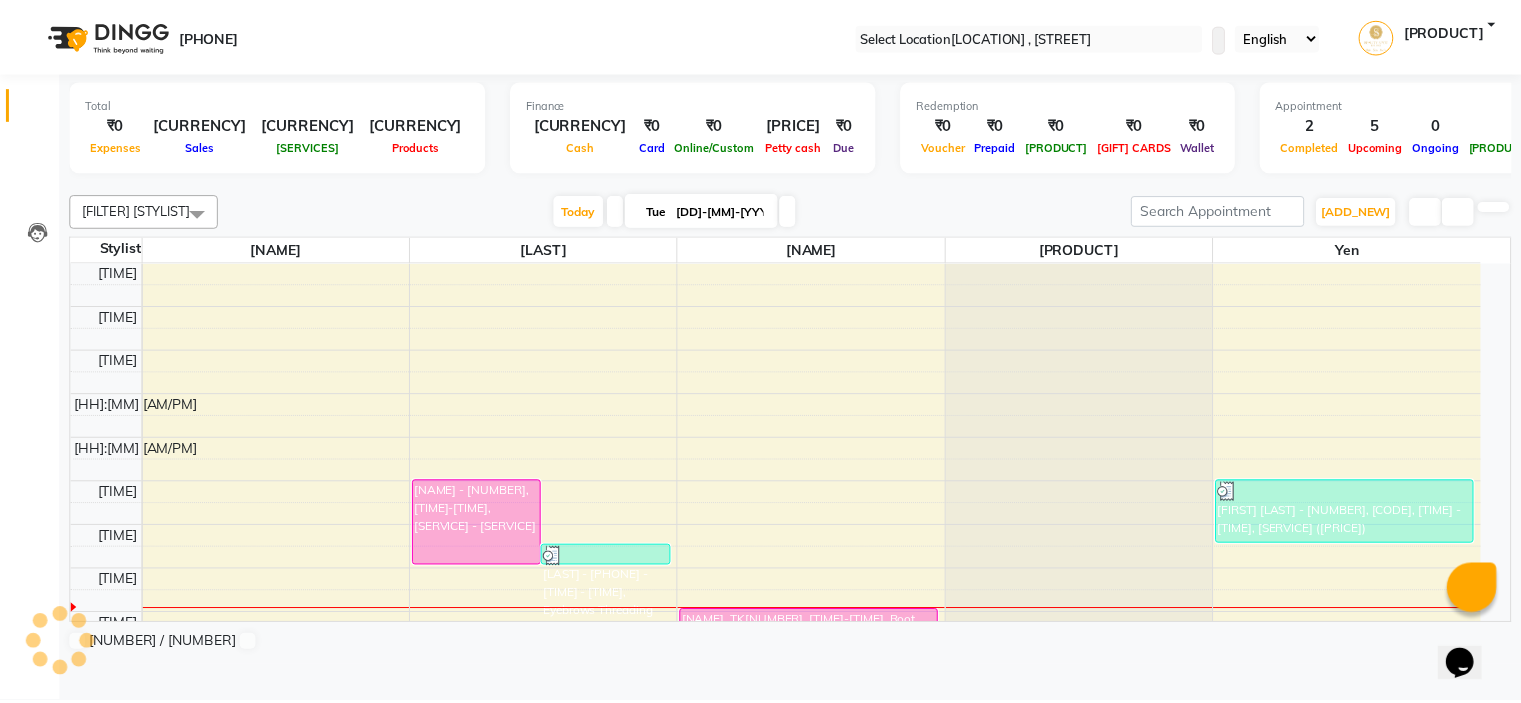 scroll, scrollTop: 263, scrollLeft: 0, axis: vertical 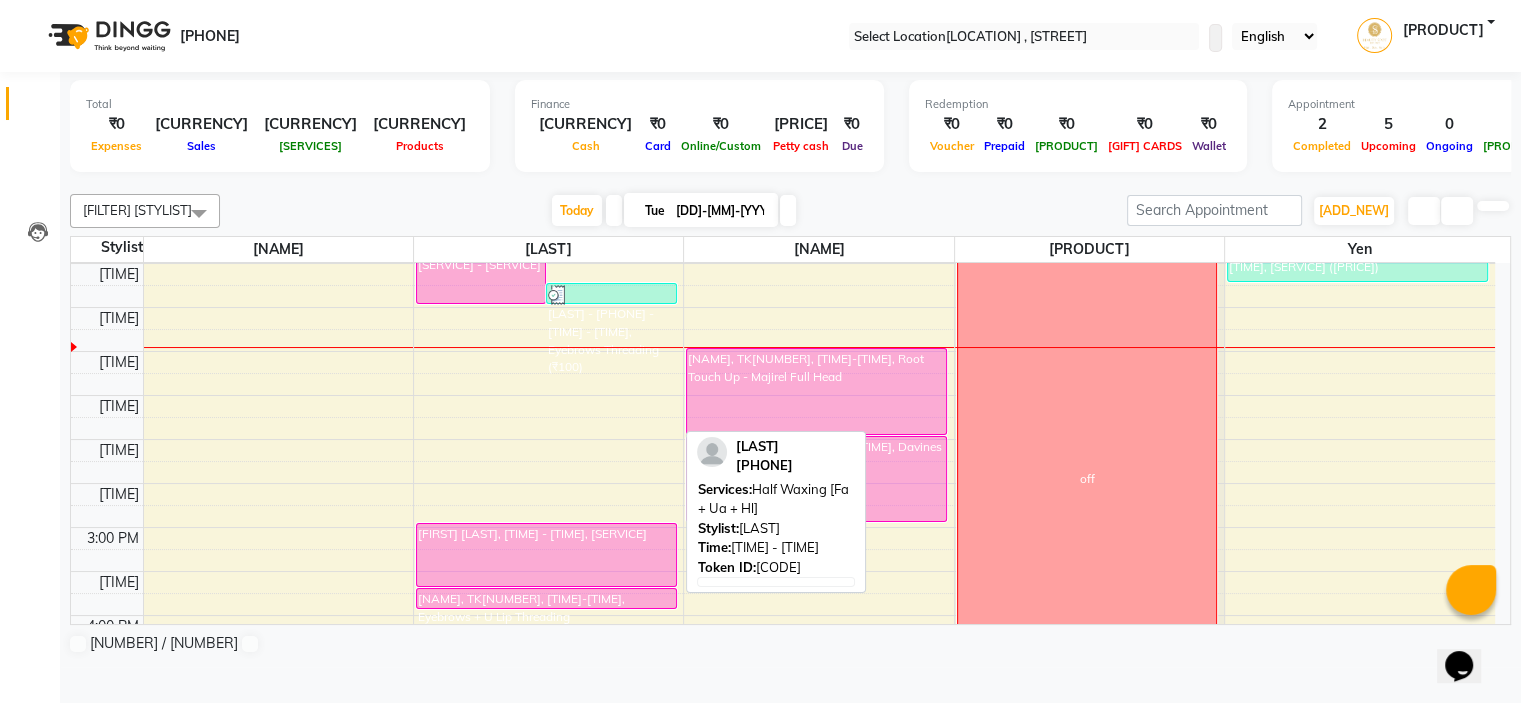 click on "[FIRST] [LAST], [TIME] - [TIME], [SERVICE]" at bounding box center [546, 555] 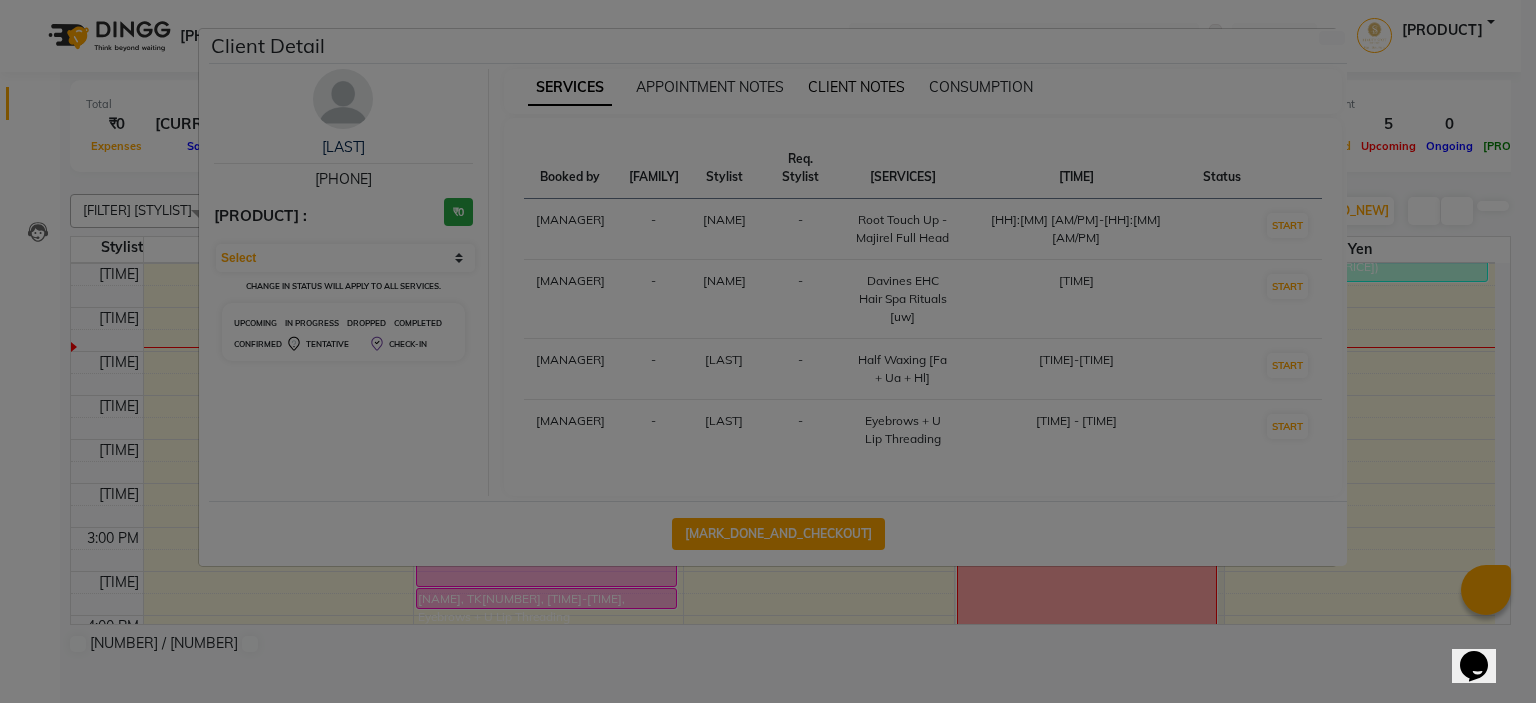 click on "CLIENT NOTES" at bounding box center [570, 88] 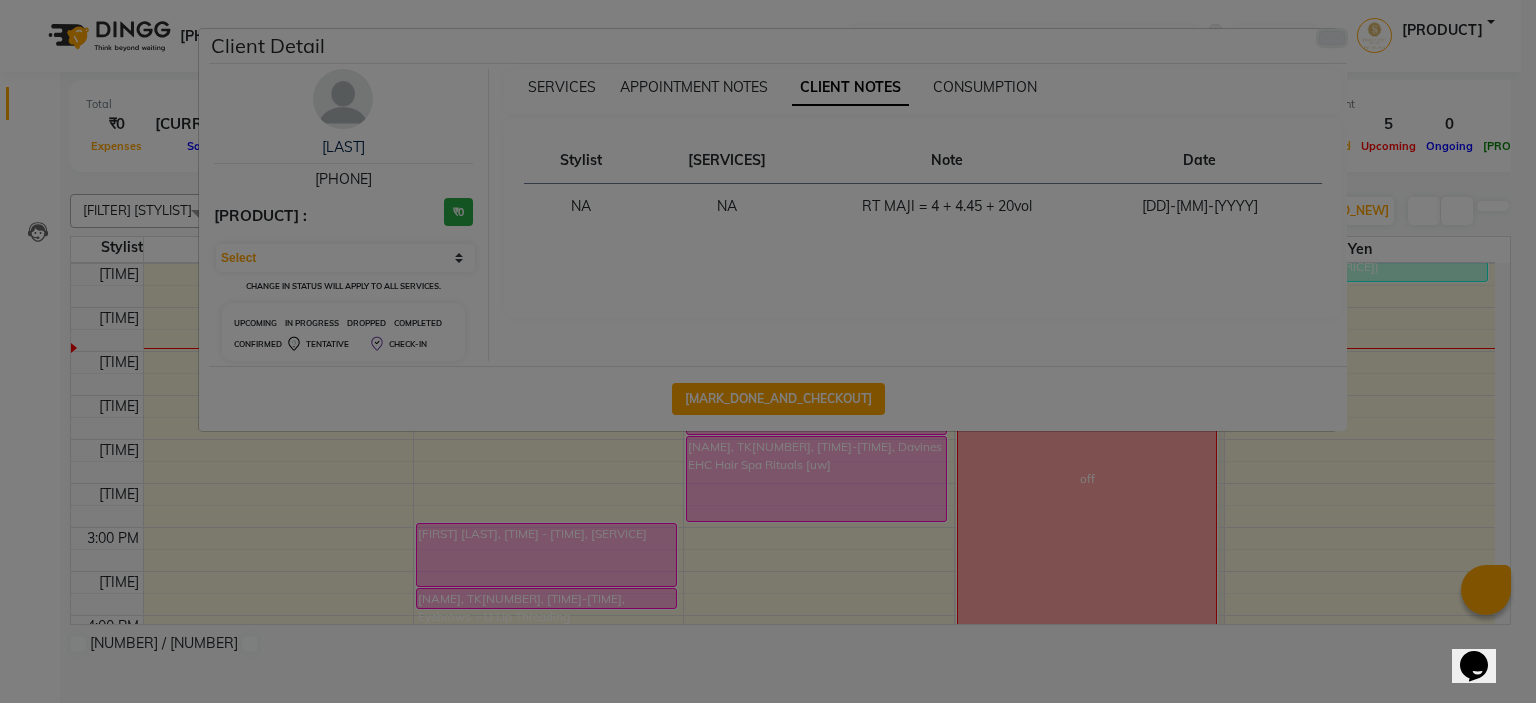 click at bounding box center (1332, 38) 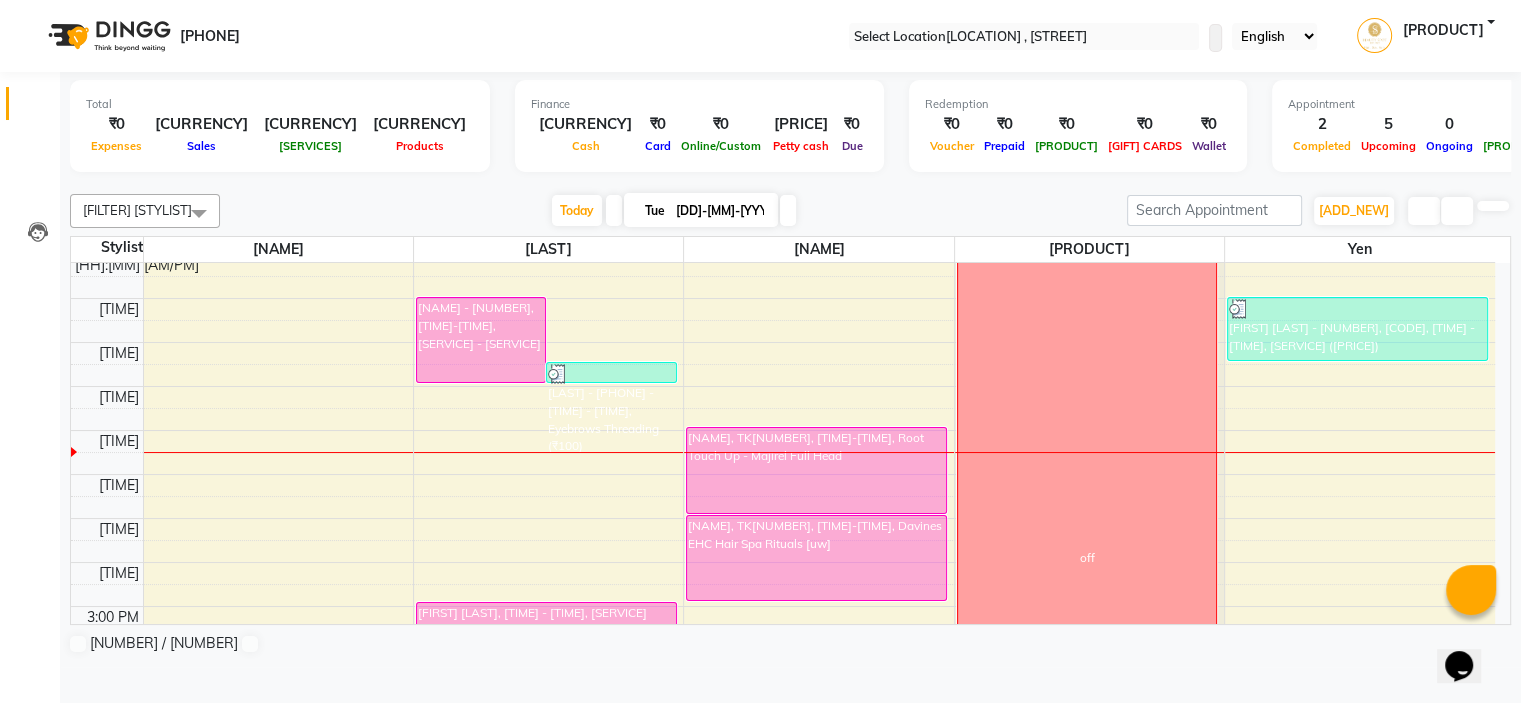 scroll, scrollTop: 63, scrollLeft: 0, axis: vertical 